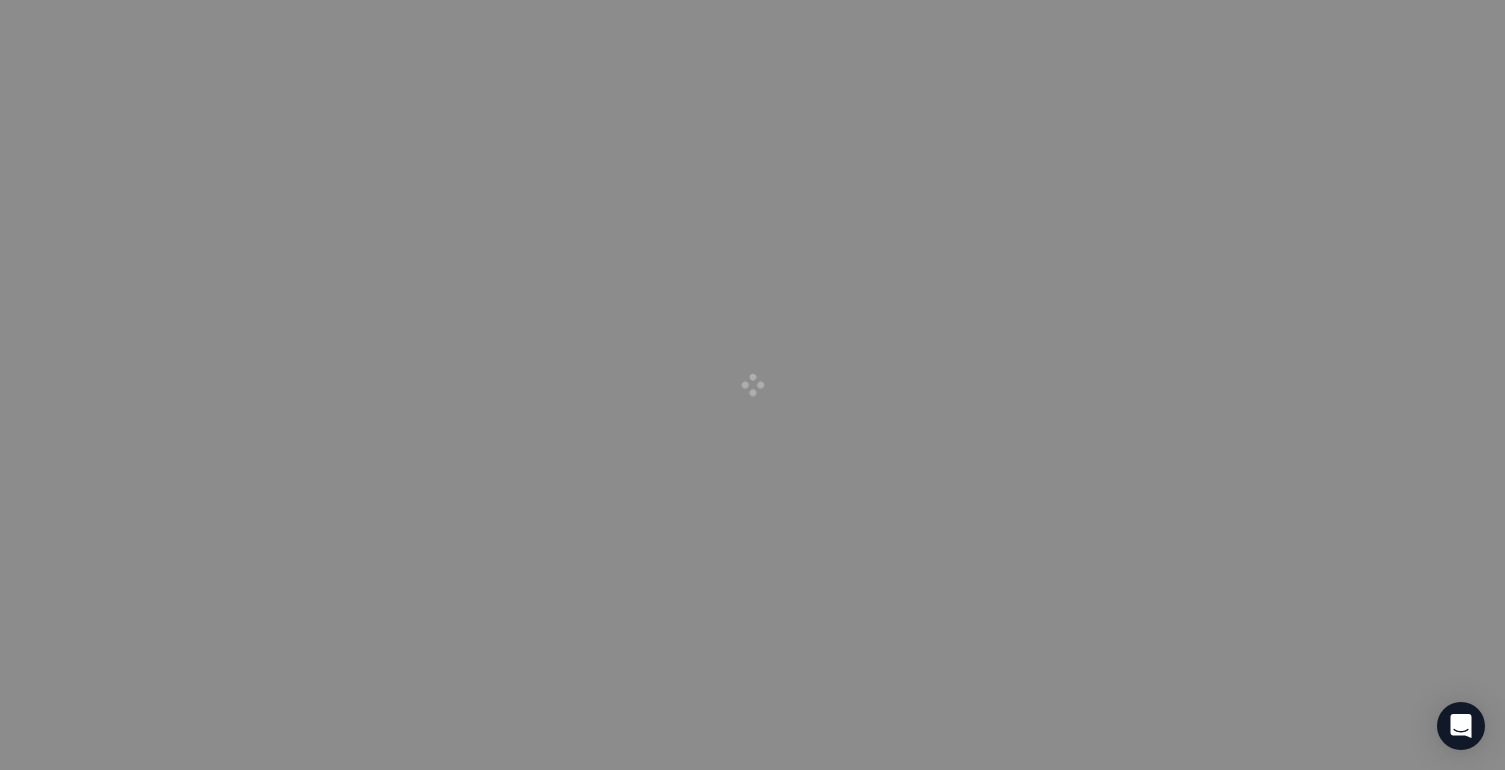 scroll, scrollTop: 0, scrollLeft: 0, axis: both 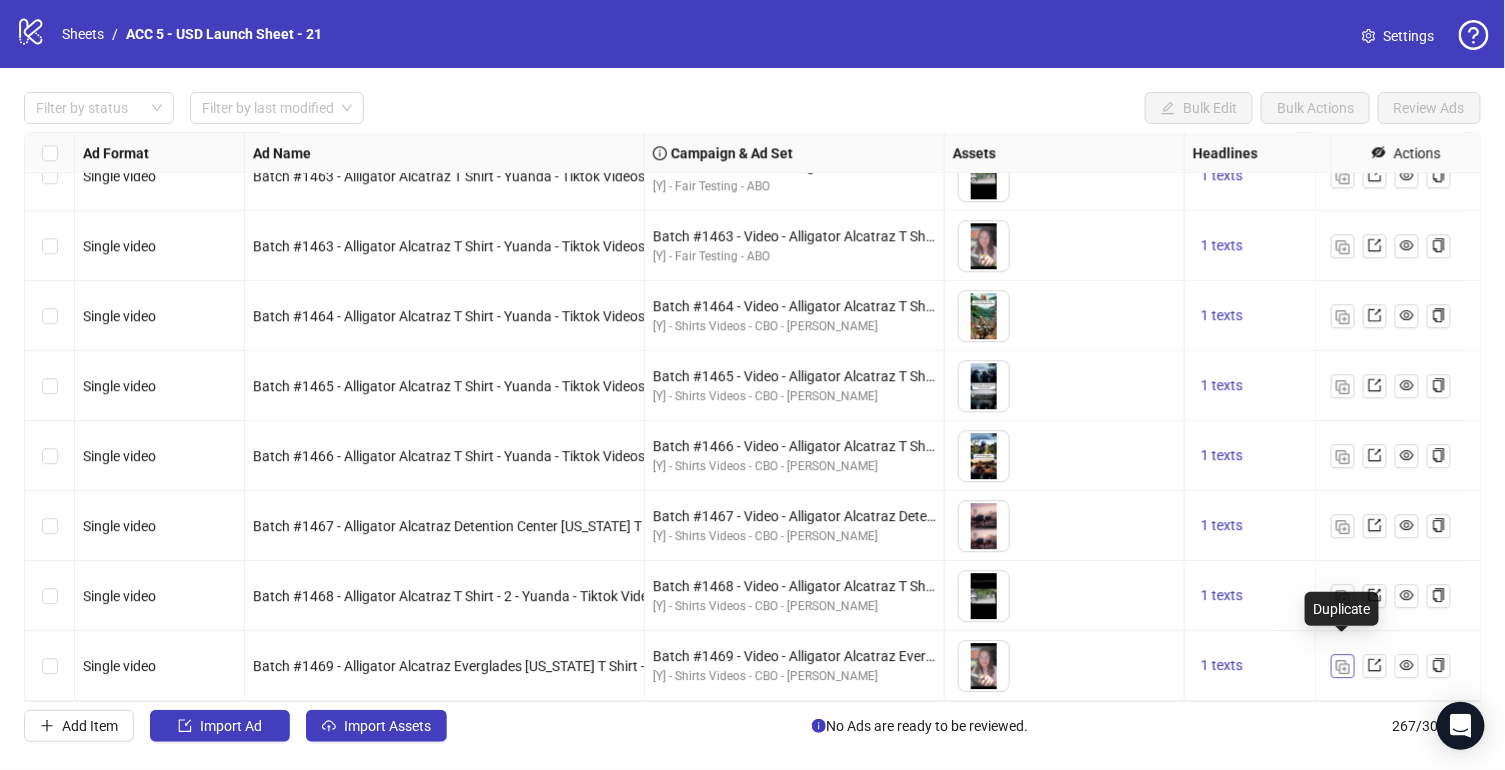 click at bounding box center [1343, 667] 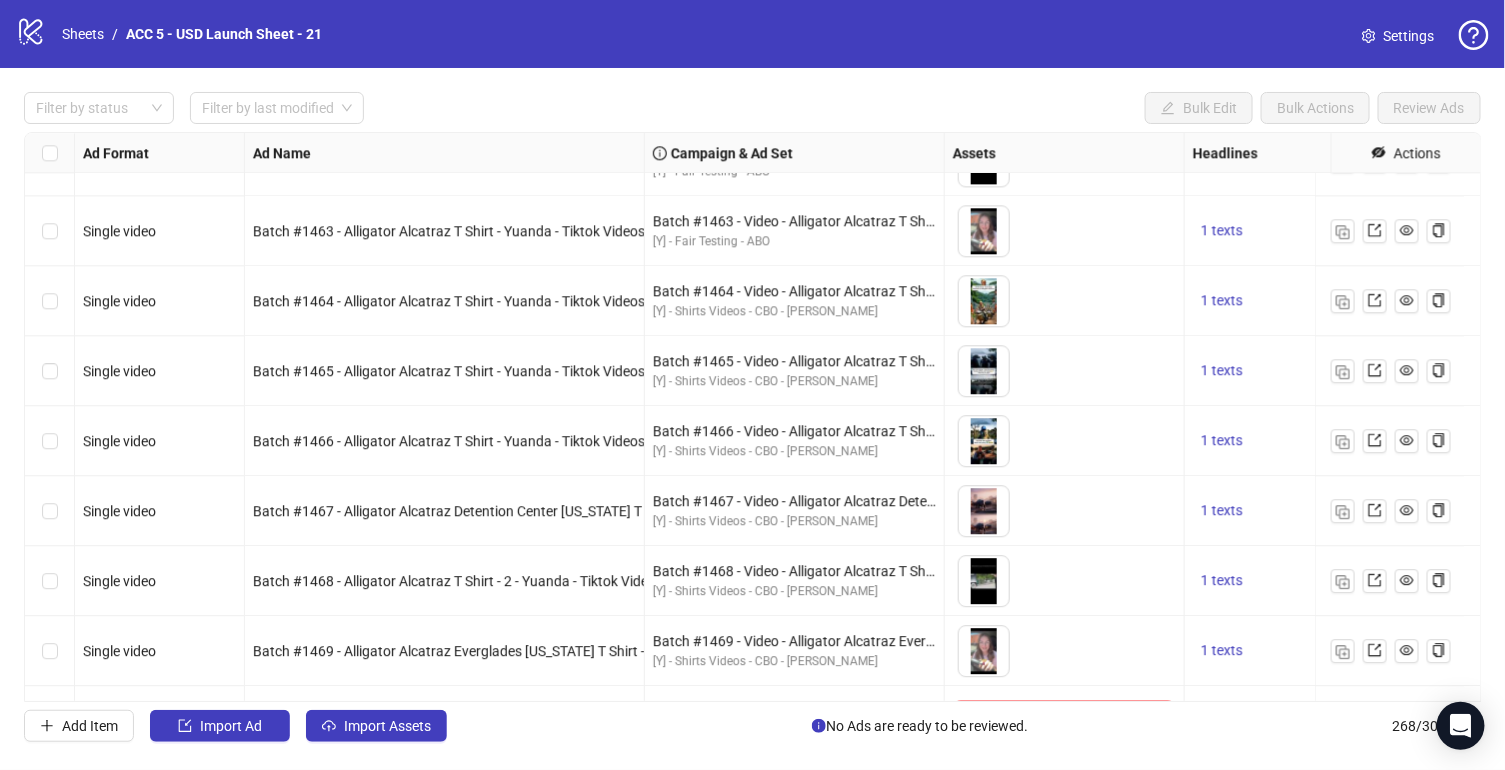scroll, scrollTop: 18247, scrollLeft: 0, axis: vertical 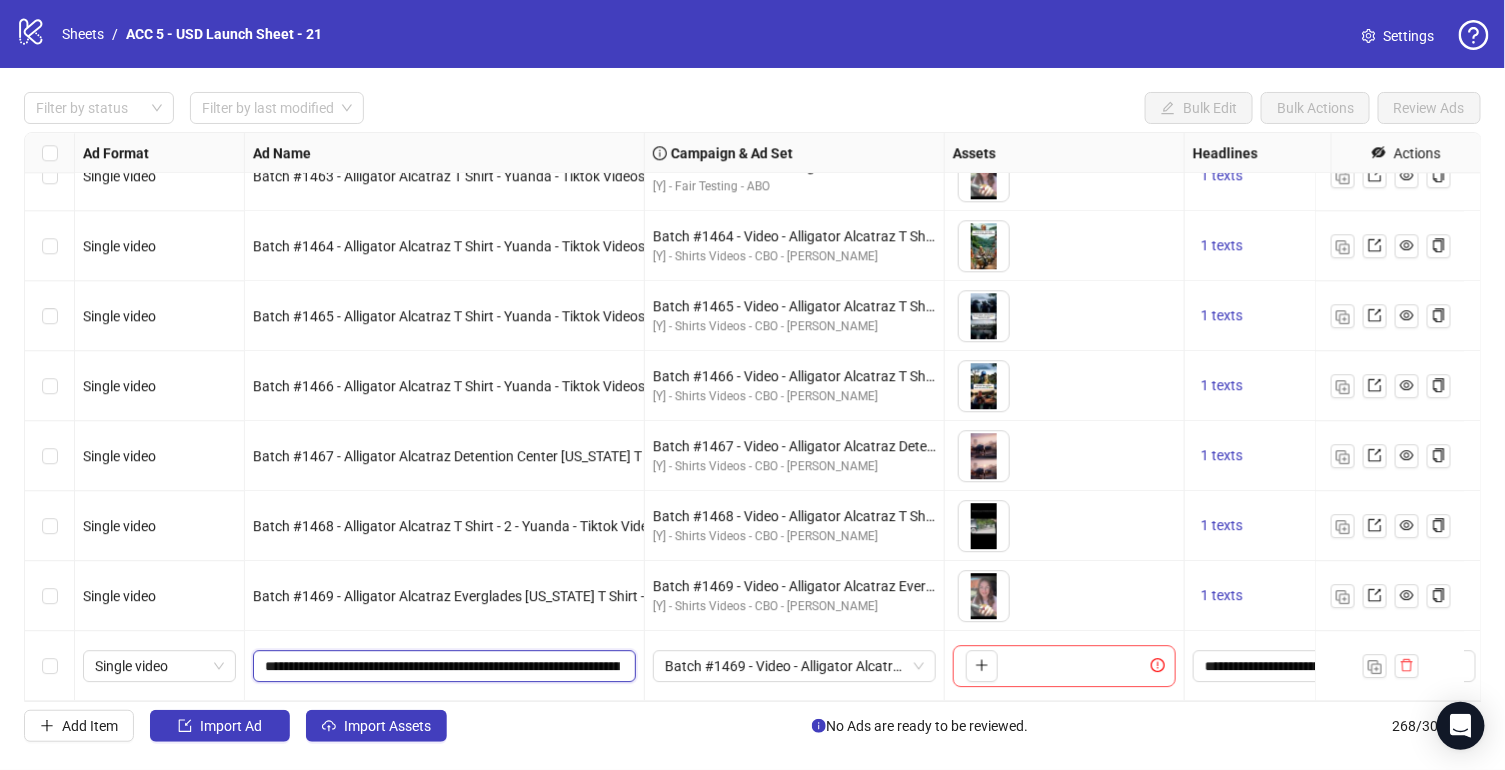 click on "**********" at bounding box center (442, 666) 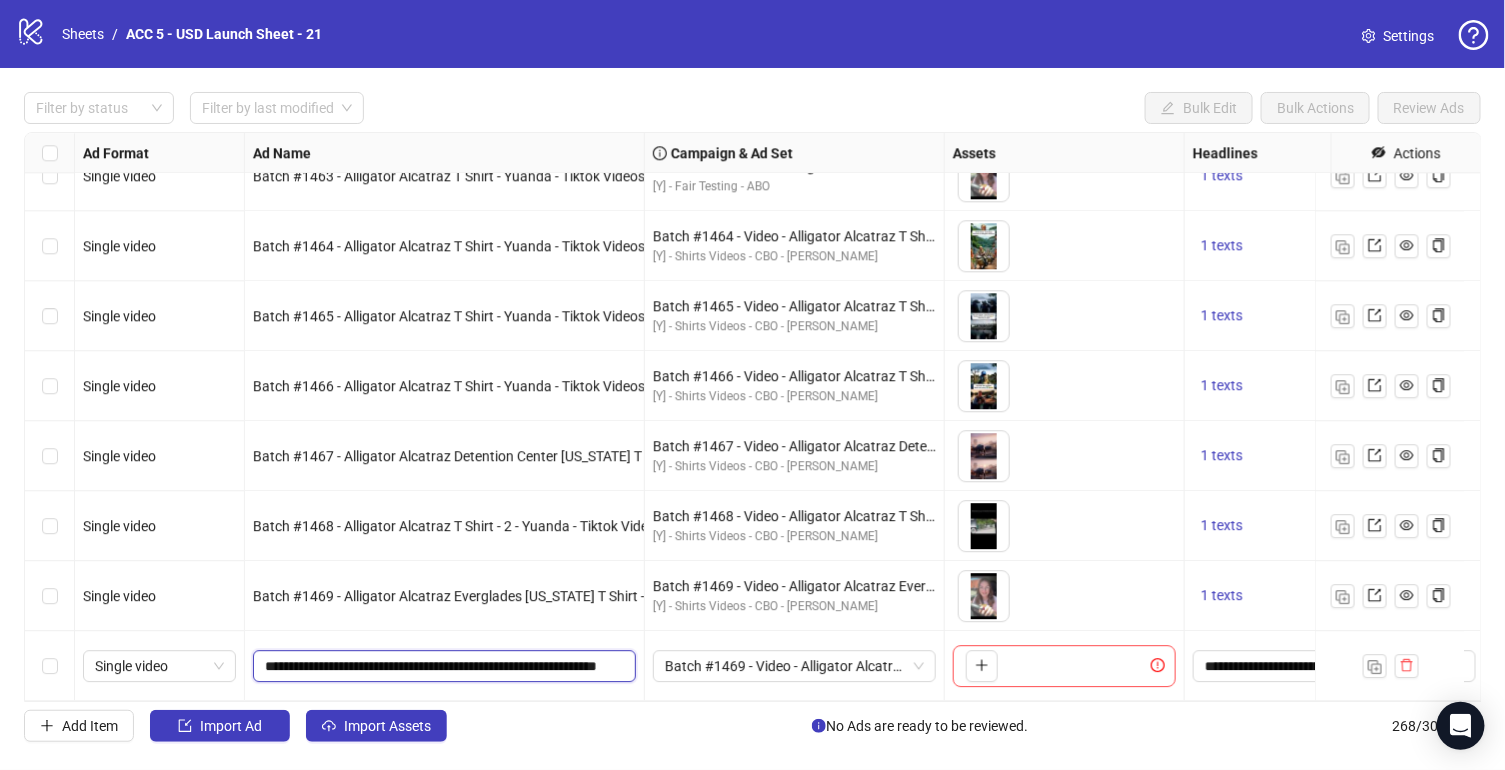 scroll, scrollTop: 0, scrollLeft: 39, axis: horizontal 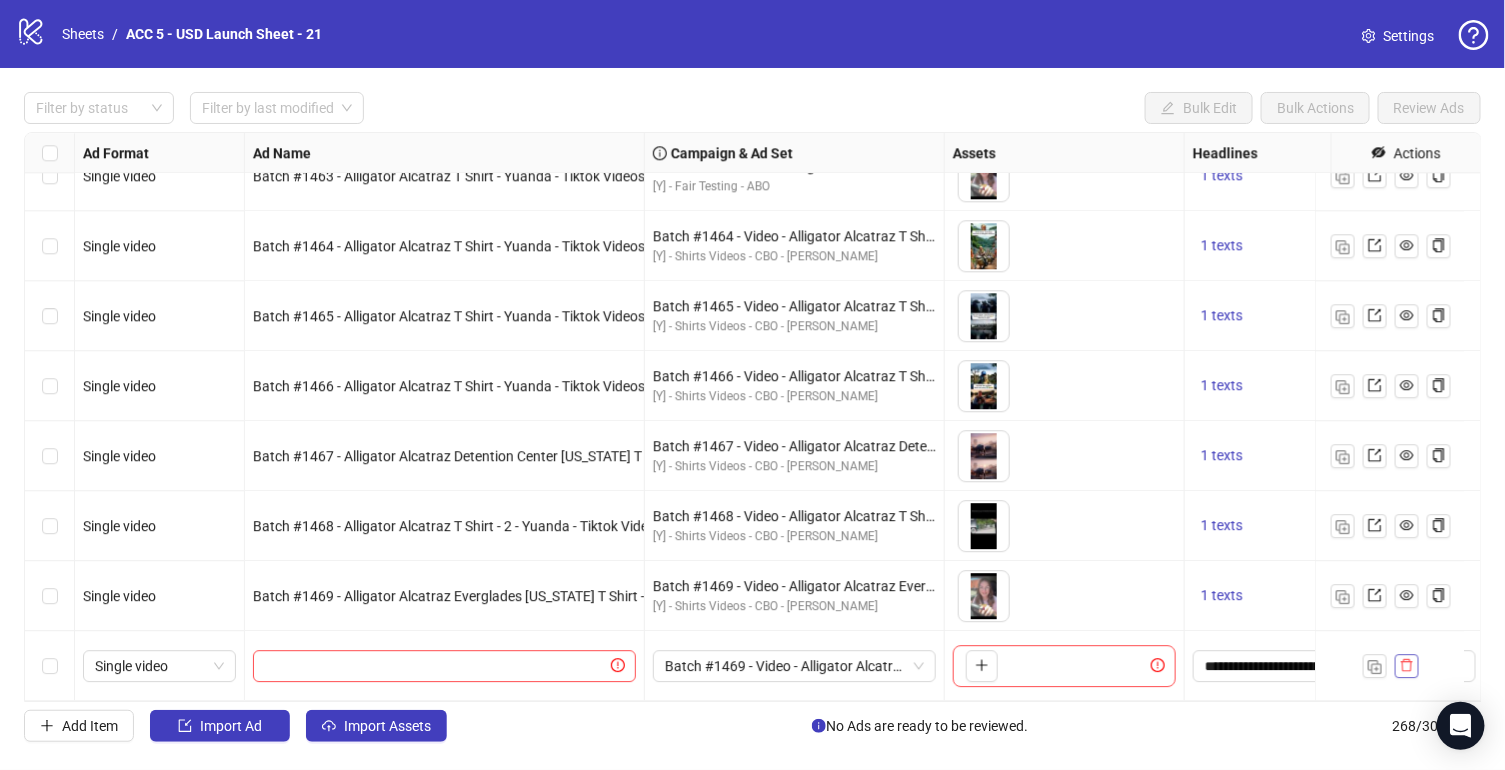 click at bounding box center (1407, 666) 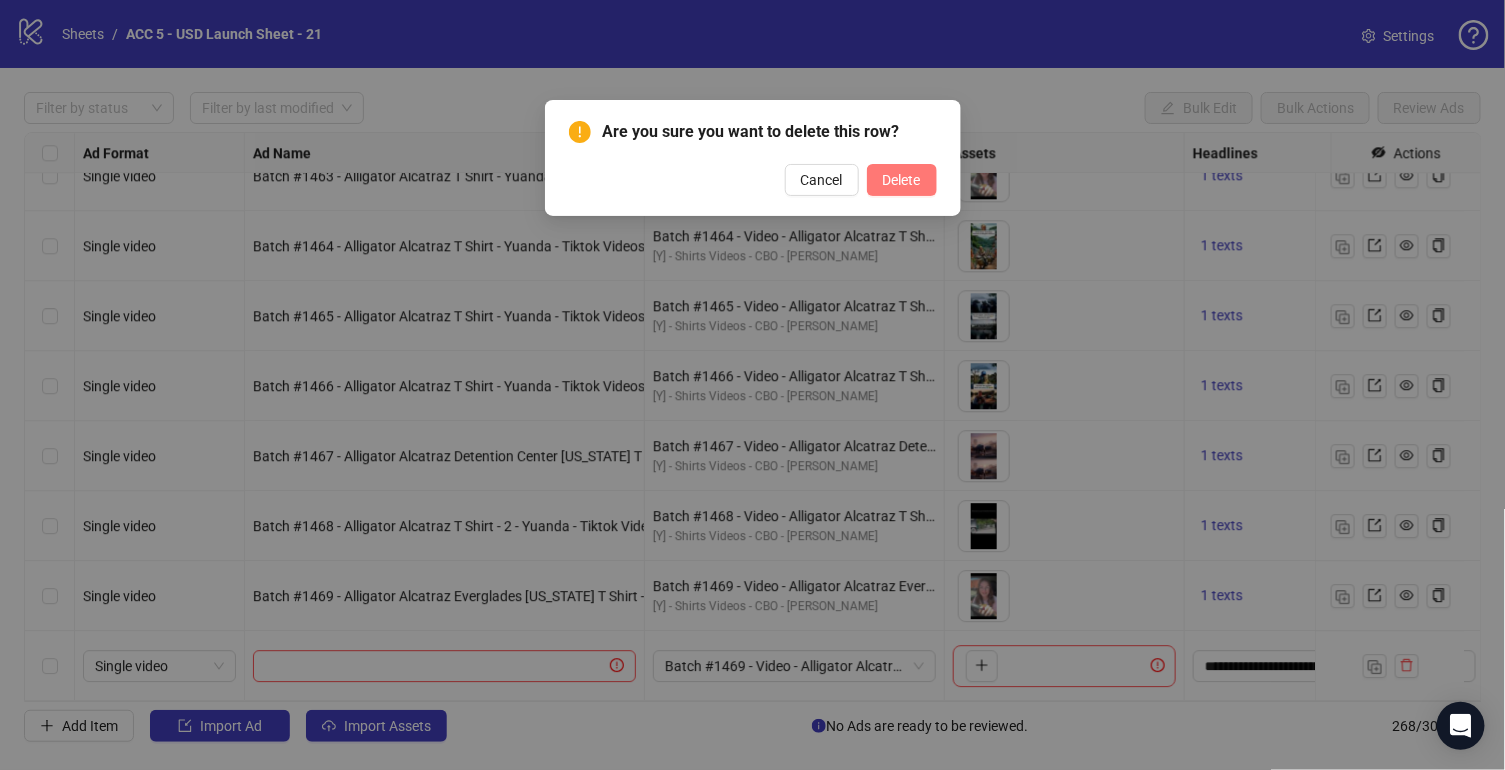 click on "Delete" at bounding box center (902, 180) 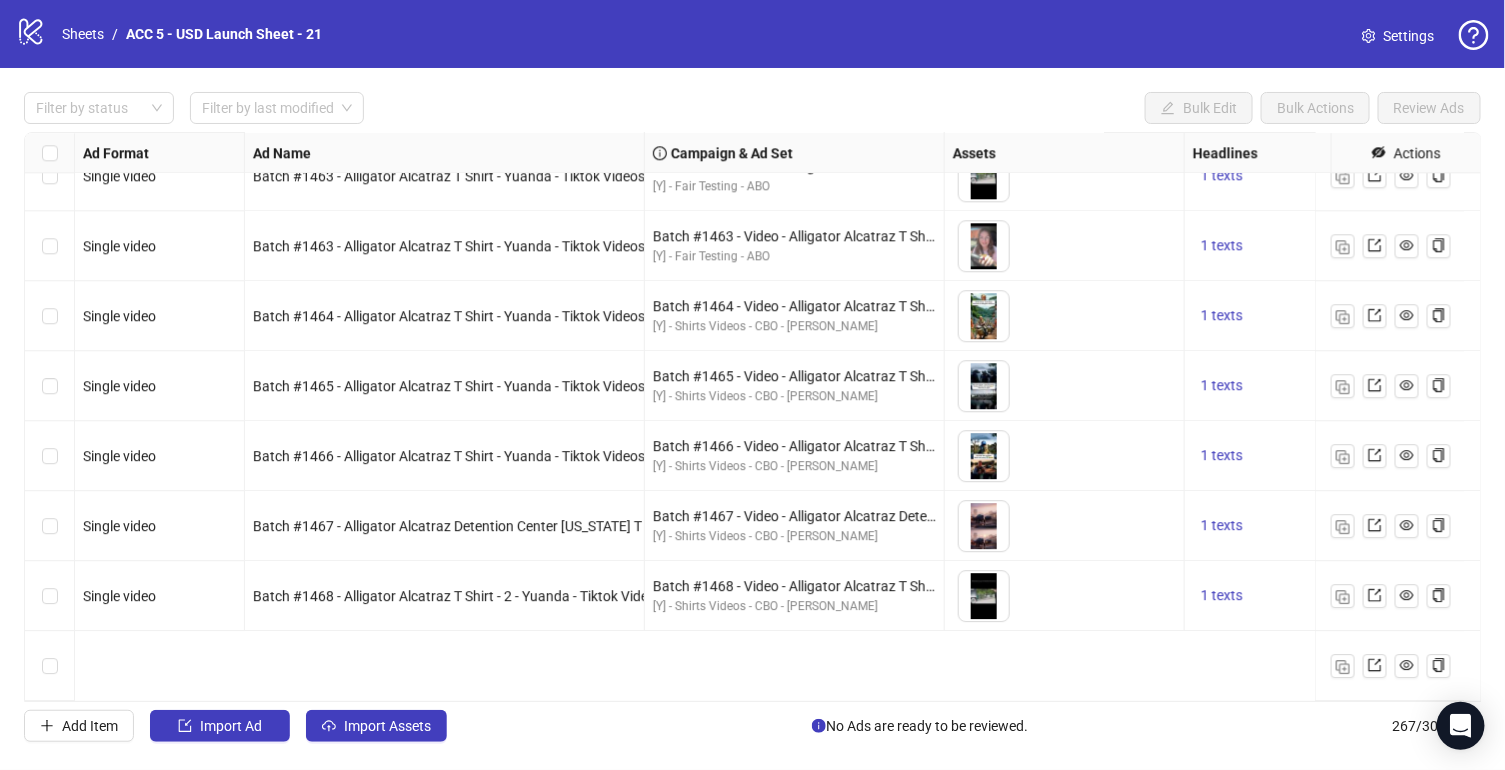 scroll, scrollTop: 17964, scrollLeft: 0, axis: vertical 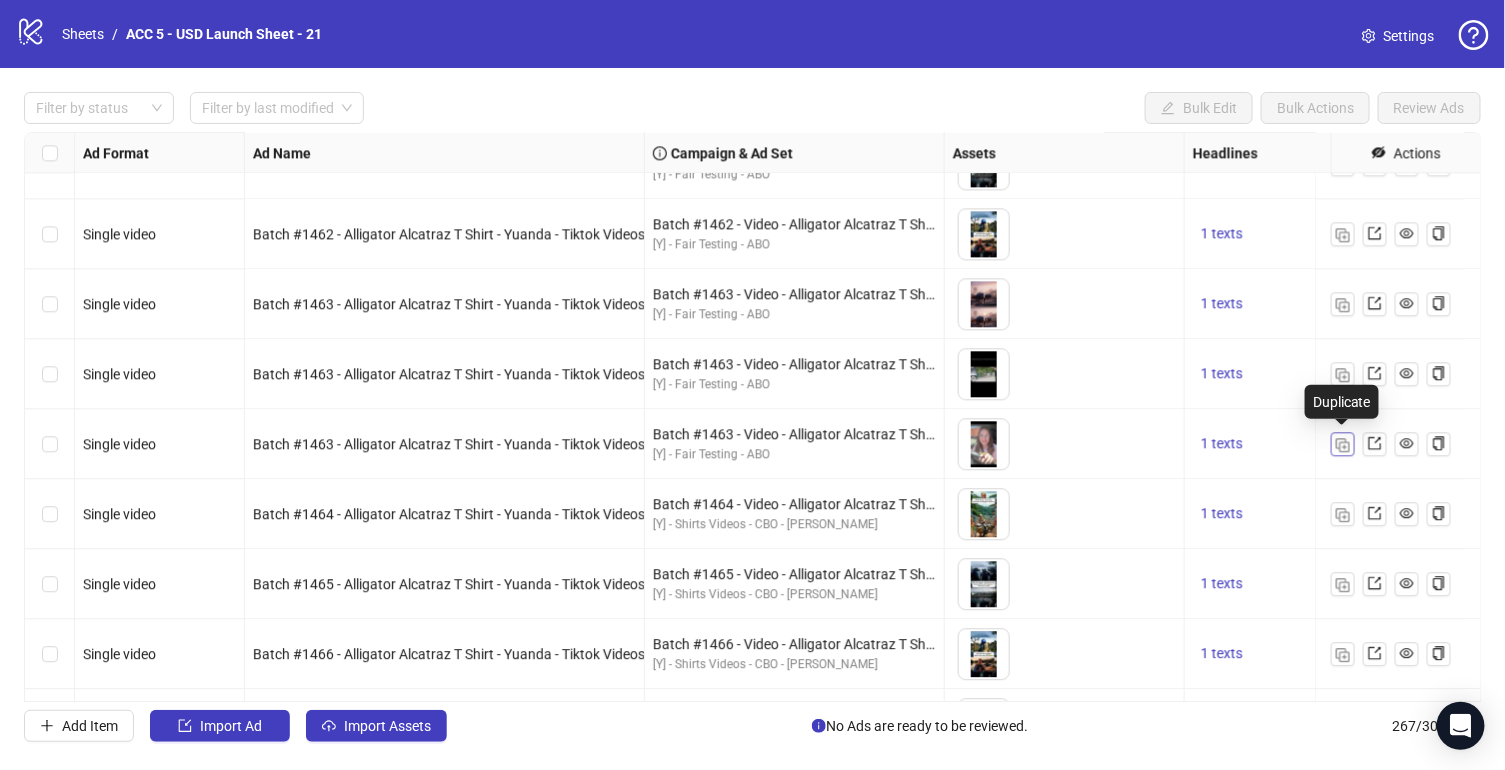 click at bounding box center [1343, 445] 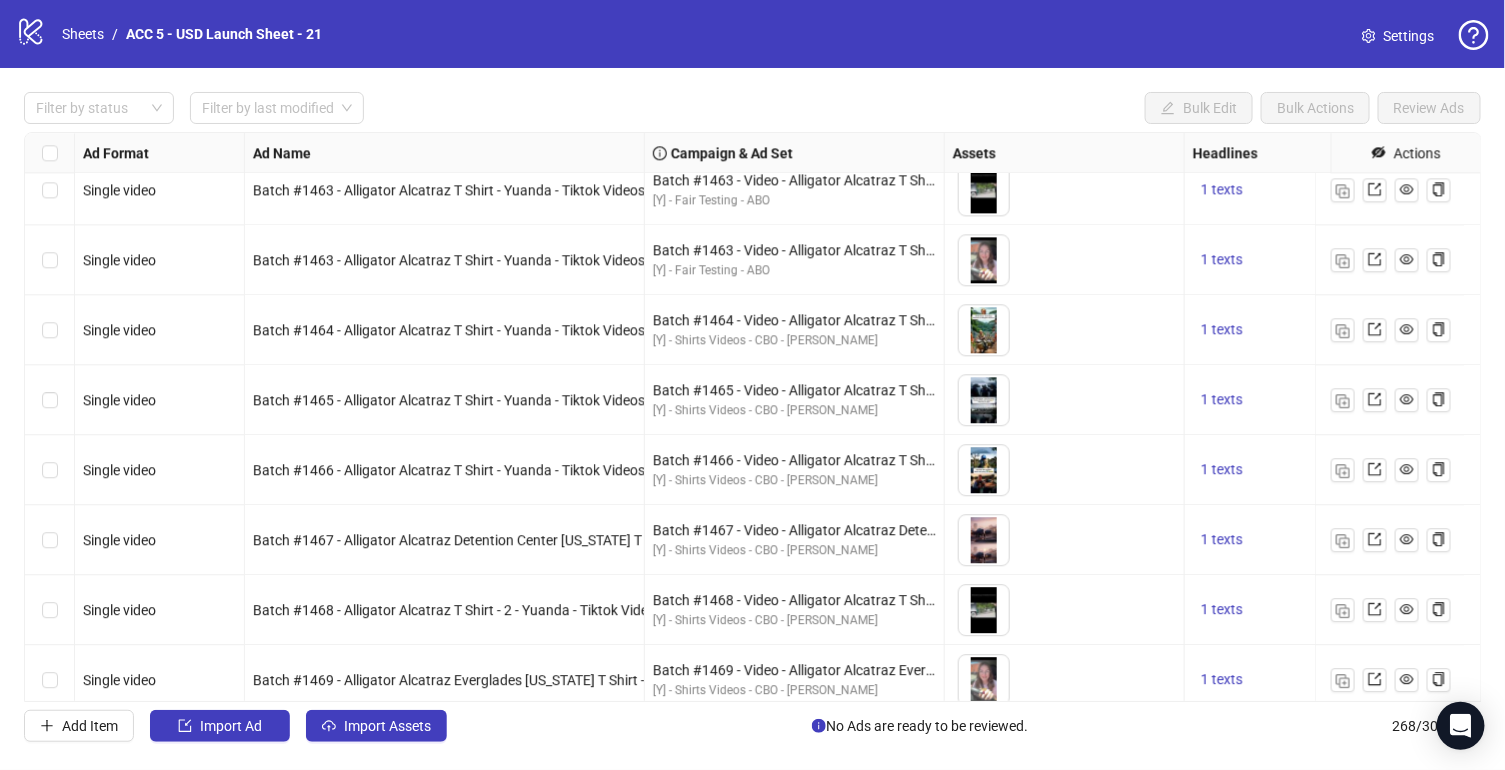 scroll, scrollTop: 18247, scrollLeft: 0, axis: vertical 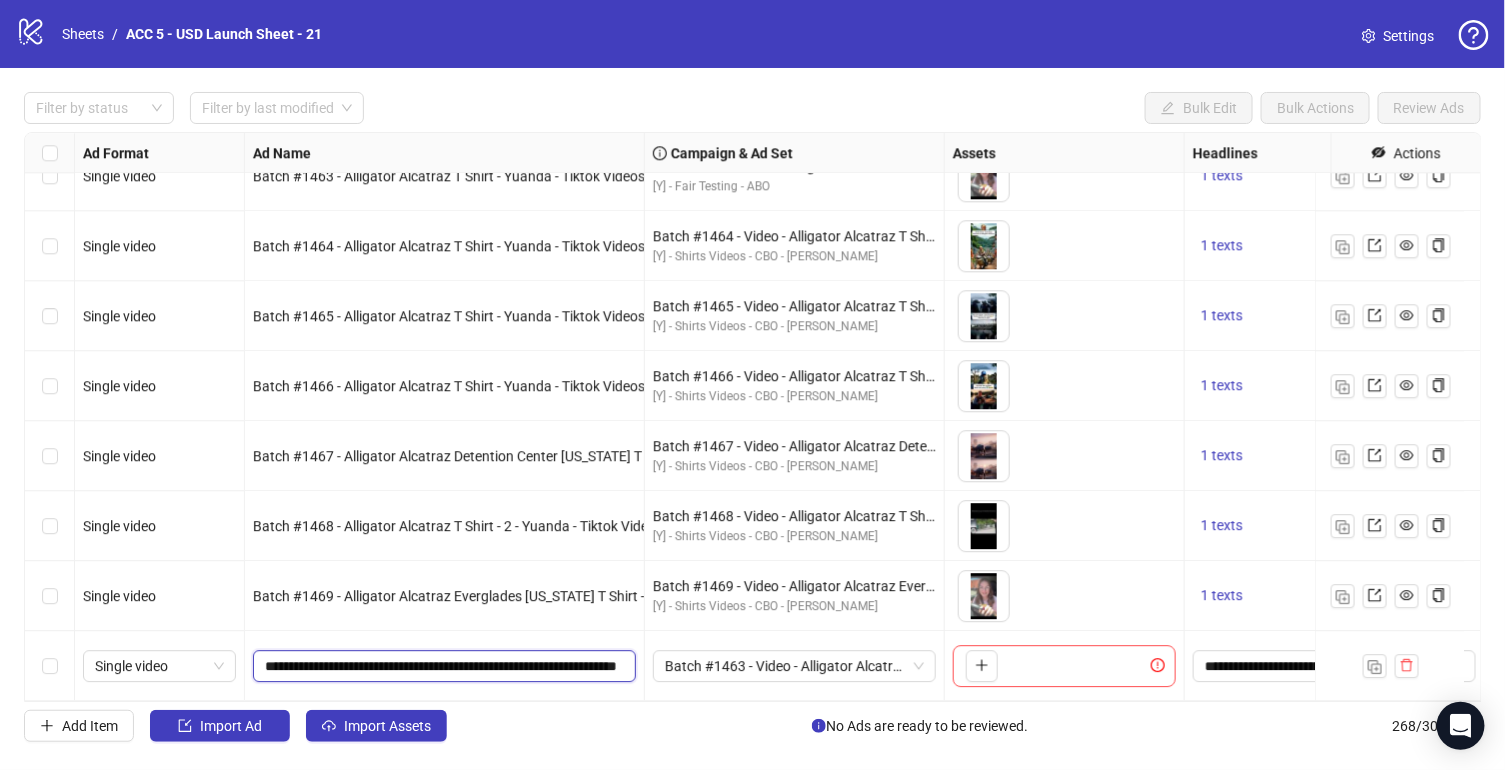 click on "**********" at bounding box center (442, 666) 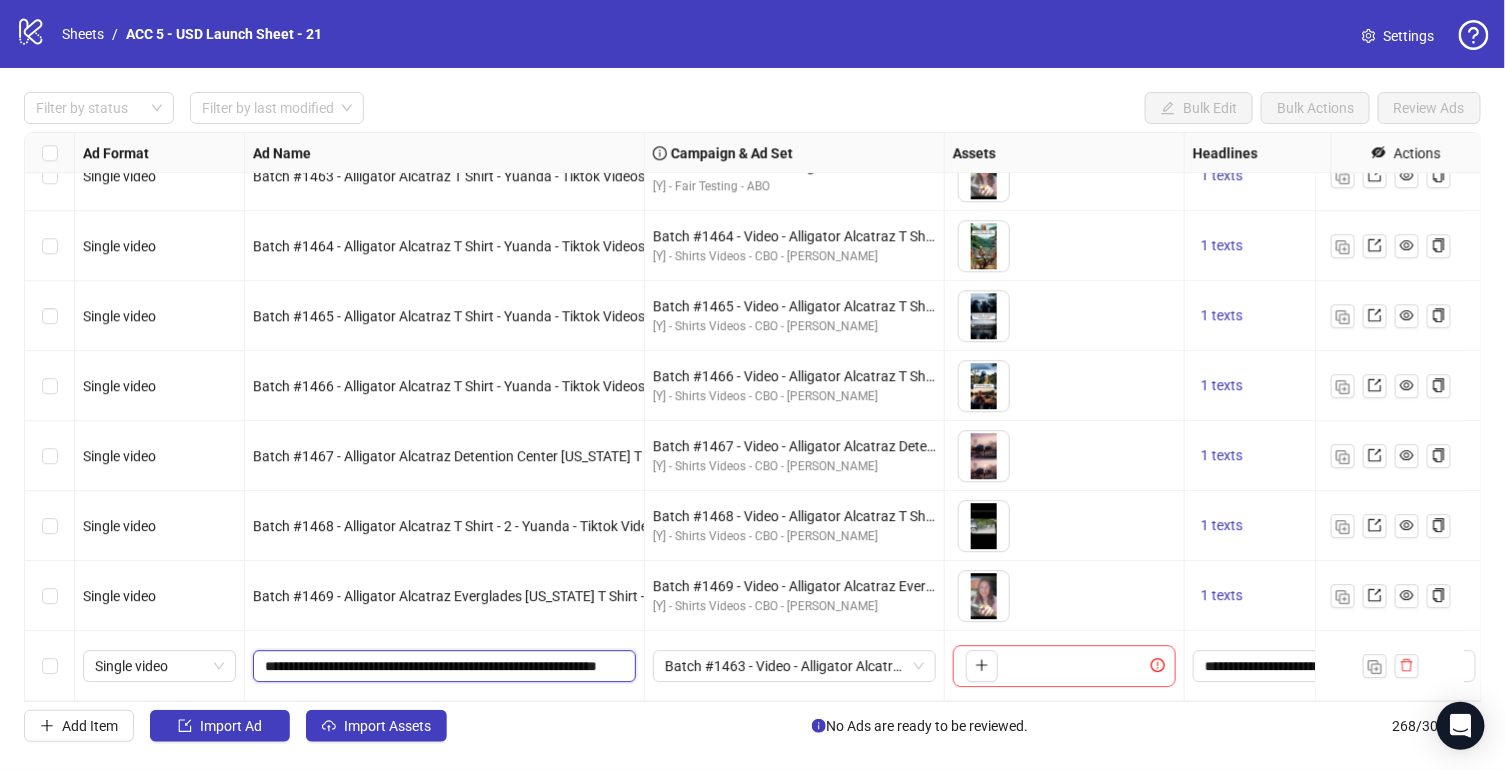 scroll, scrollTop: 0, scrollLeft: 39, axis: horizontal 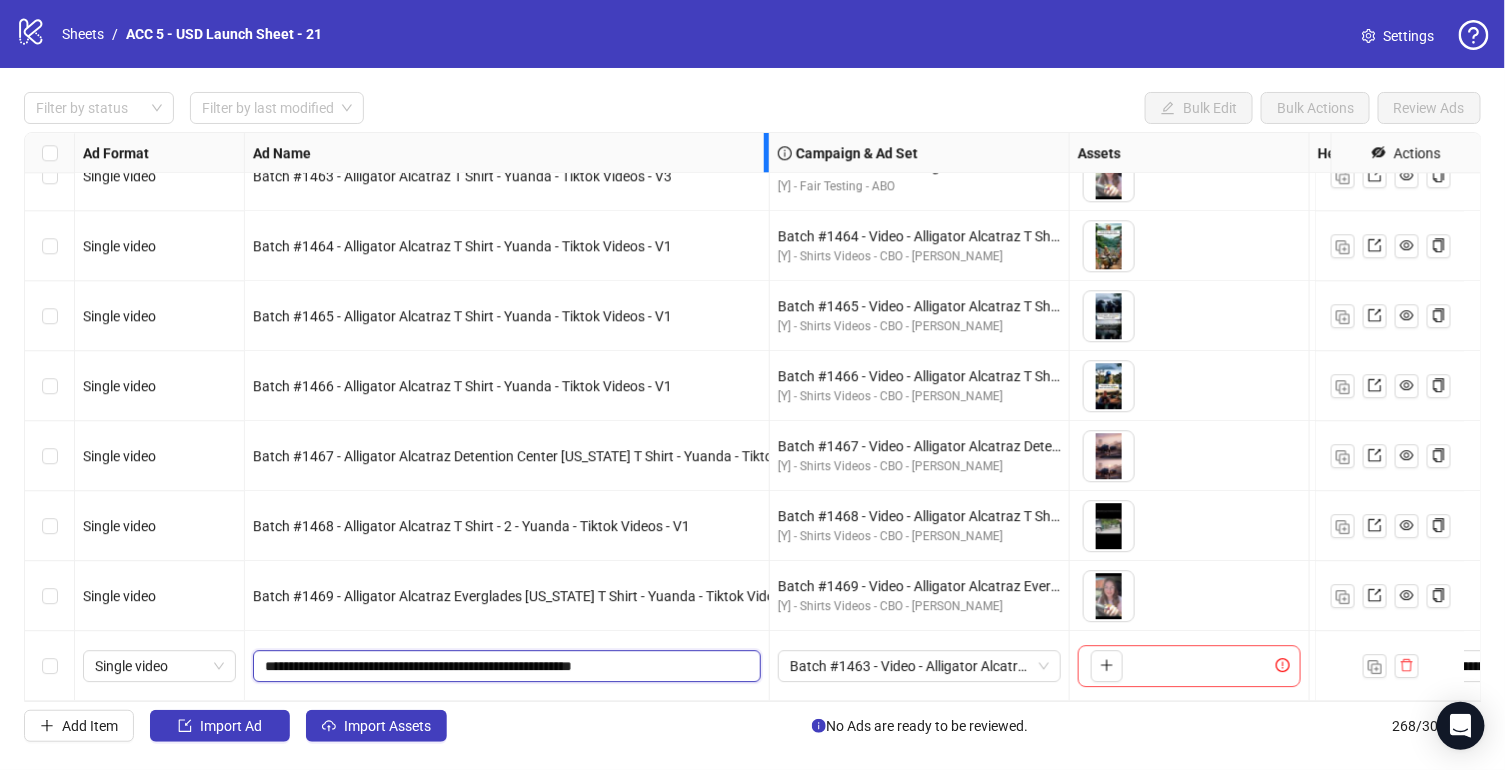 drag, startPoint x: 641, startPoint y: 151, endPoint x: 969, endPoint y: 699, distance: 638.6611 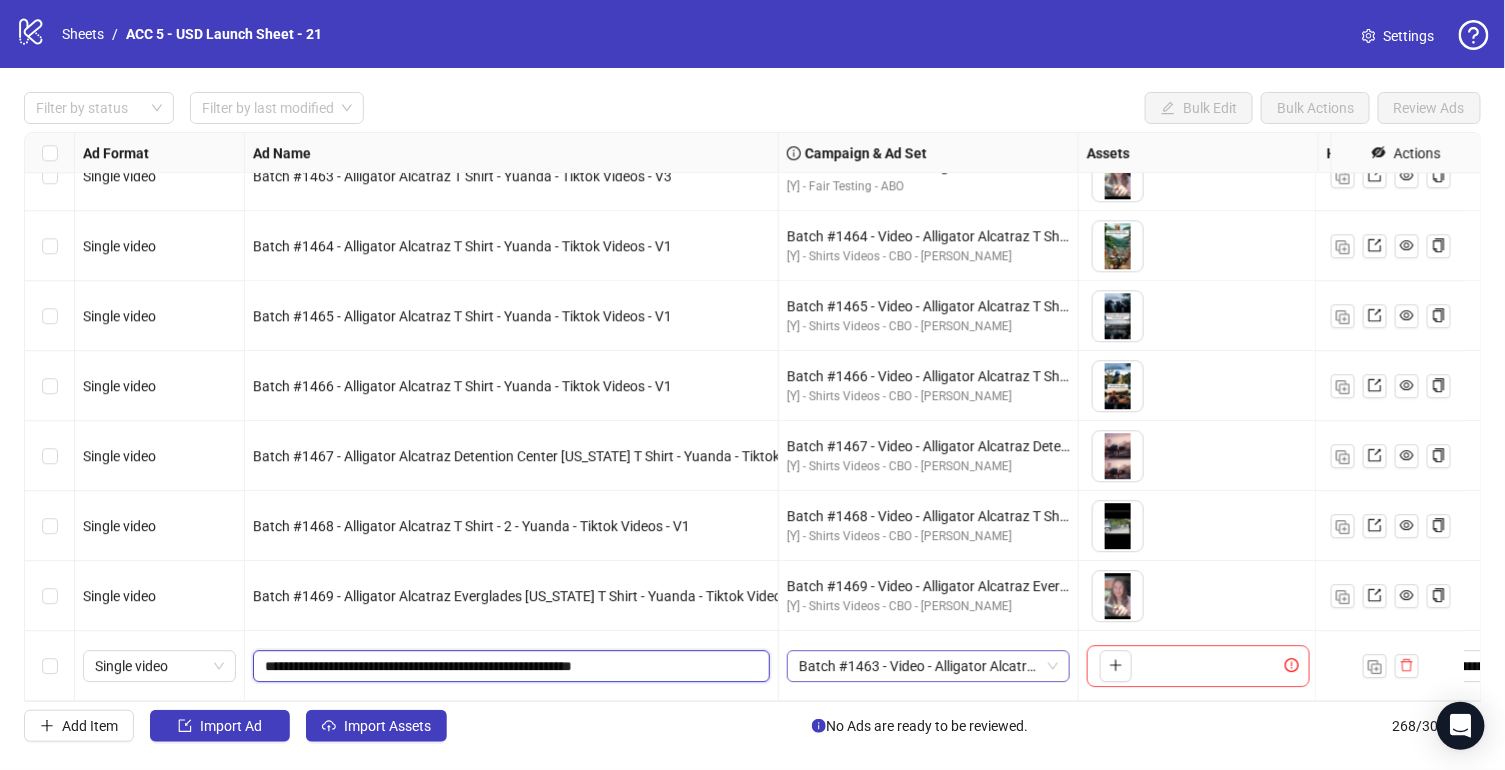 click on "Batch #1463 - Video - Alligator Alcatraz T Shirt - Yuanda - Tiktok Videos - [DATE]" at bounding box center (928, 666) 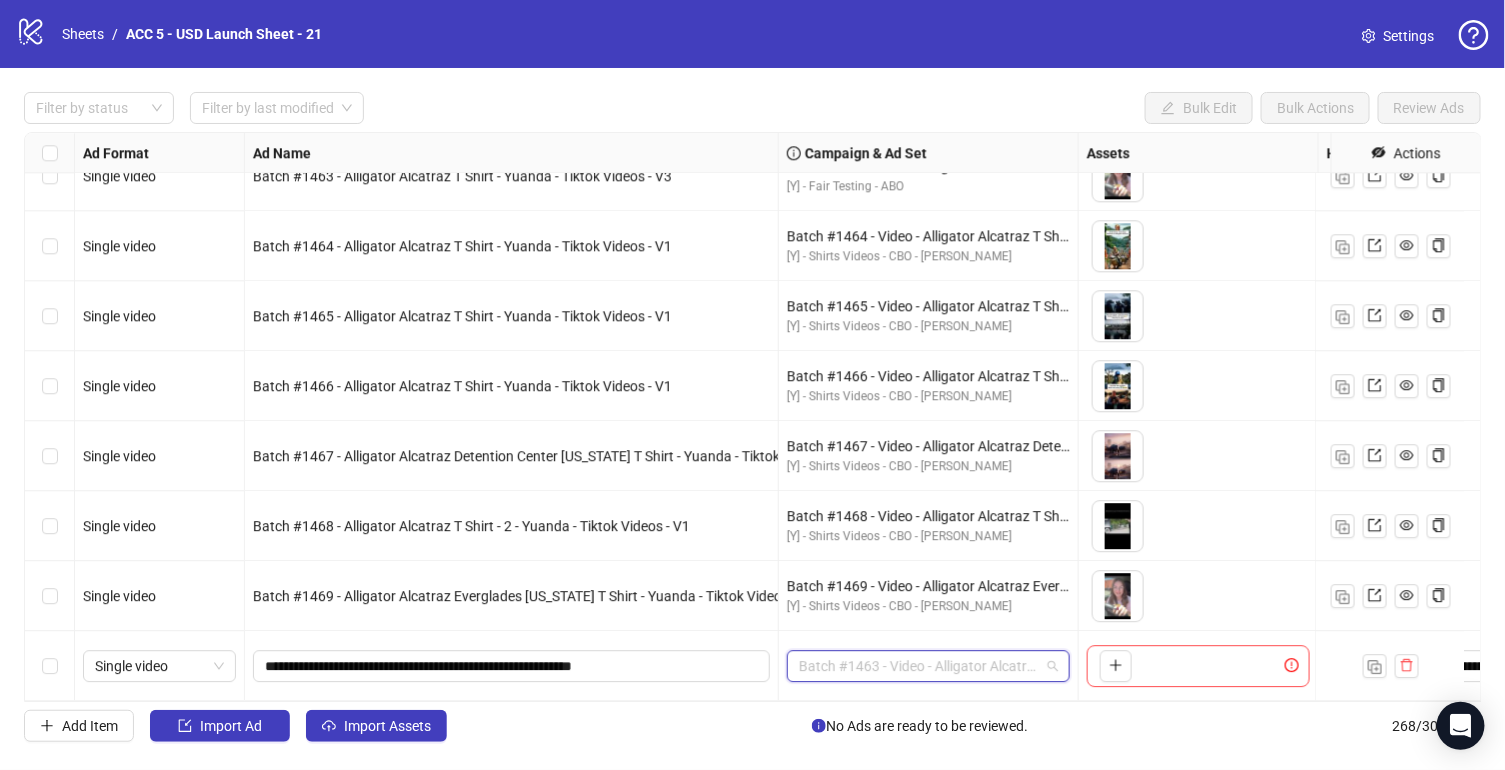 scroll, scrollTop: 151, scrollLeft: 0, axis: vertical 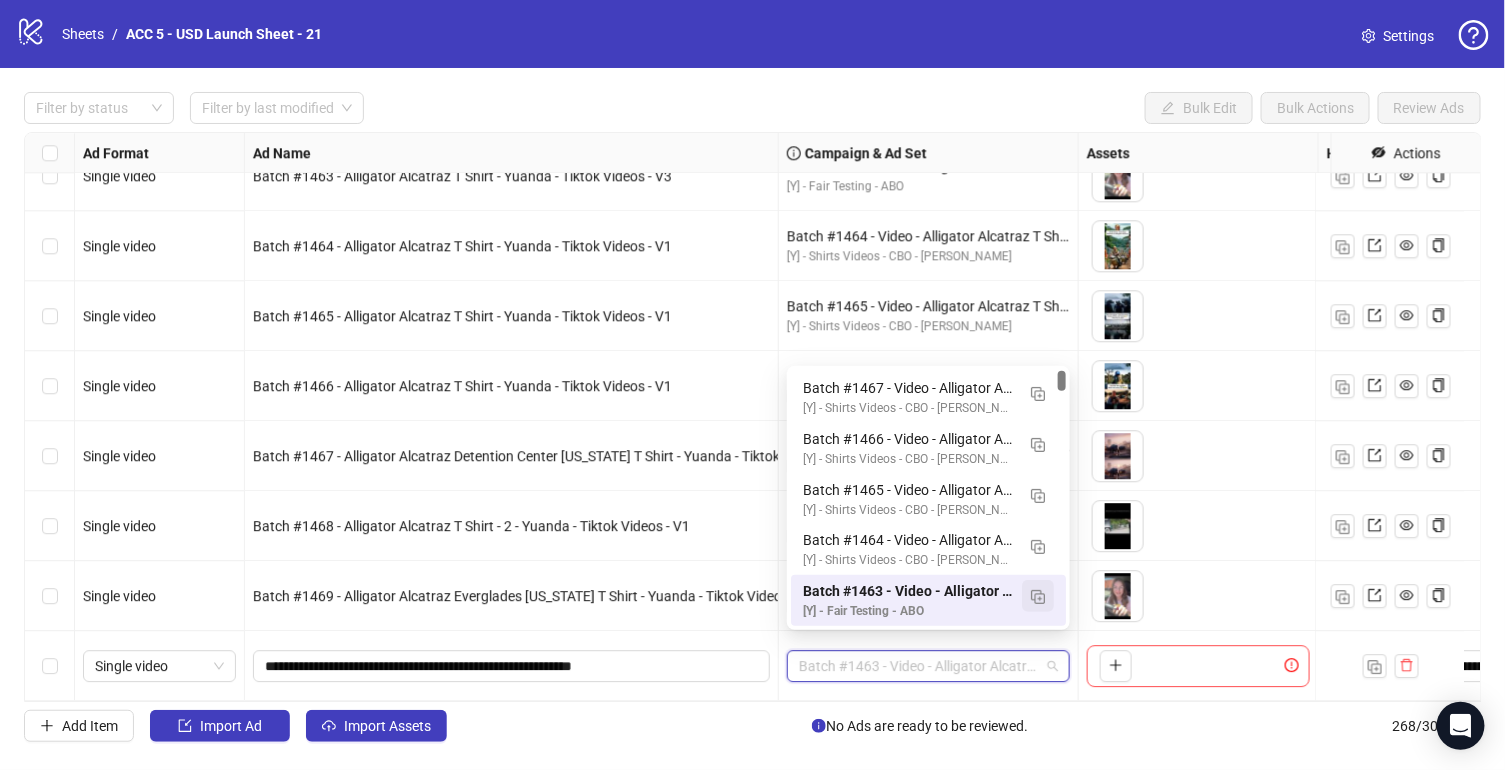 click at bounding box center [1038, 597] 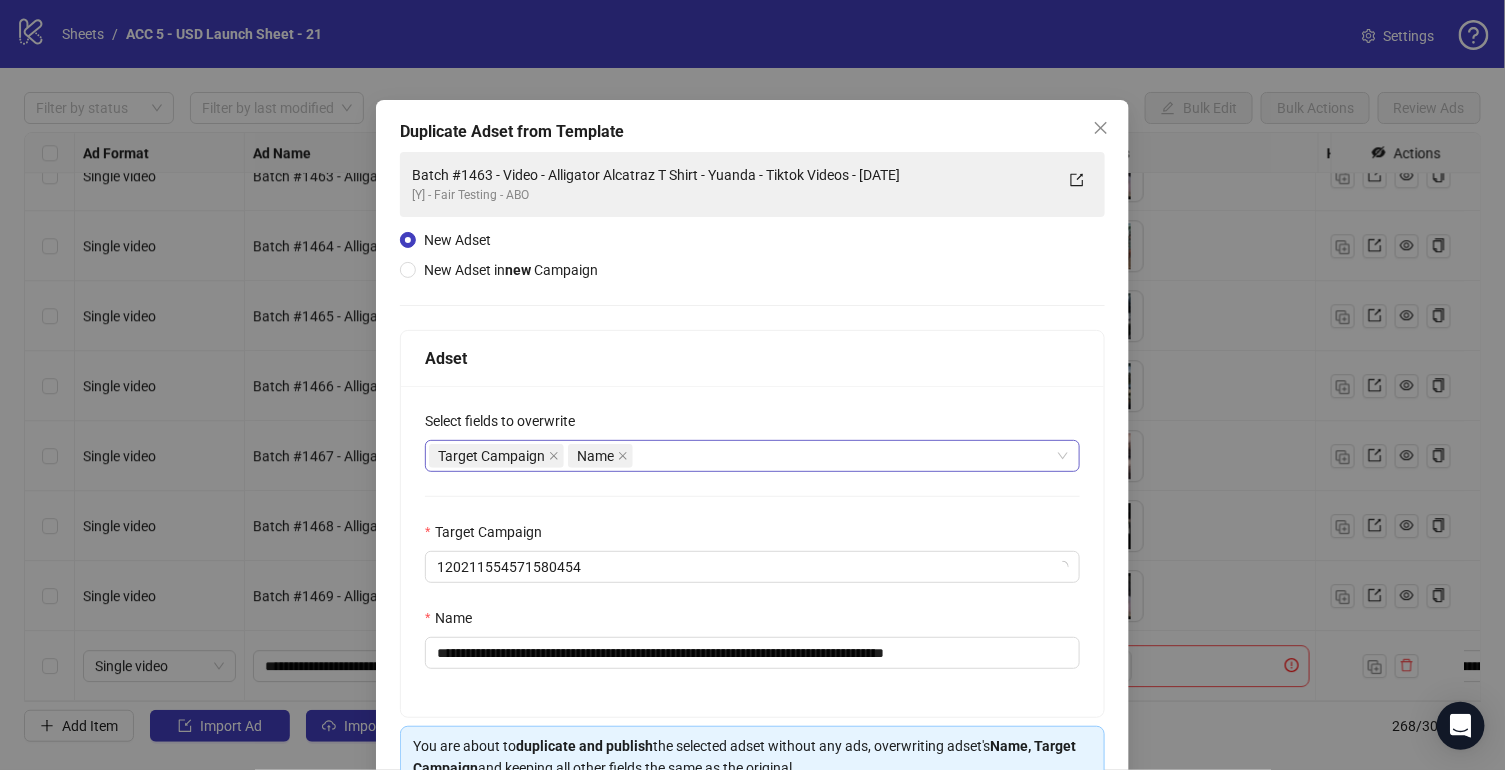 click on "Target Campaign Name" at bounding box center (742, 456) 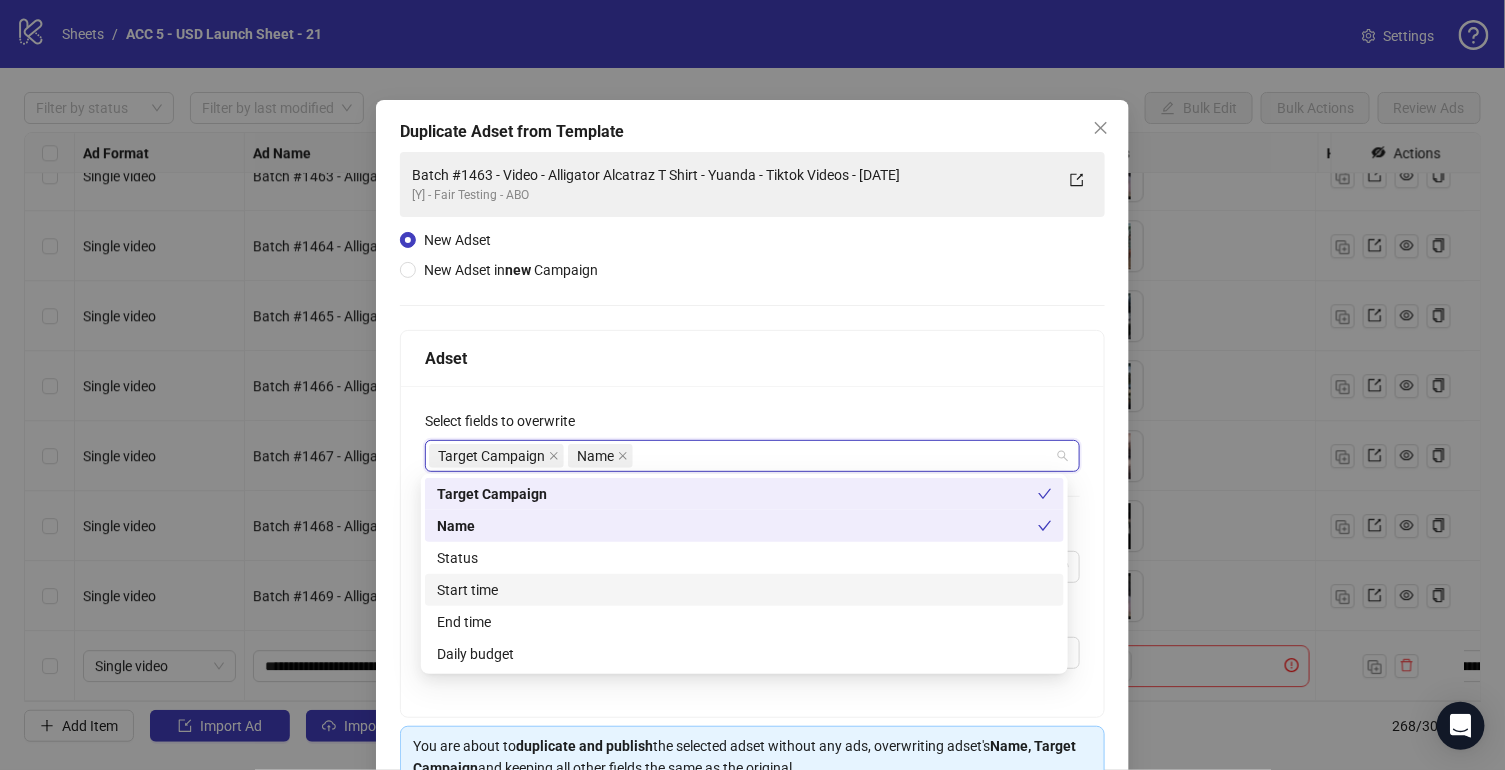 click on "Status" at bounding box center (744, 558) 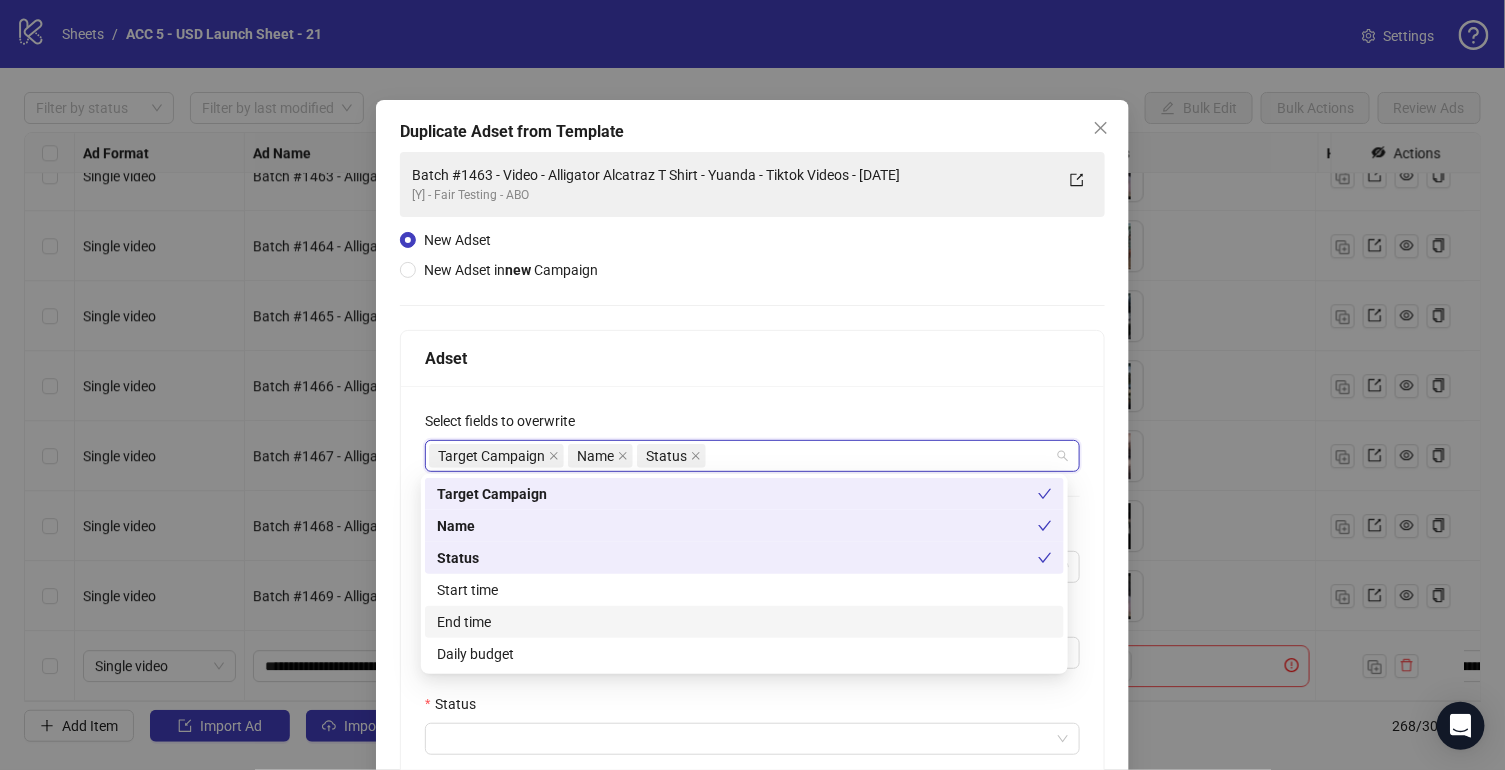 click on "End time" at bounding box center (744, 622) 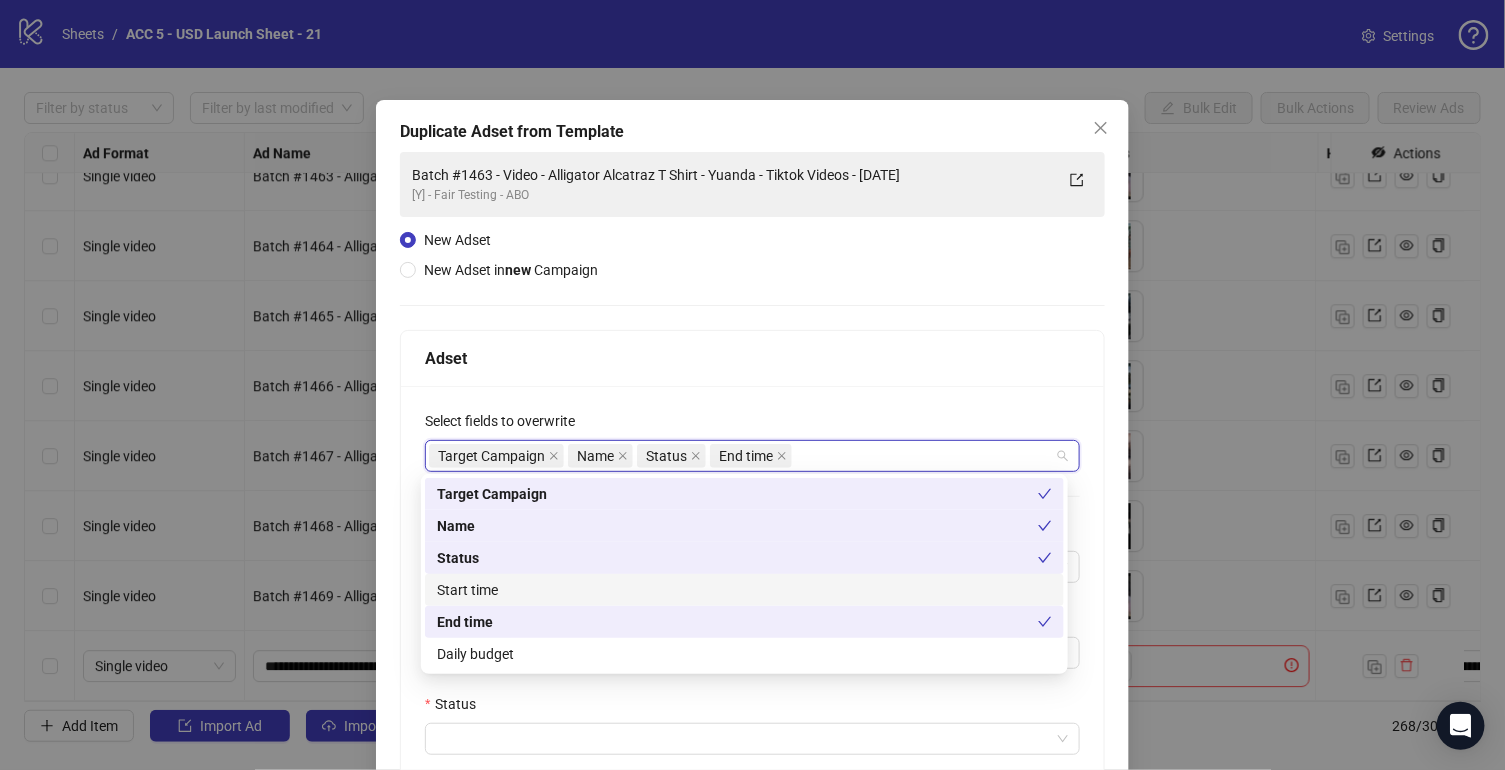 click on "Start time" at bounding box center [744, 590] 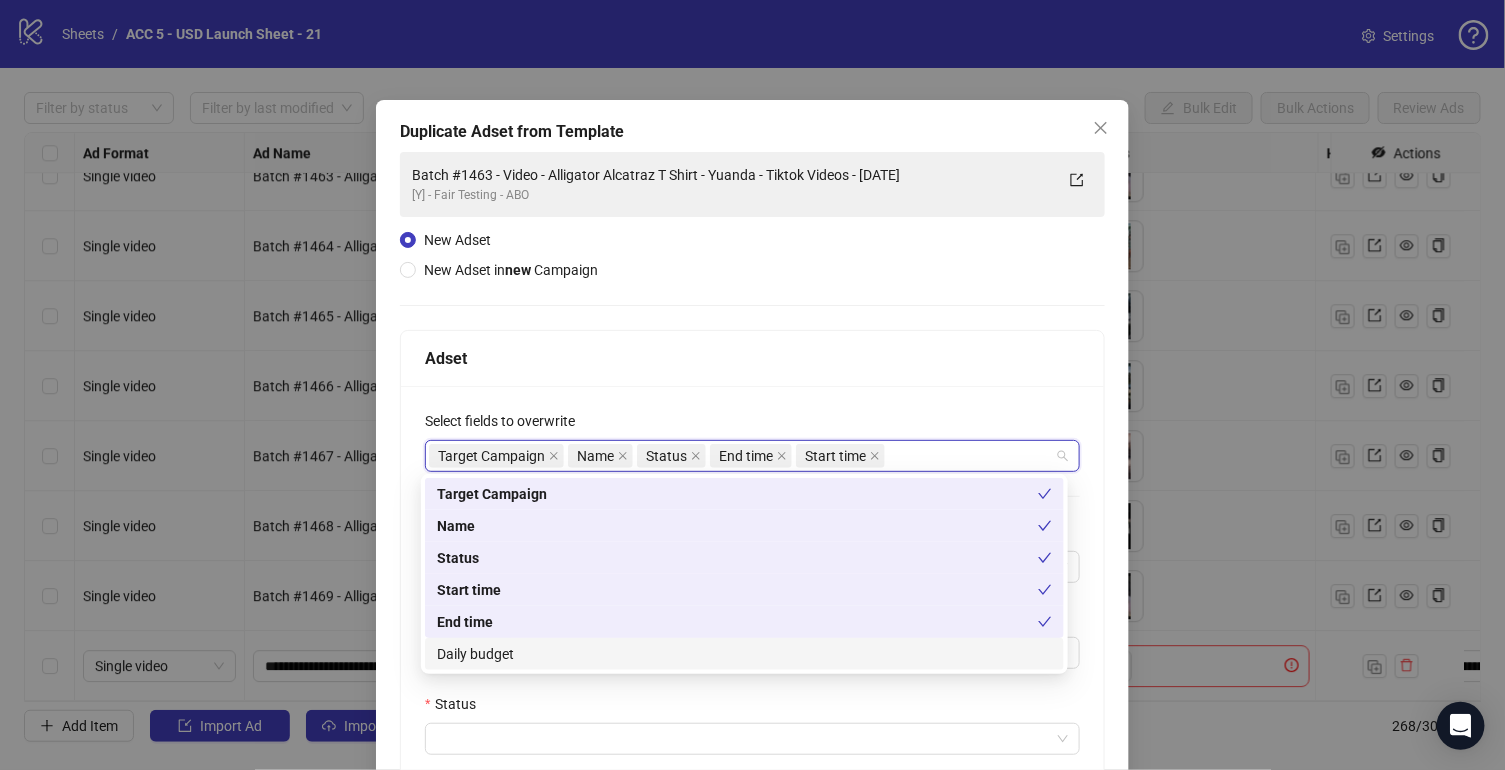 click on "Daily budget" at bounding box center [744, 654] 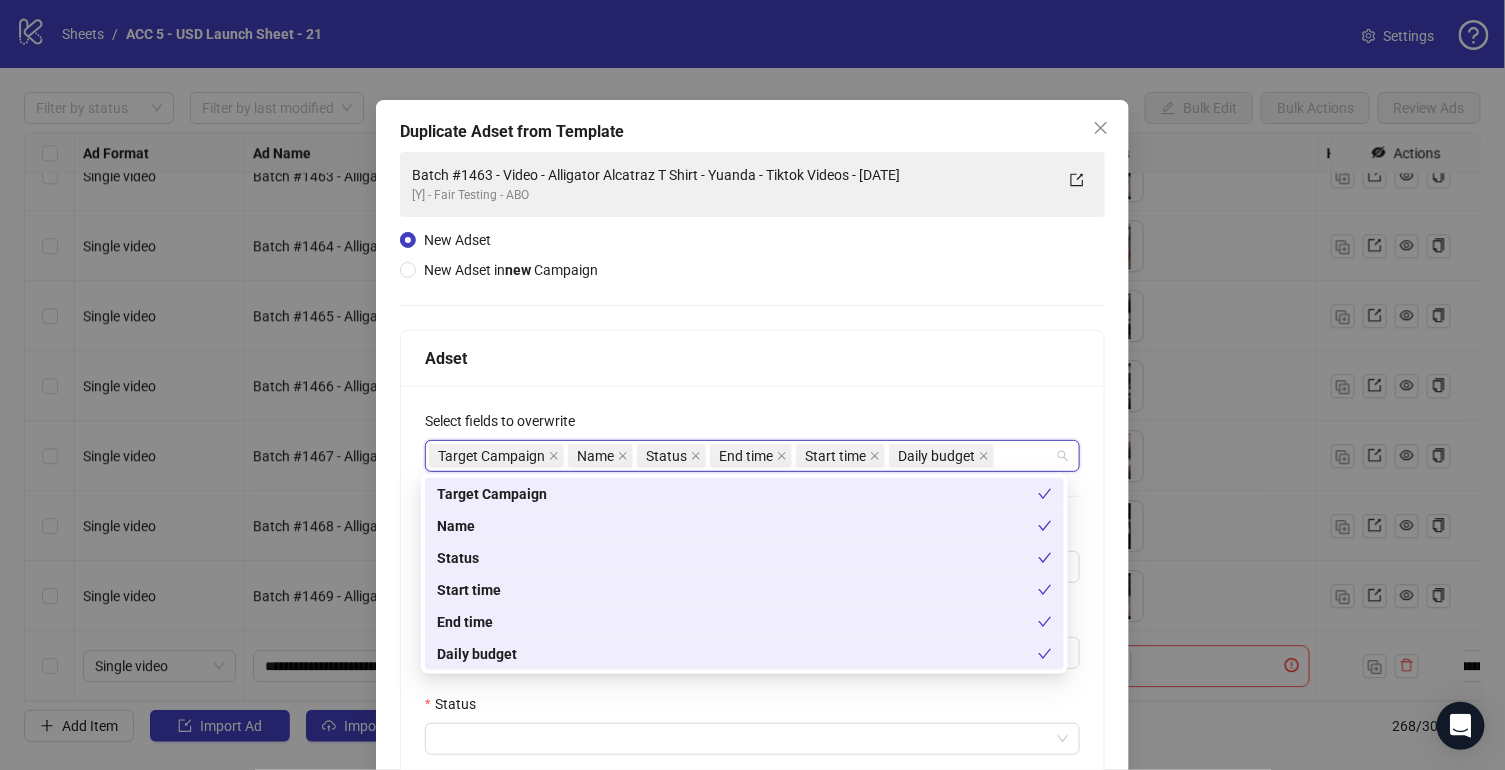 click on "Status" at bounding box center (752, 708) 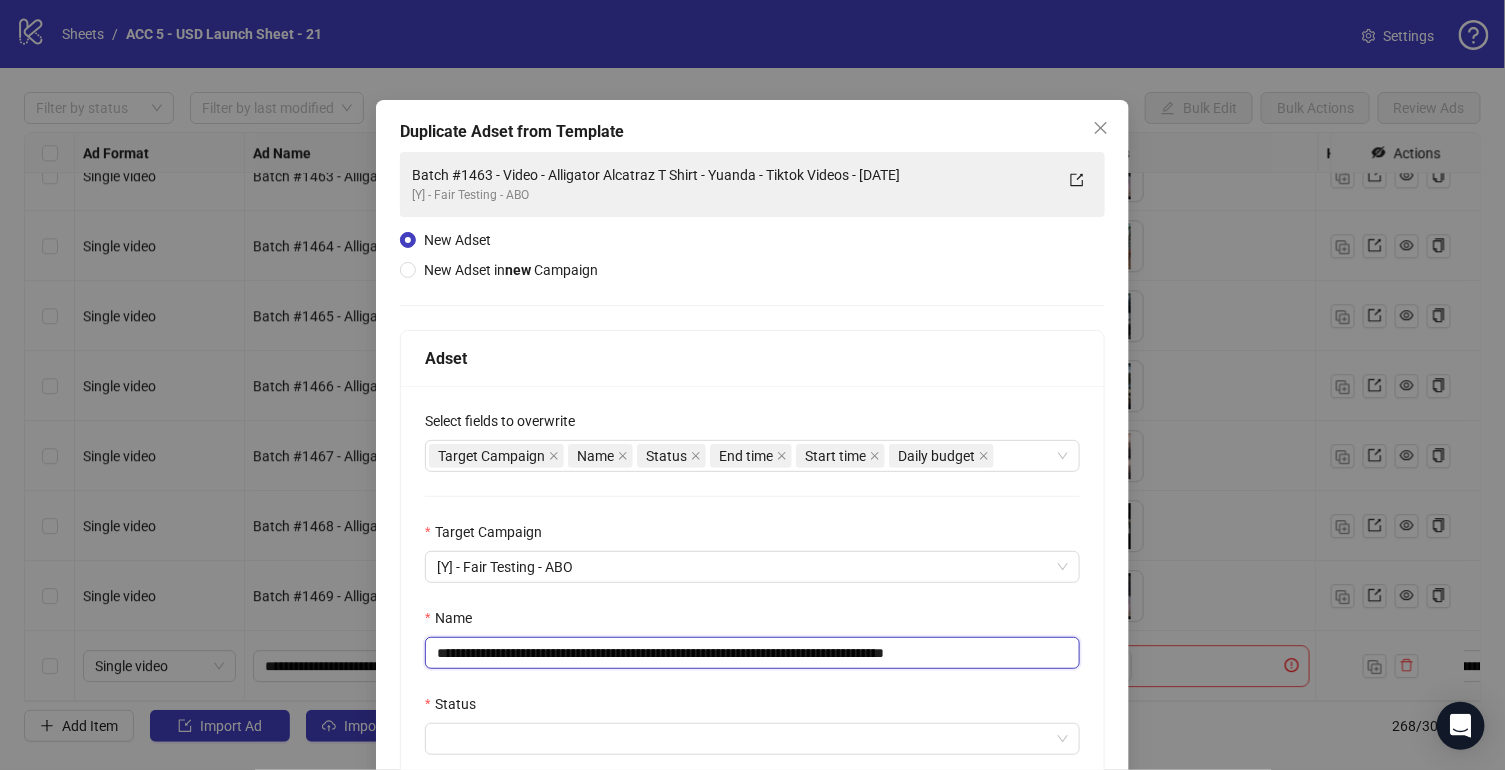 click on "**********" at bounding box center [752, 653] 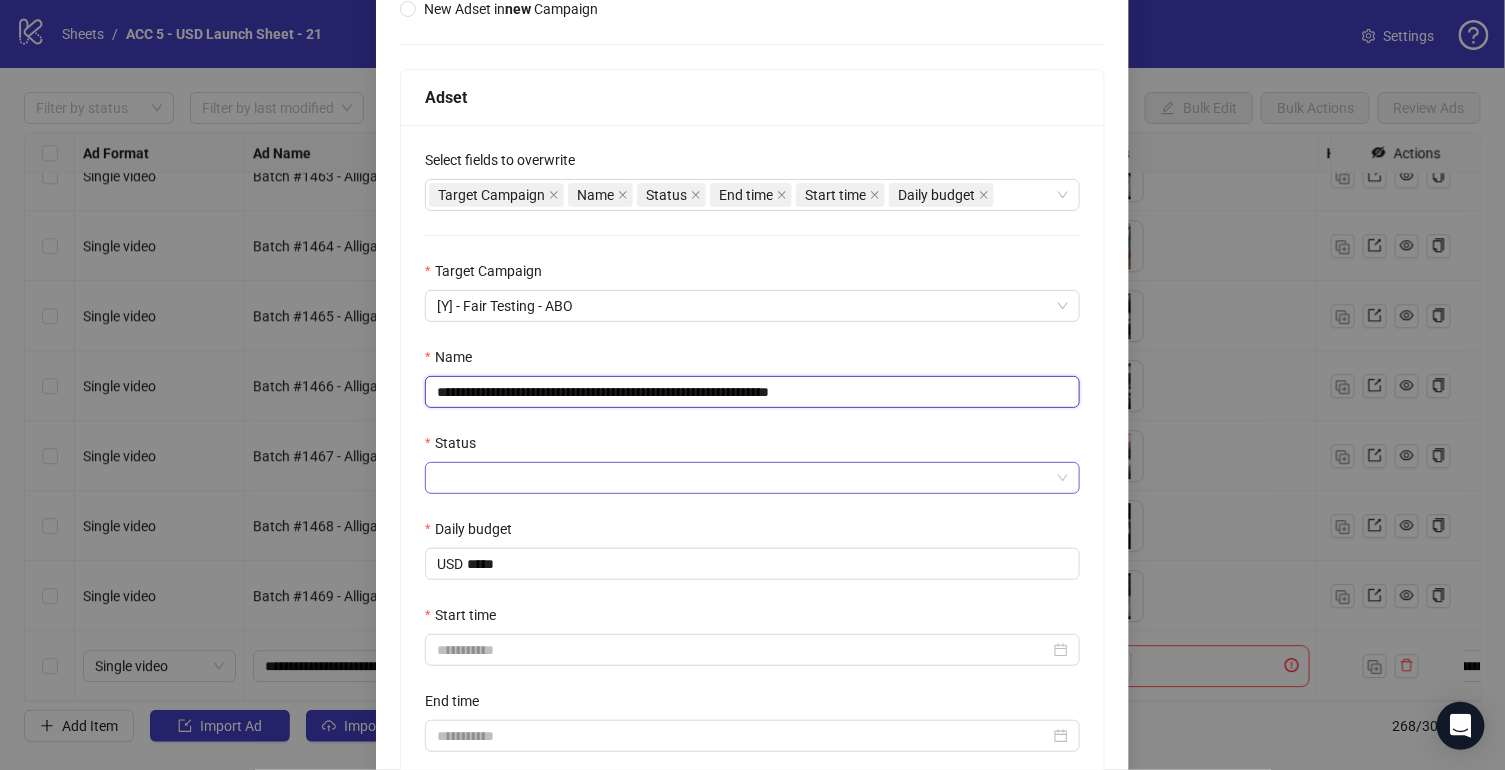 scroll, scrollTop: 263, scrollLeft: 0, axis: vertical 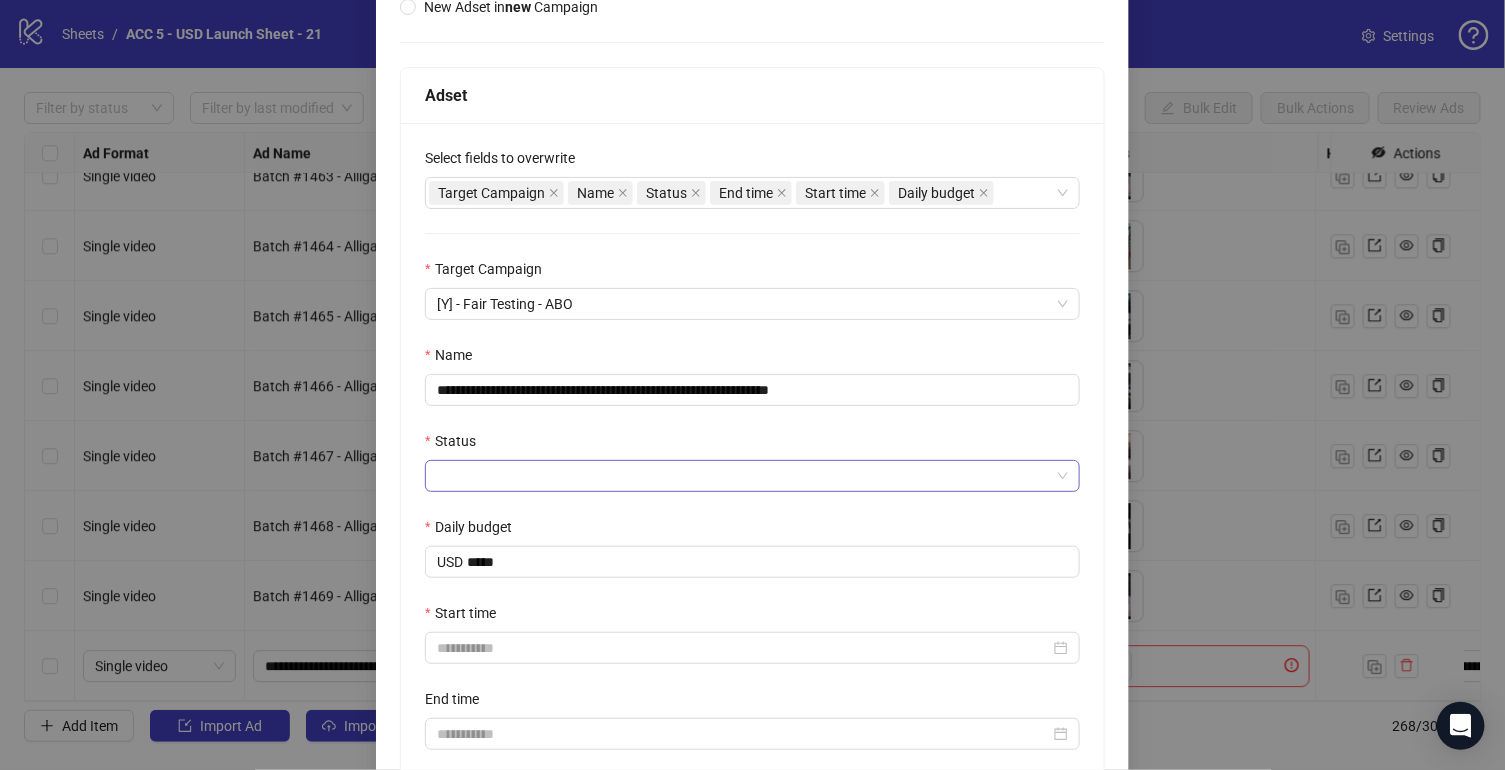 click on "Status" at bounding box center [743, 476] 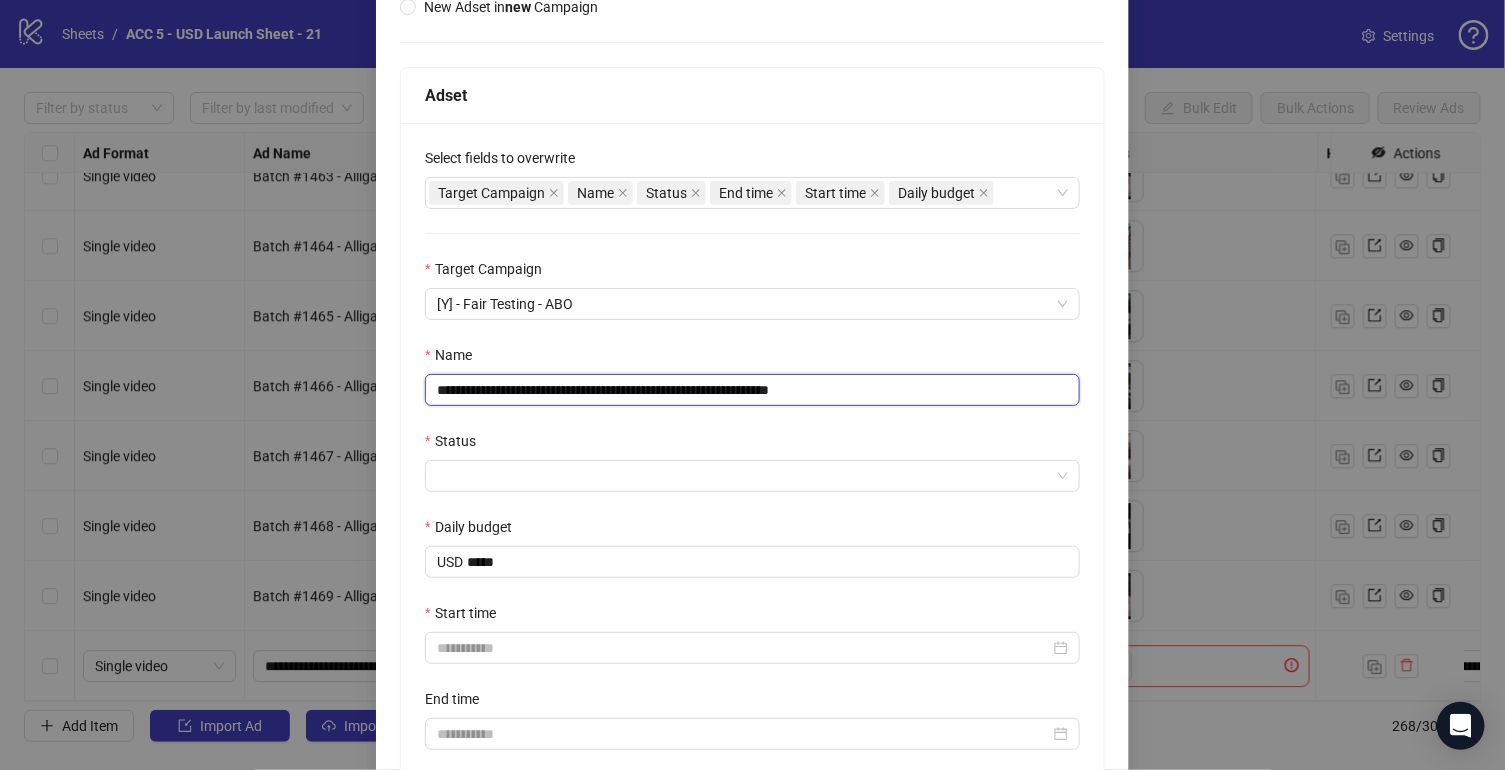 click on "**********" at bounding box center [752, 390] 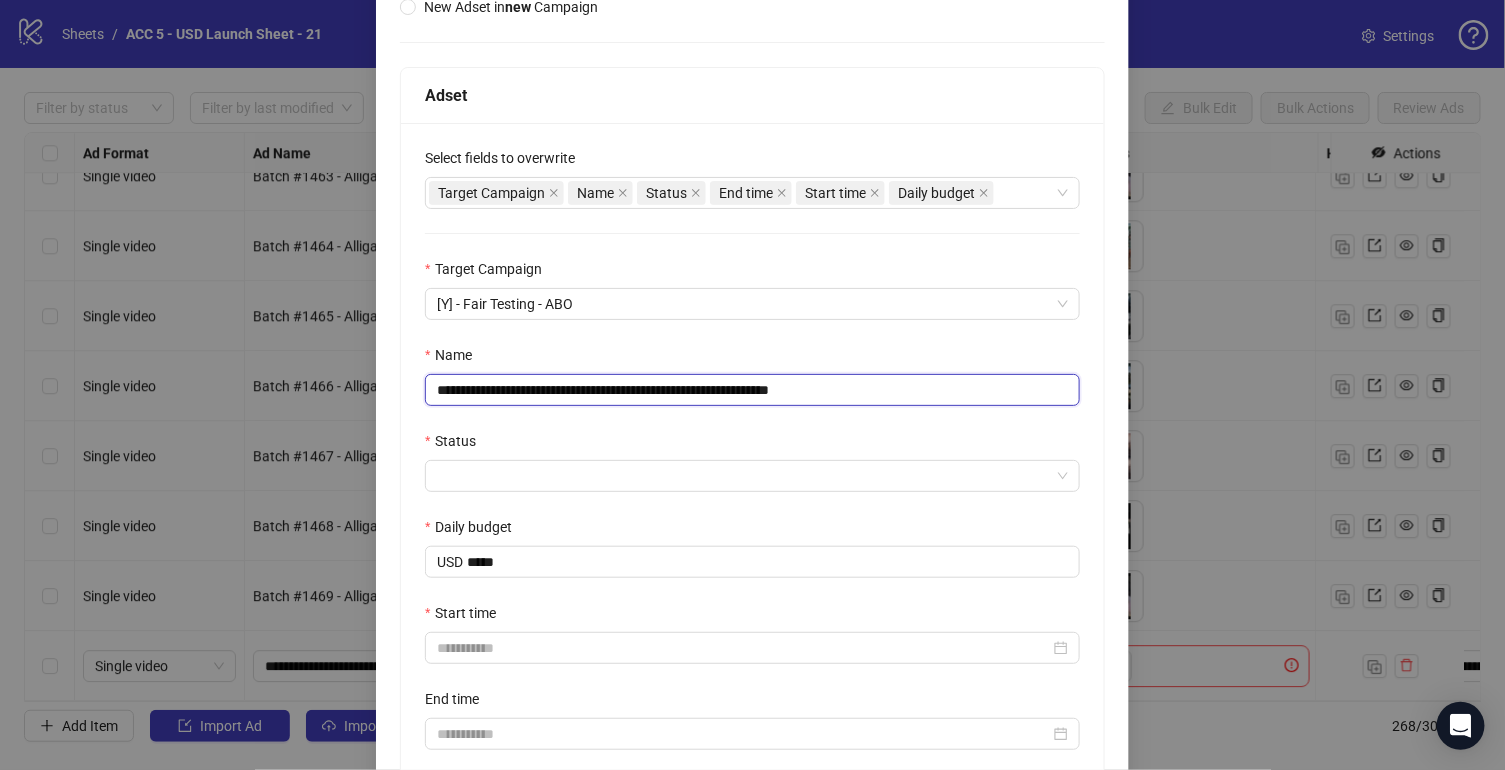 click on "**********" at bounding box center [752, 390] 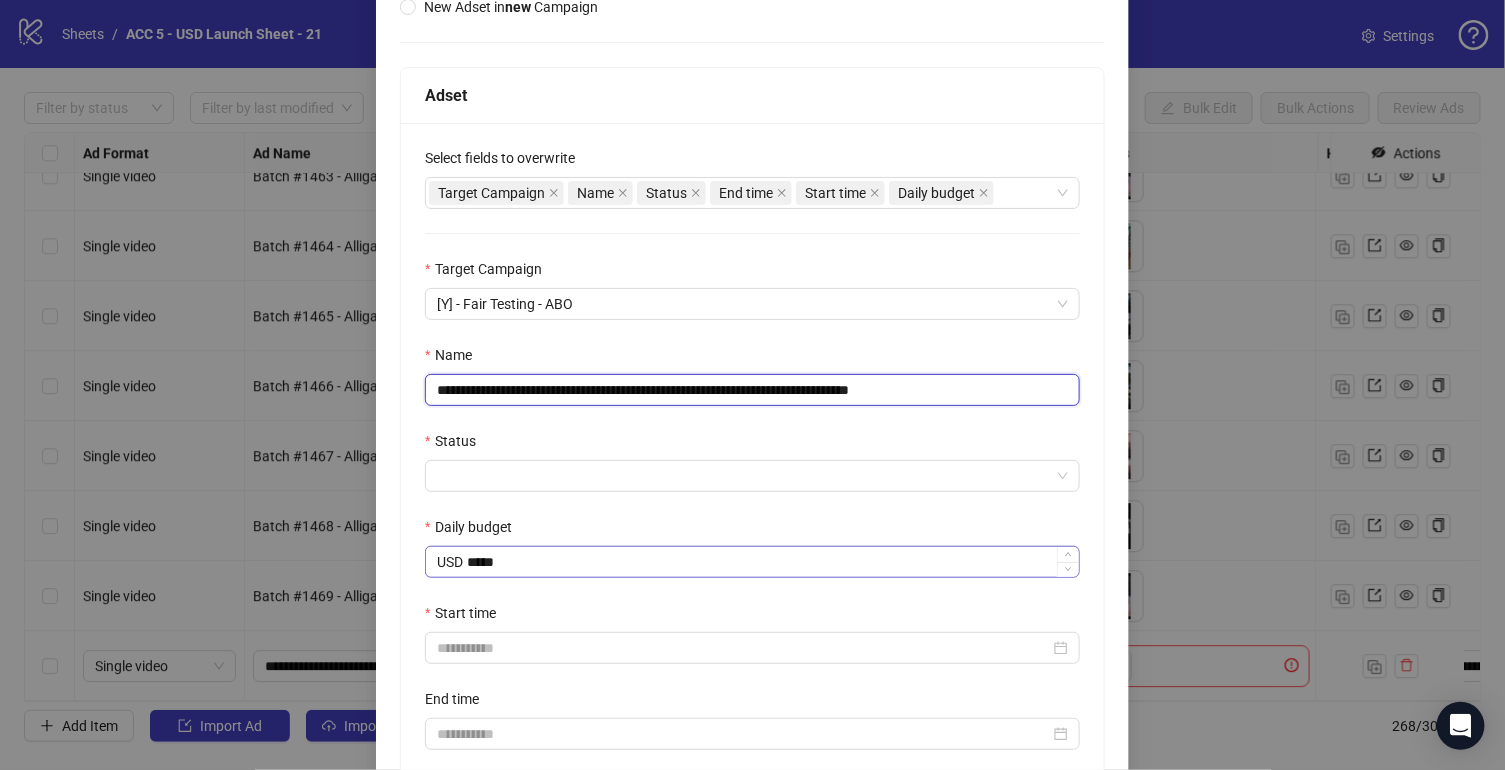 type on "**********" 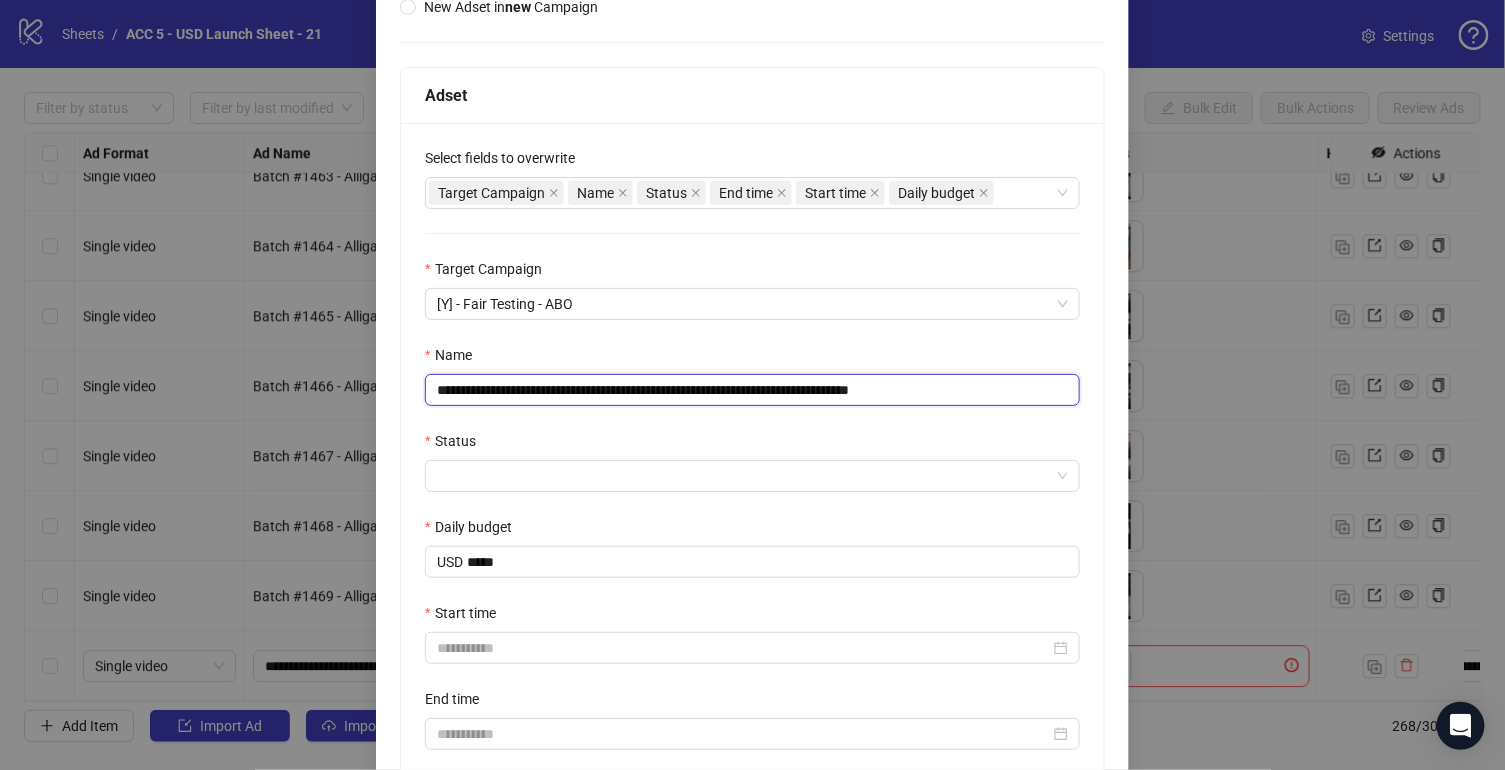 click on "**********" at bounding box center [752, 390] 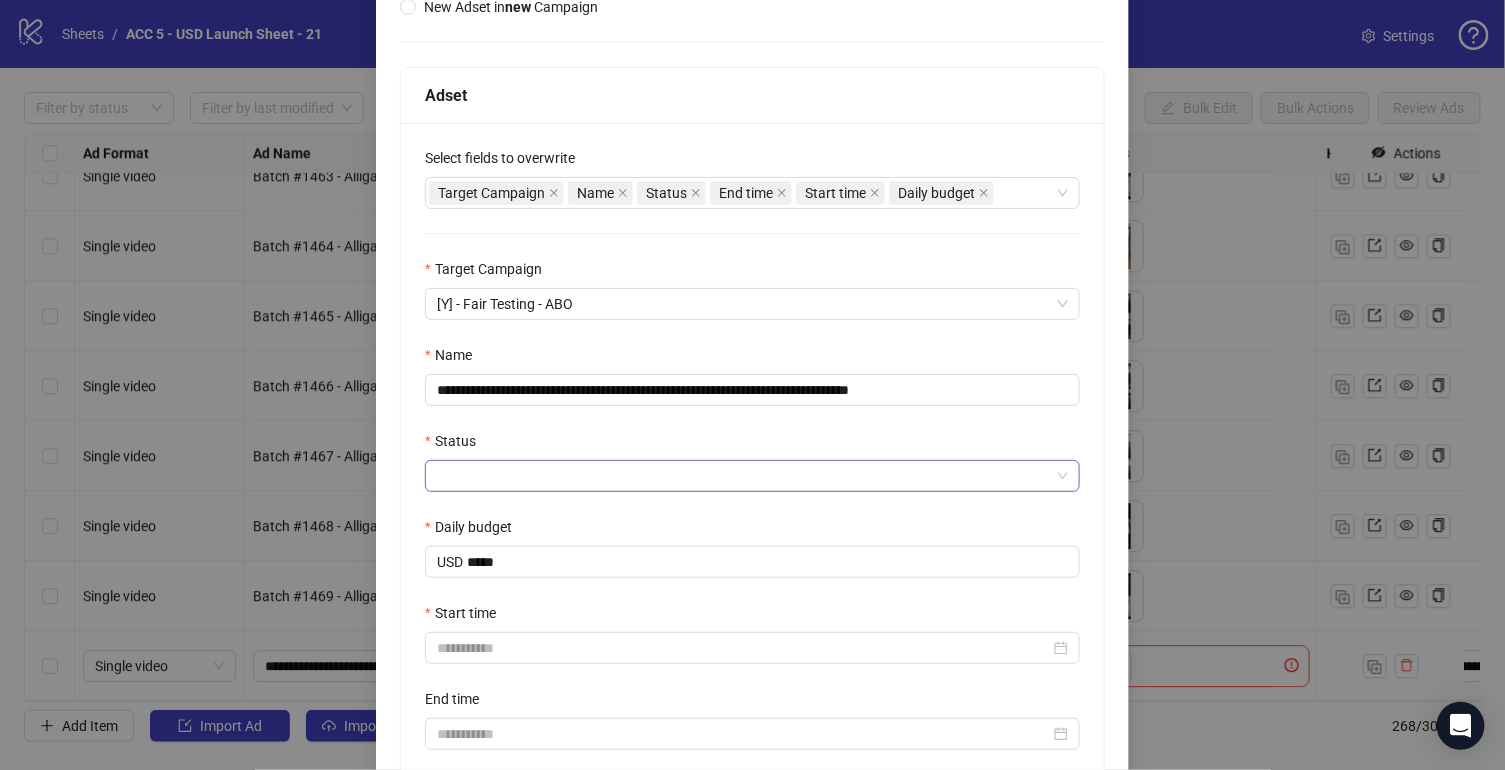 click on "Status" at bounding box center (743, 476) 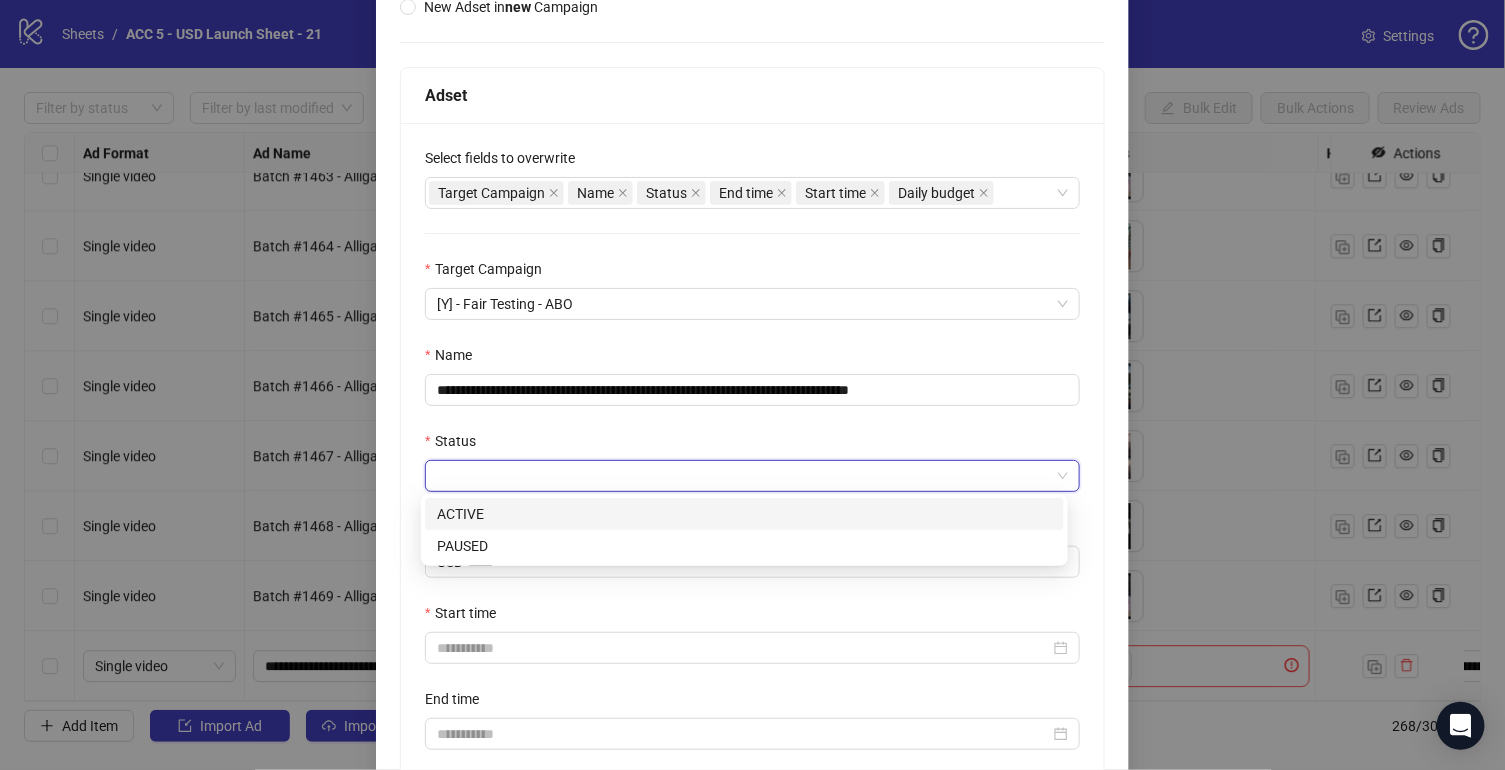 click on "ACTIVE" at bounding box center [744, 514] 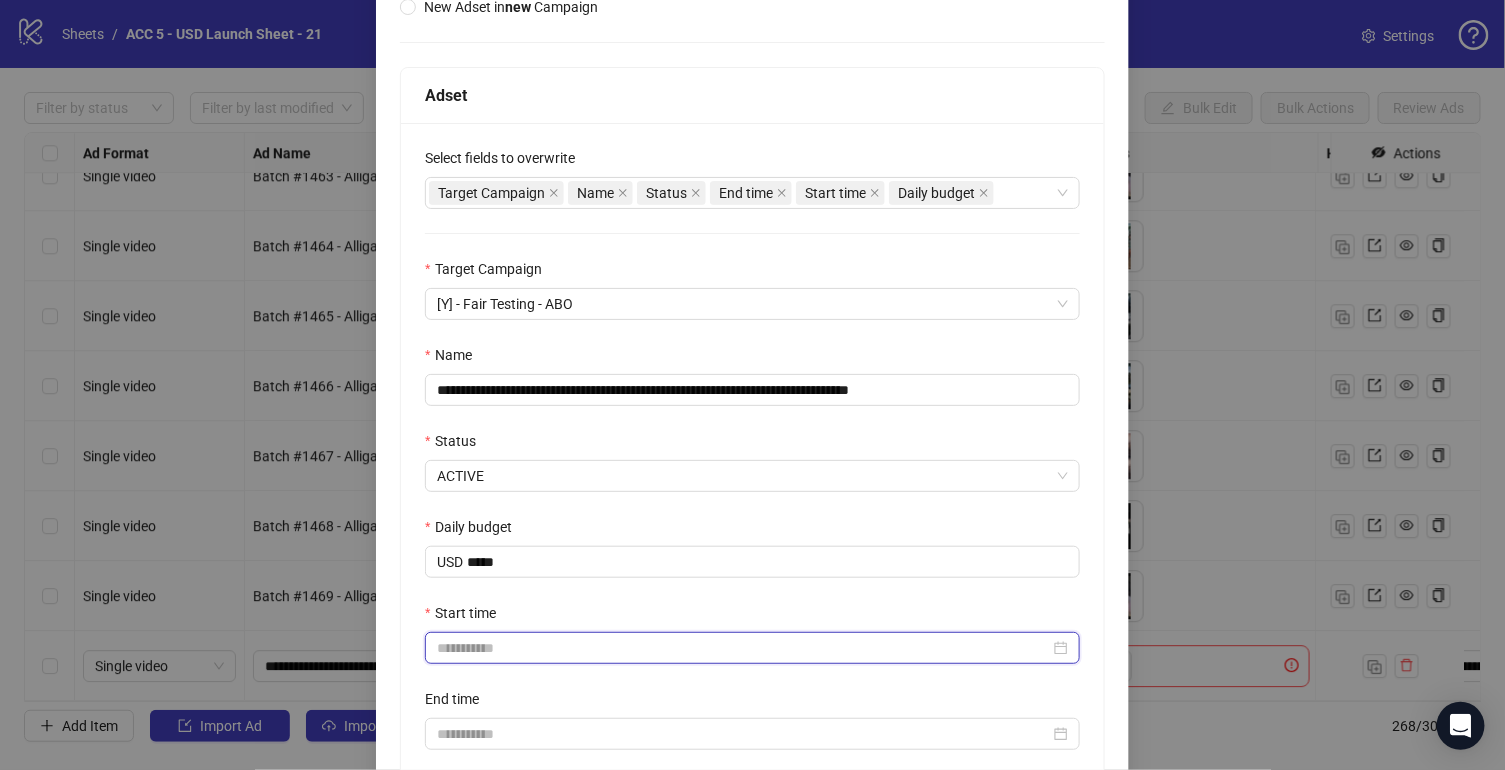 click on "Start time" at bounding box center (743, 648) 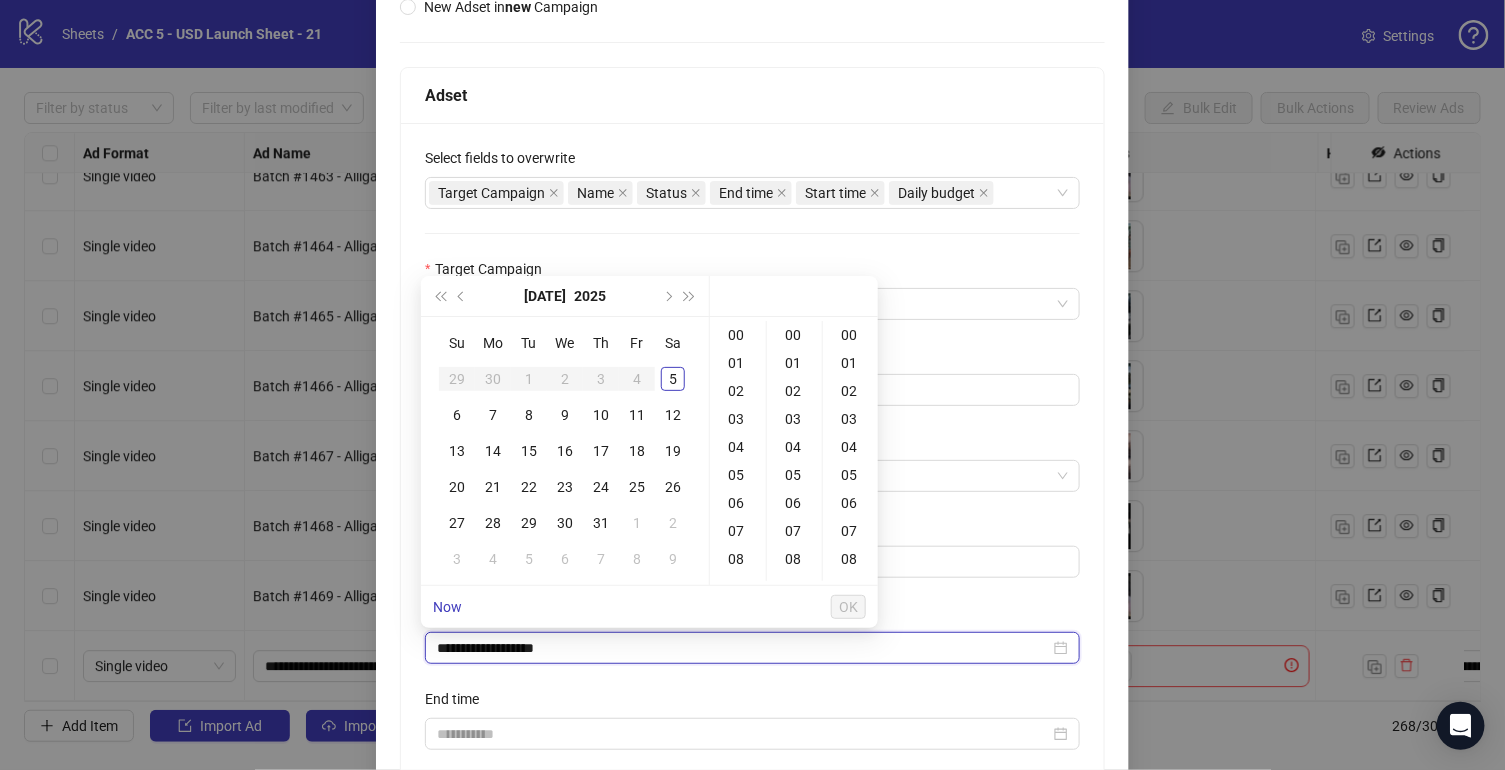 type on "**********" 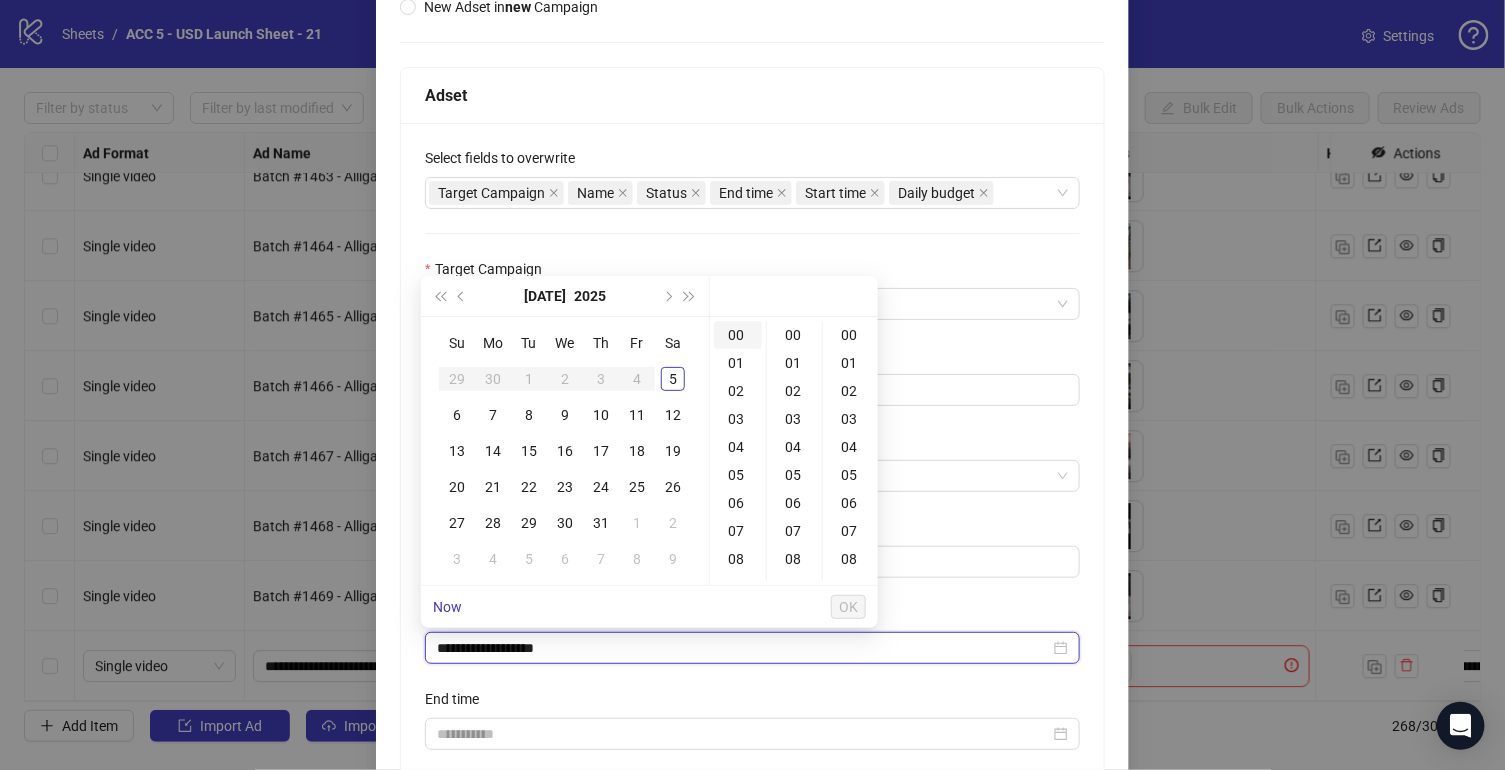 type on "**********" 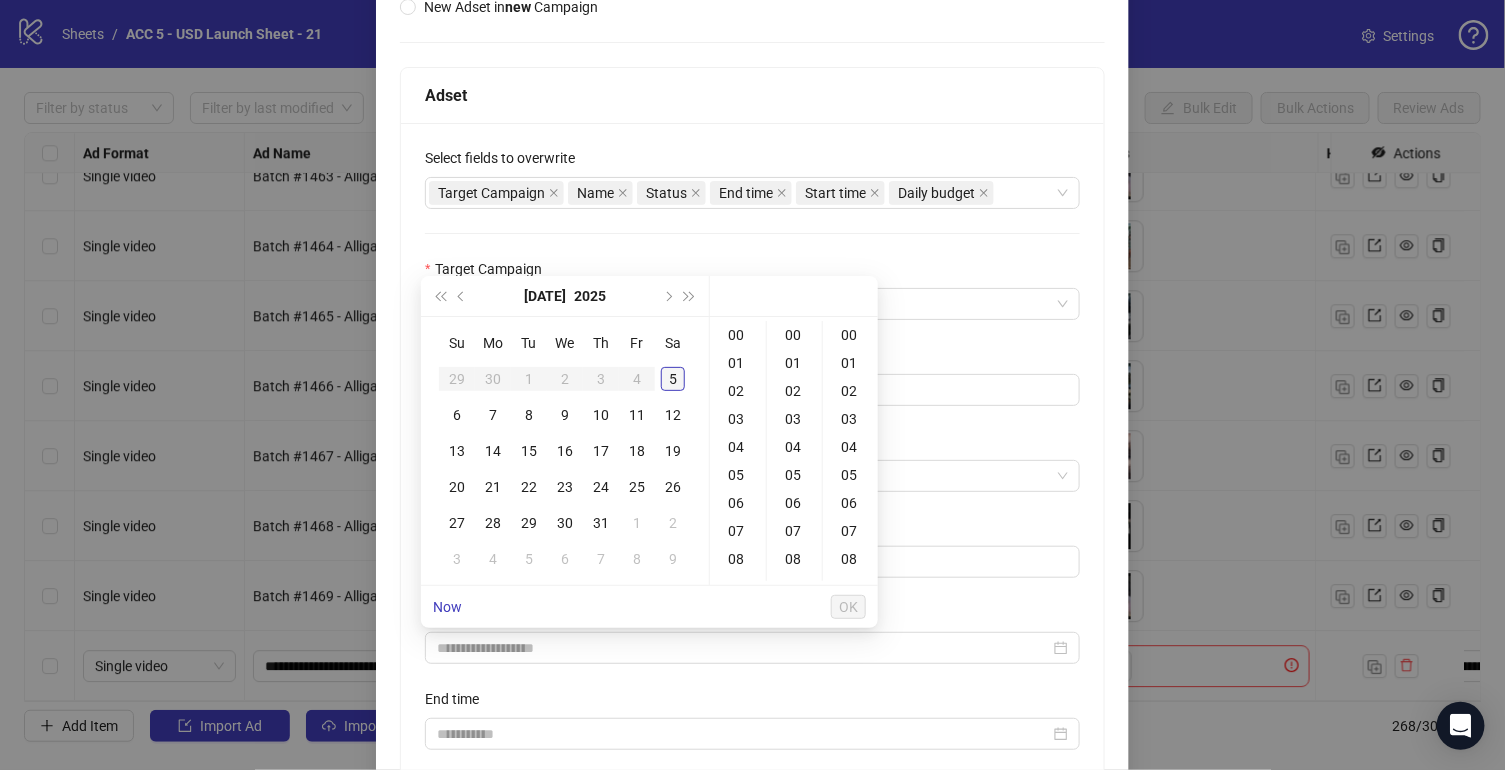 click on "5" at bounding box center [673, 379] 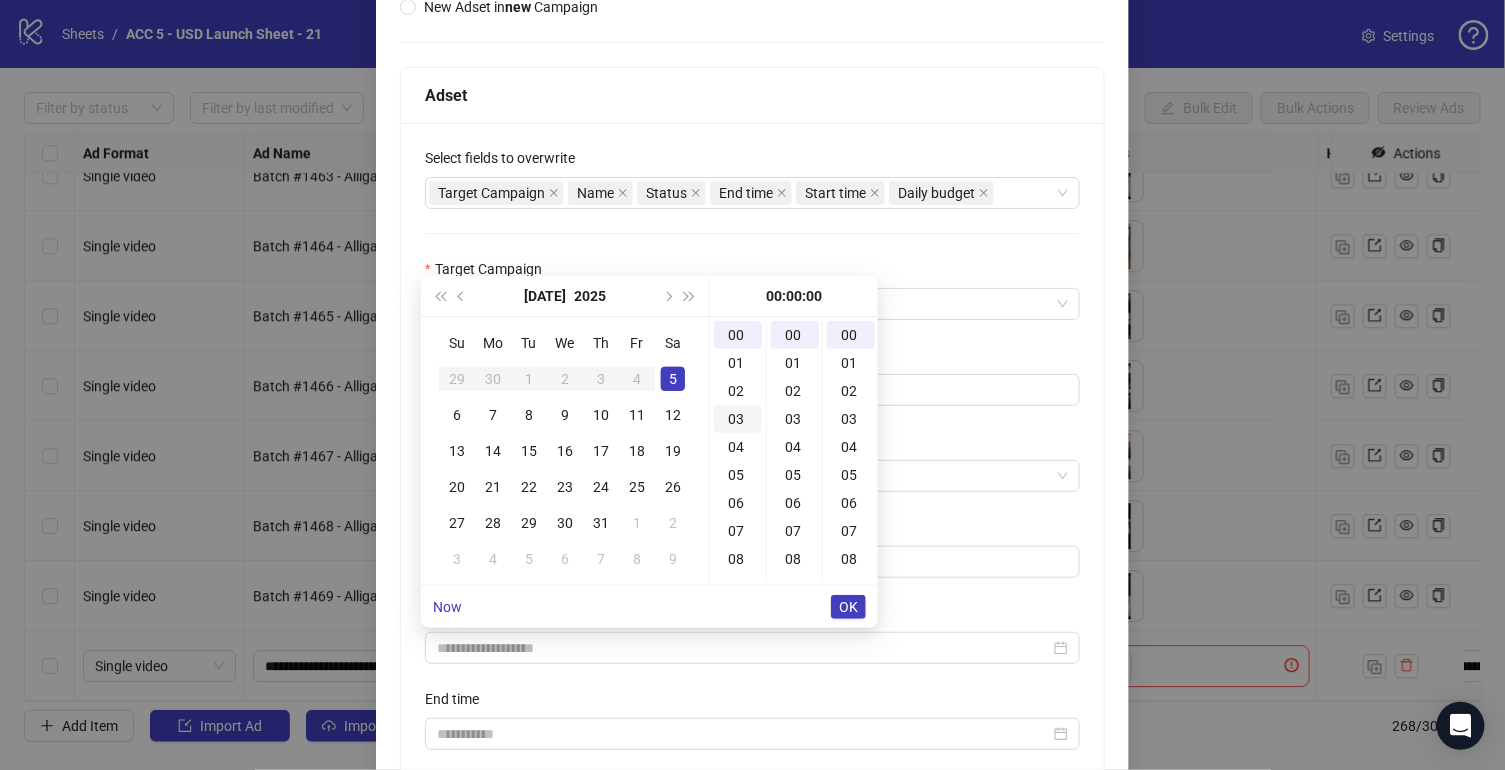 click on "03" at bounding box center [738, 419] 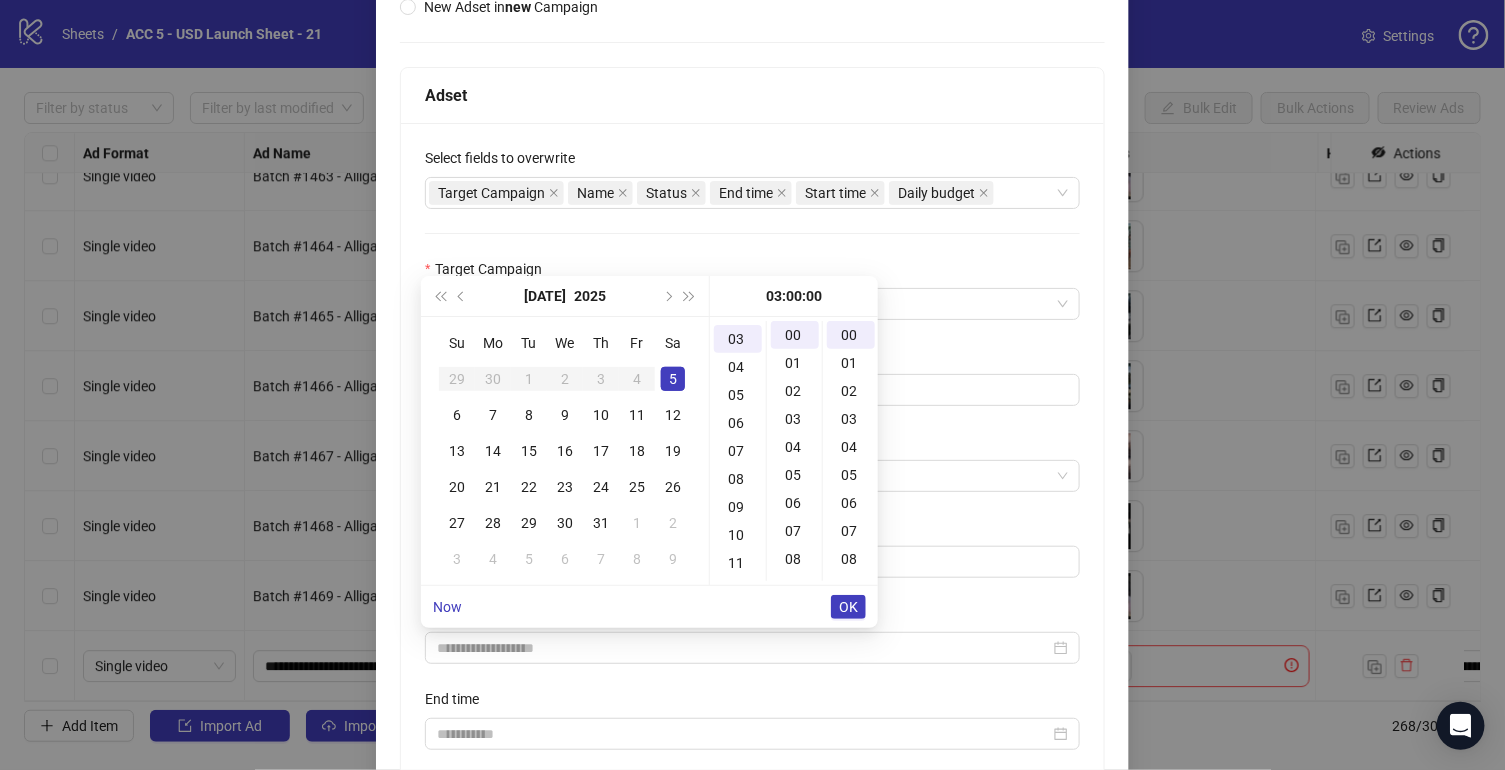 type on "**********" 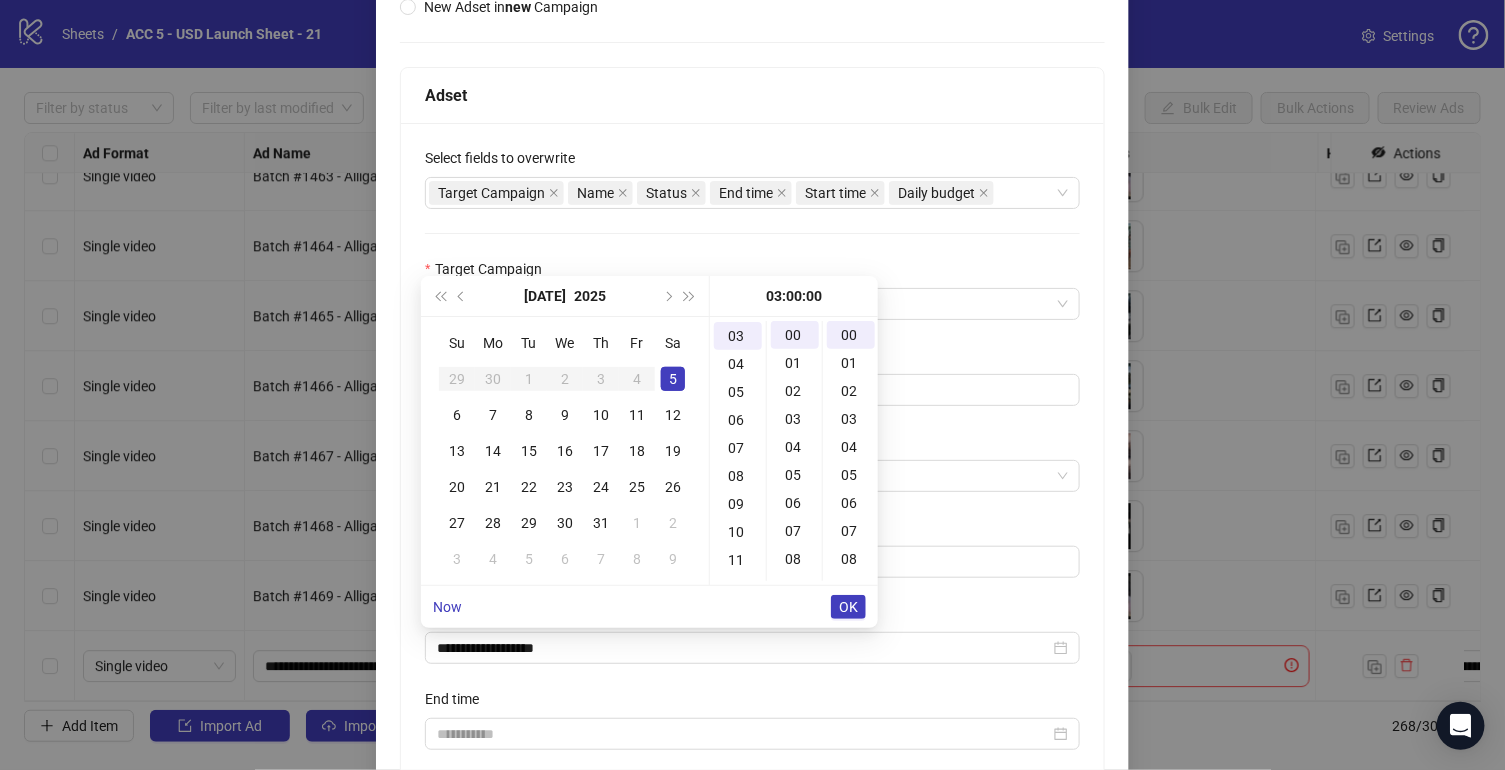 click on "OK" at bounding box center [848, 607] 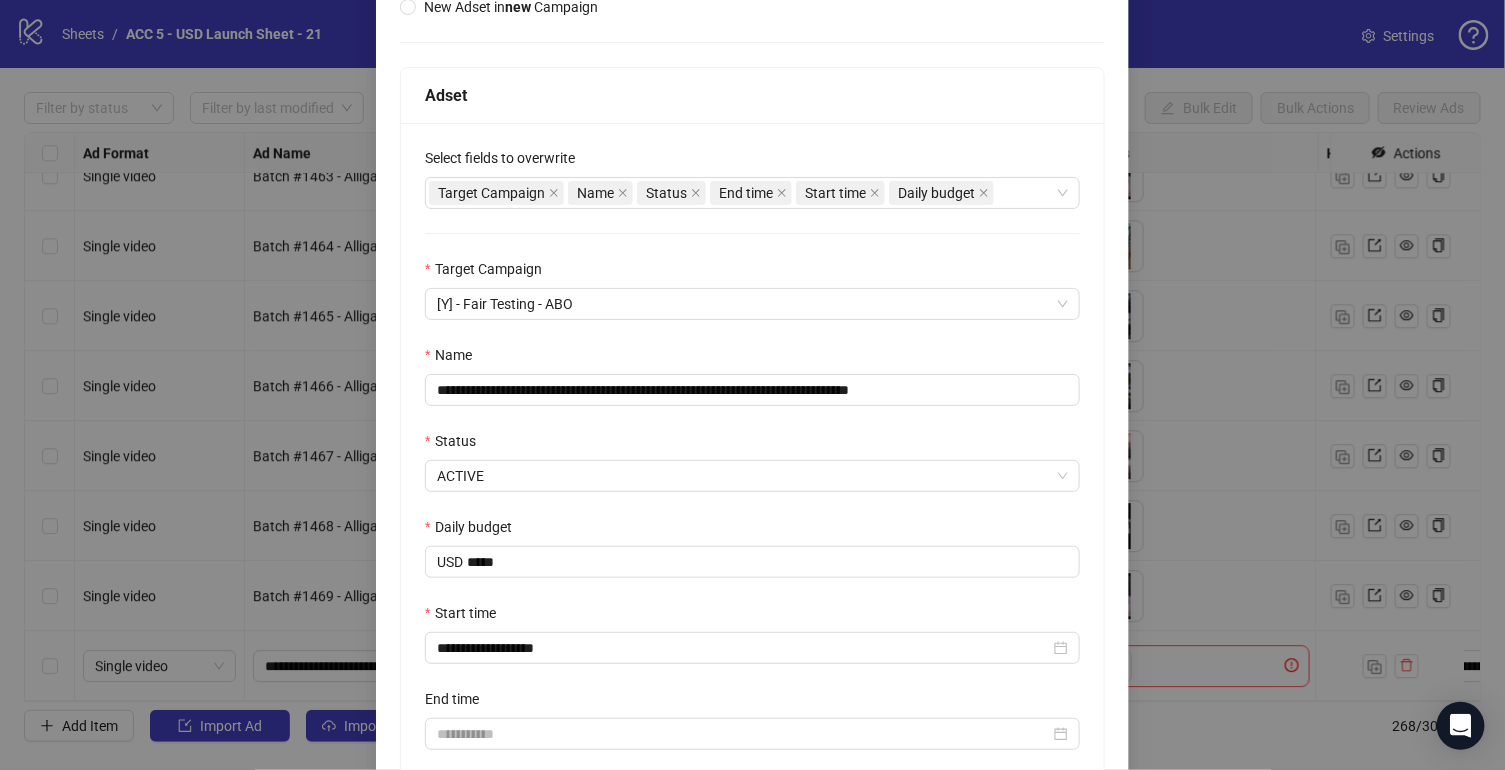 scroll, scrollTop: 447, scrollLeft: 0, axis: vertical 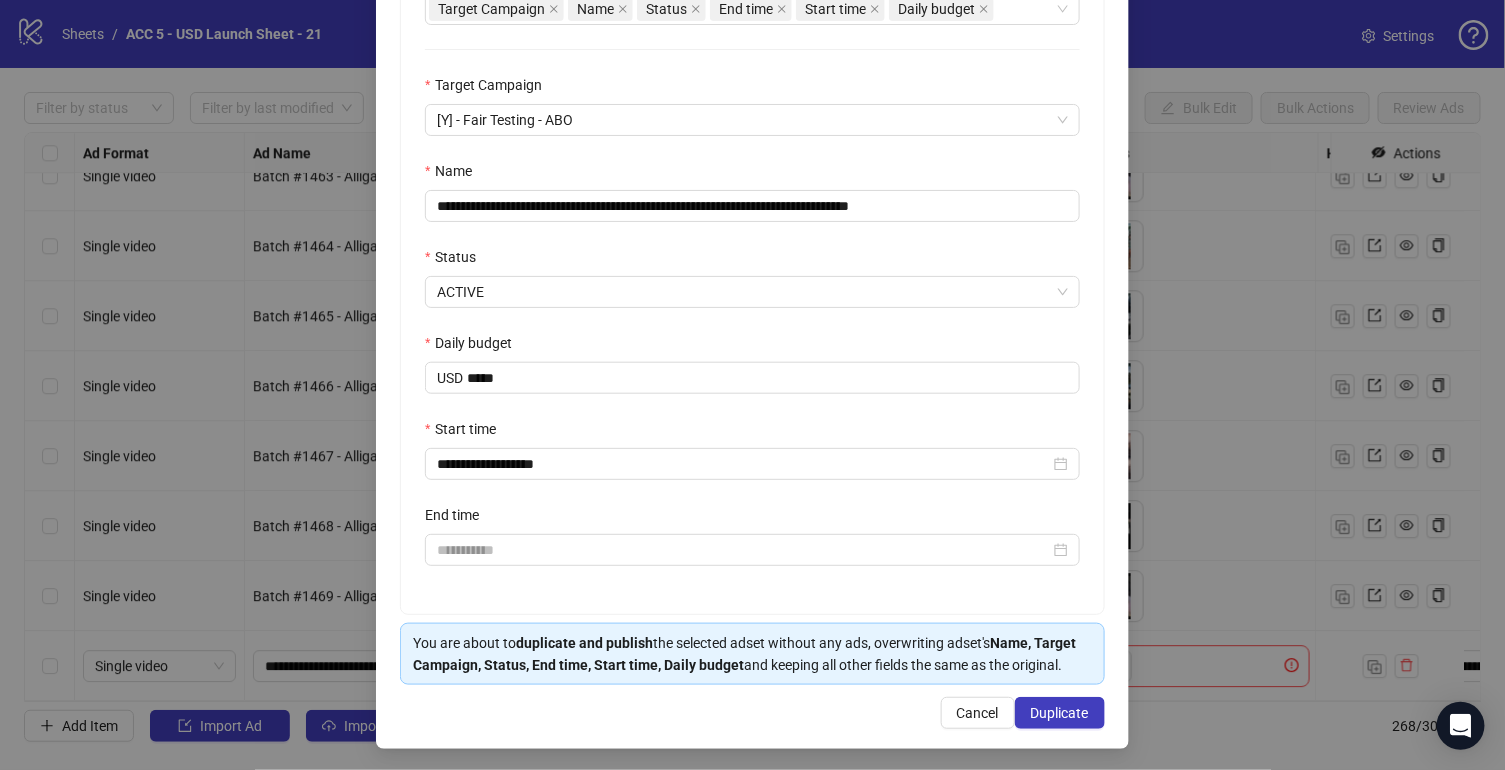 click on "**********" at bounding box center (752, 201) 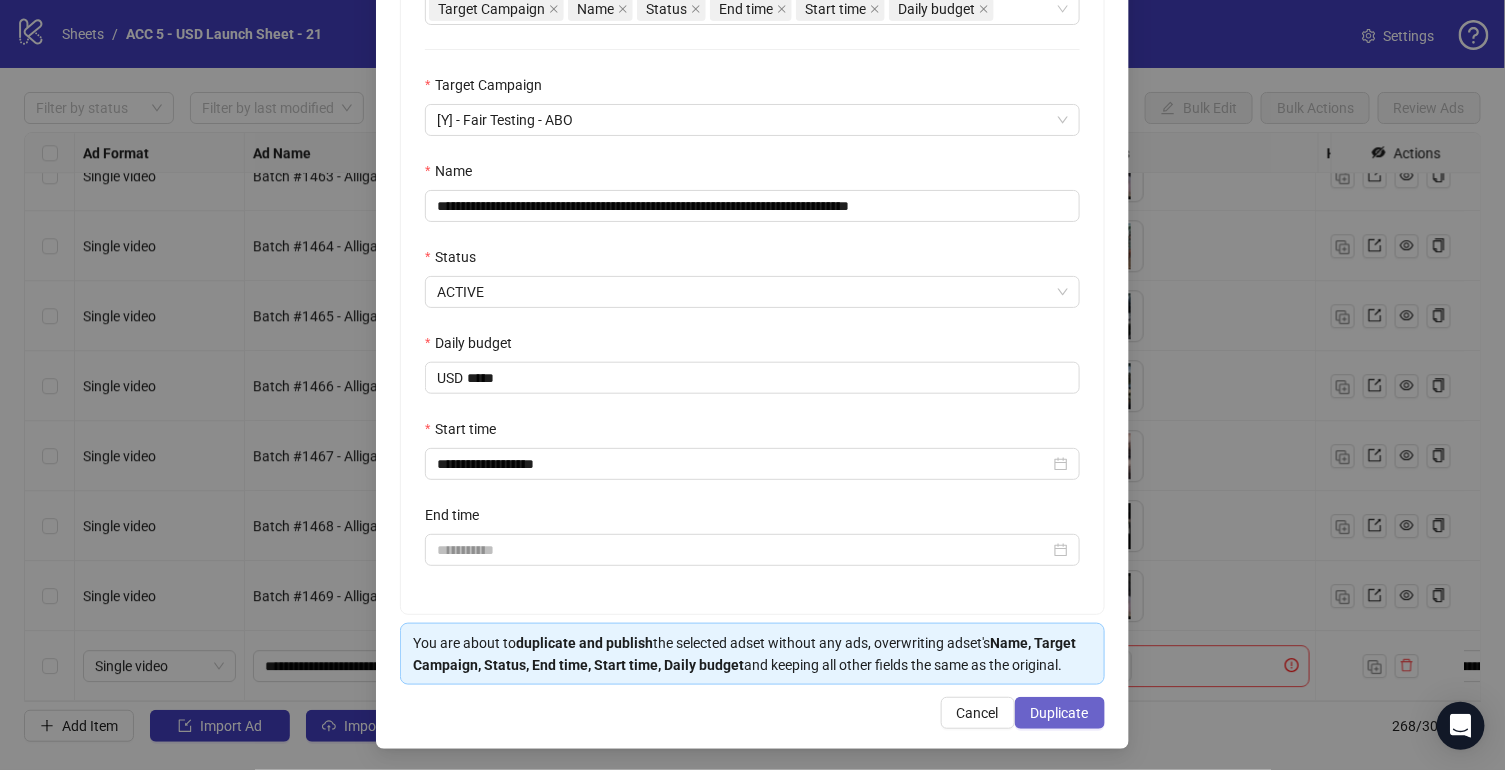 click on "Duplicate" at bounding box center [1060, 713] 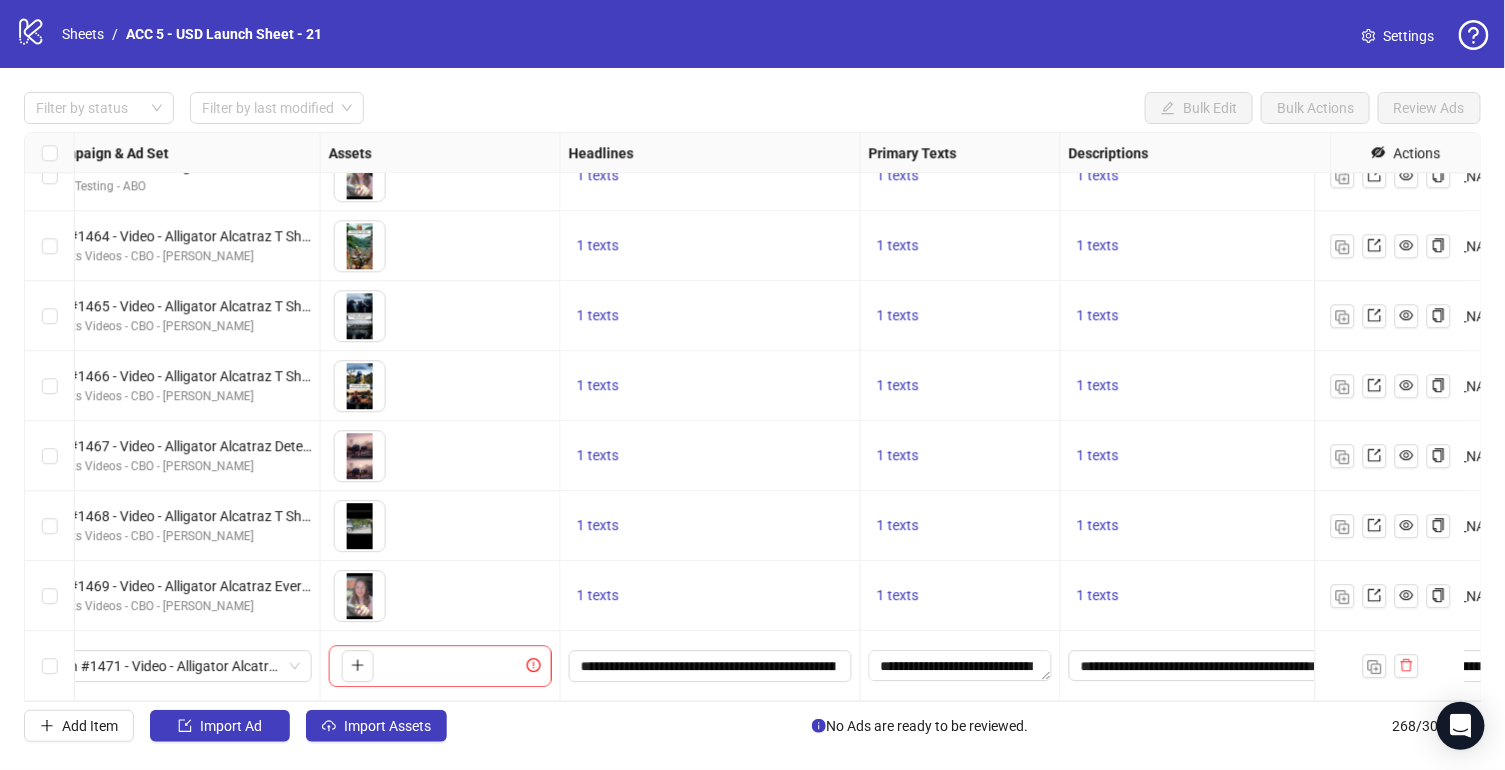 scroll, scrollTop: 18247, scrollLeft: 1160, axis: both 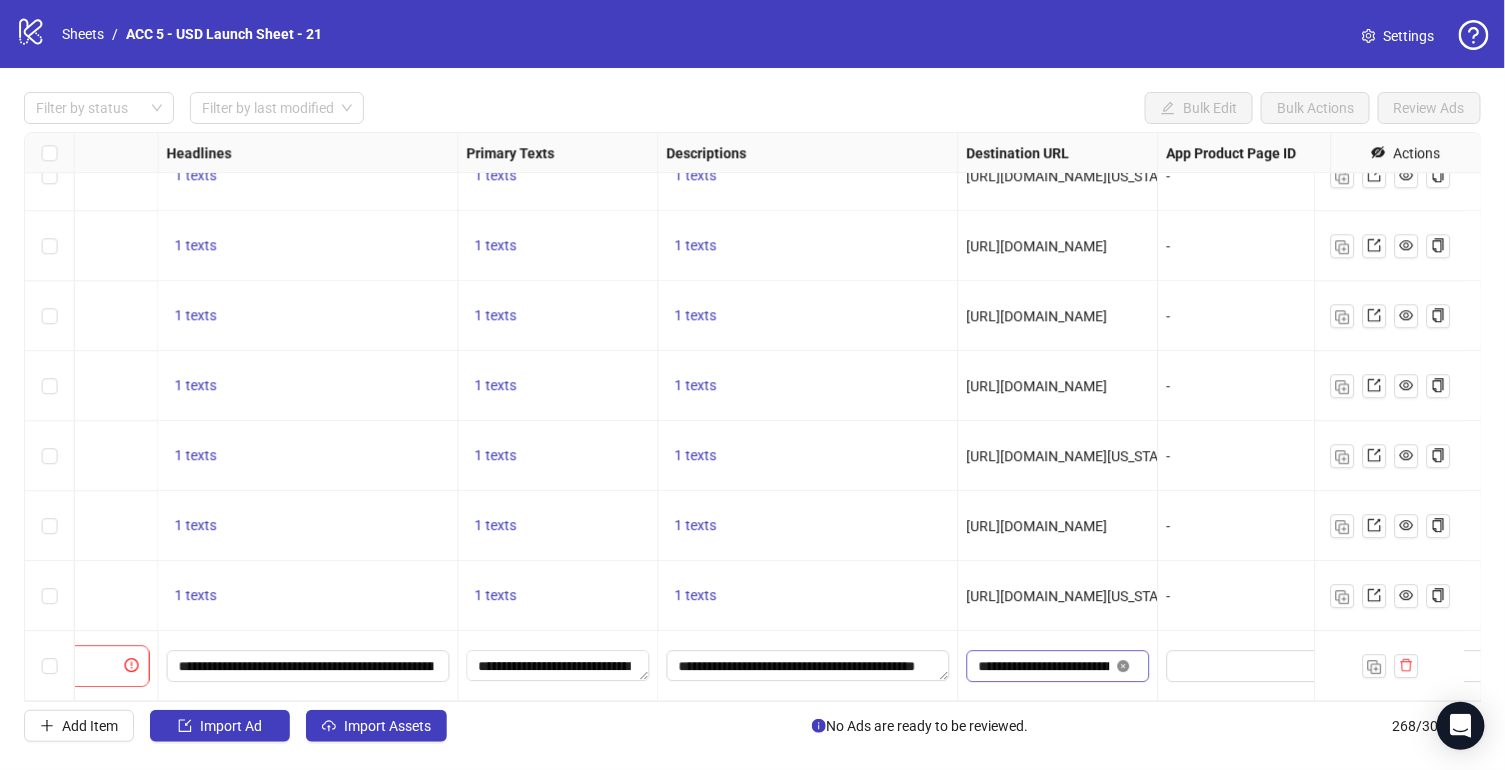 click 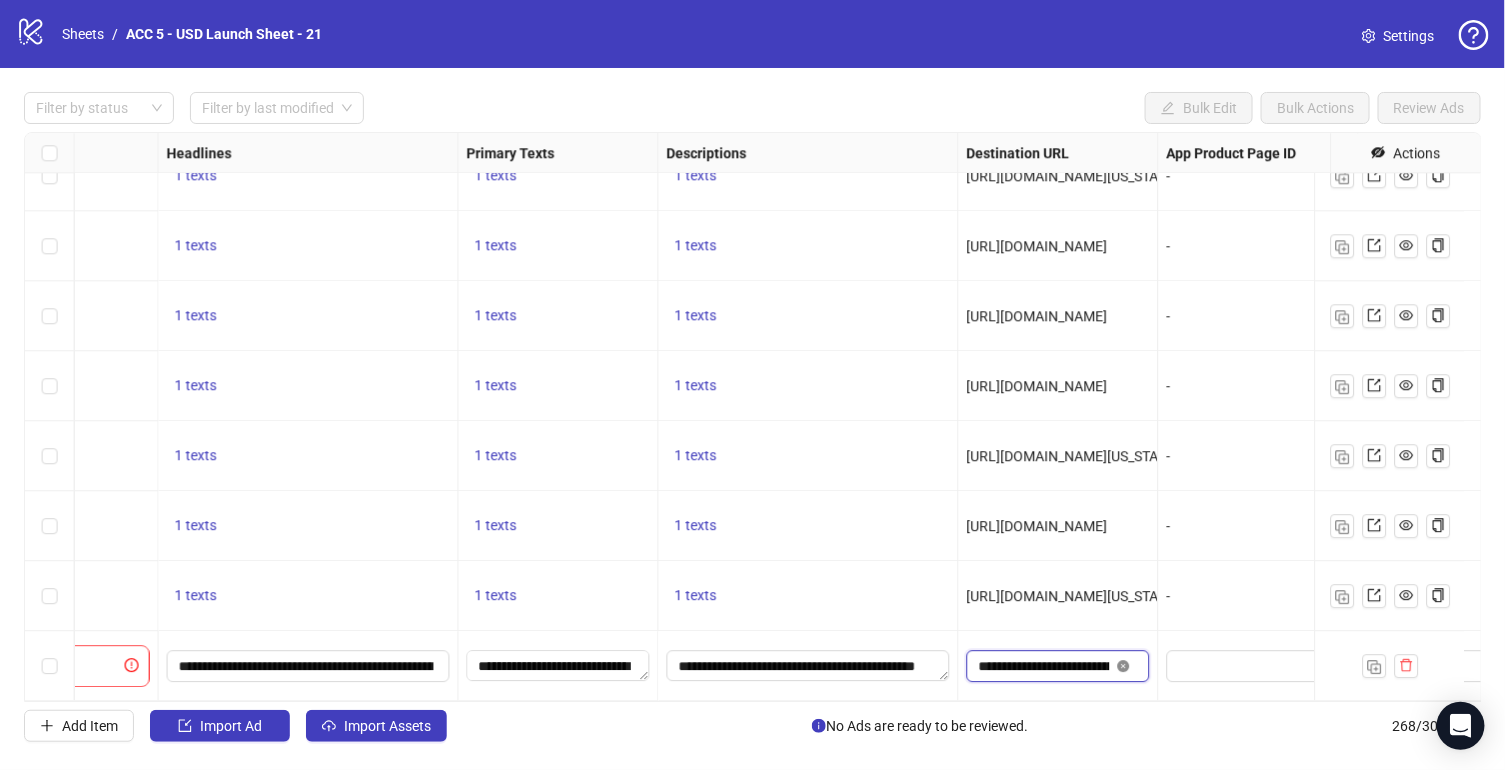 type 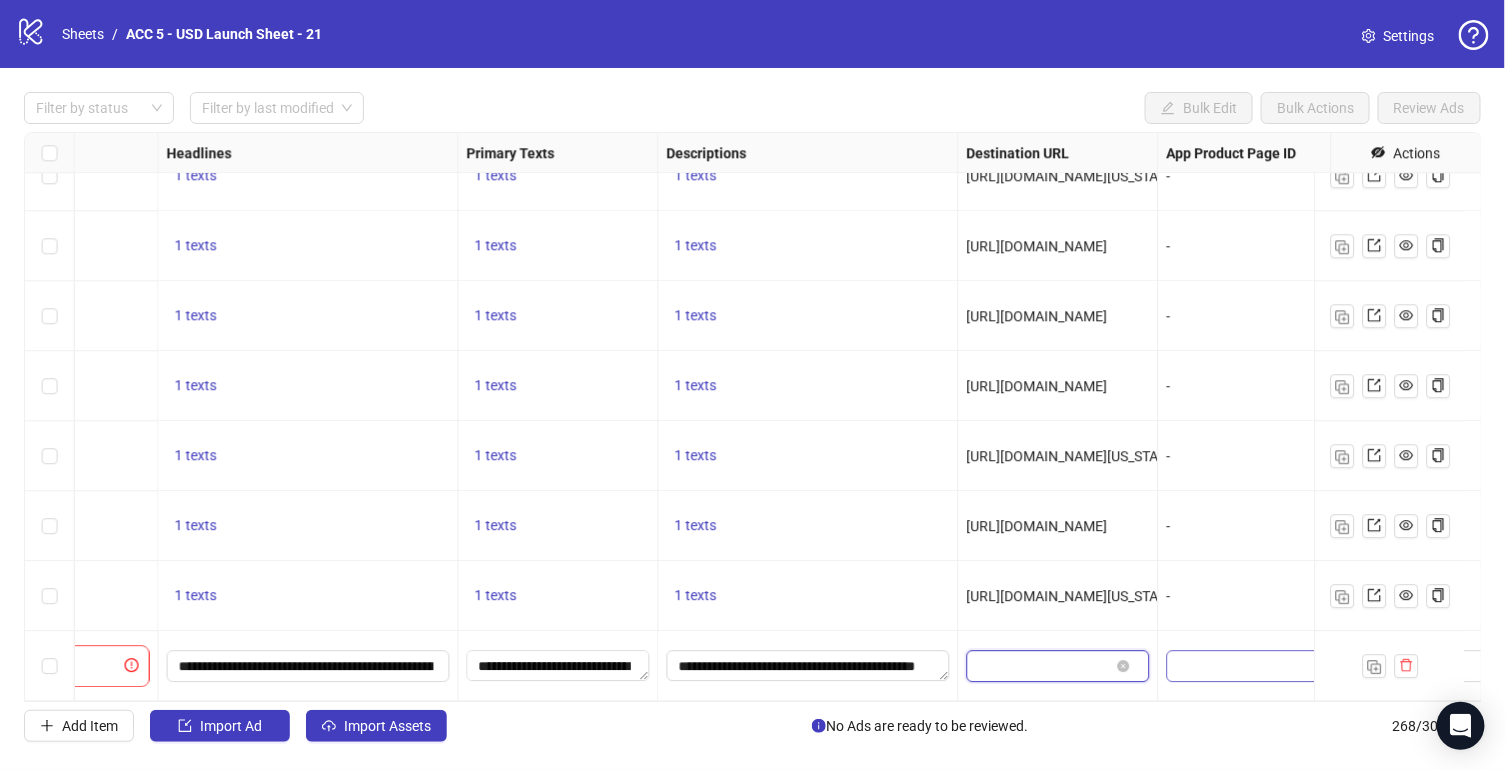 scroll, scrollTop: 0, scrollLeft: 0, axis: both 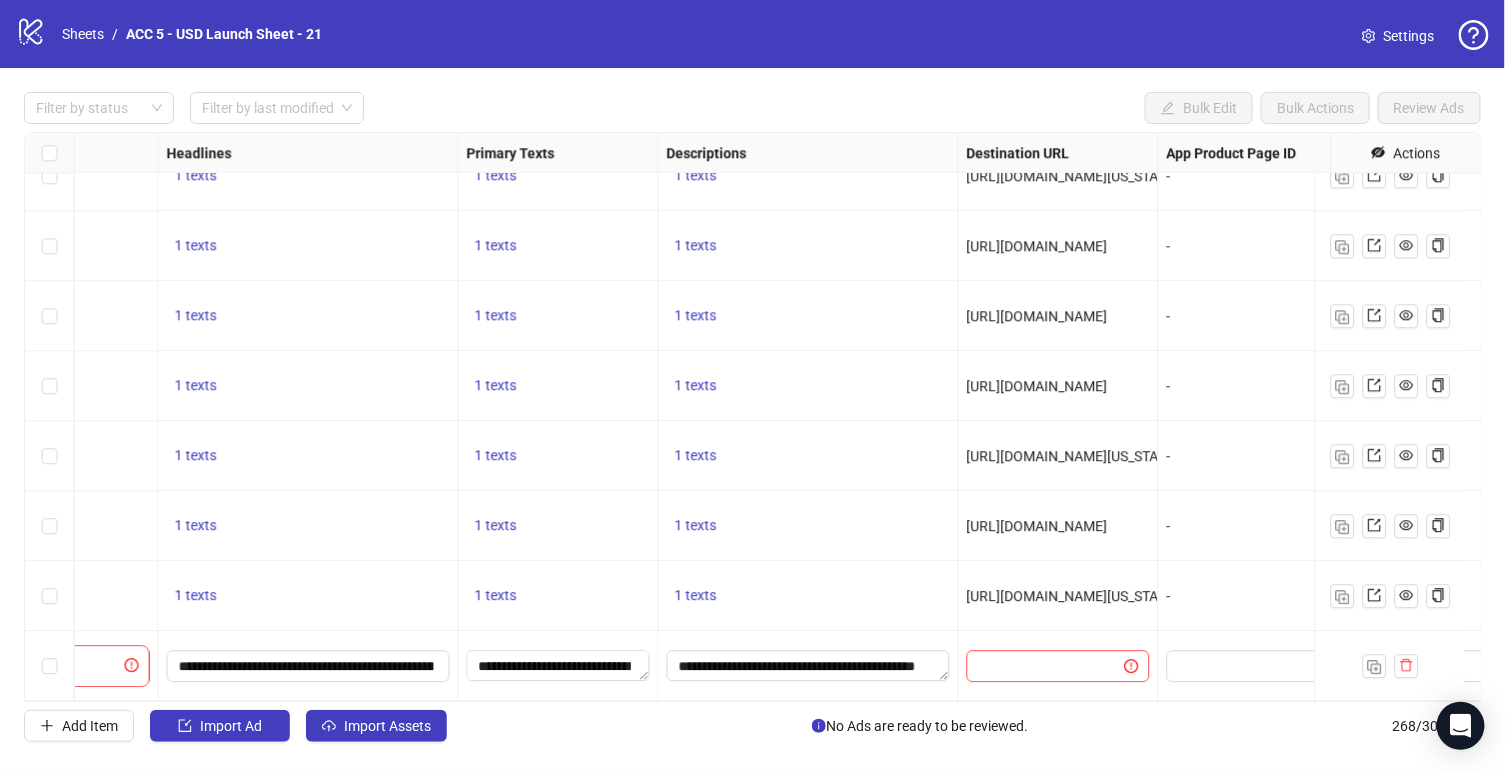 click on "-" at bounding box center [1259, 596] 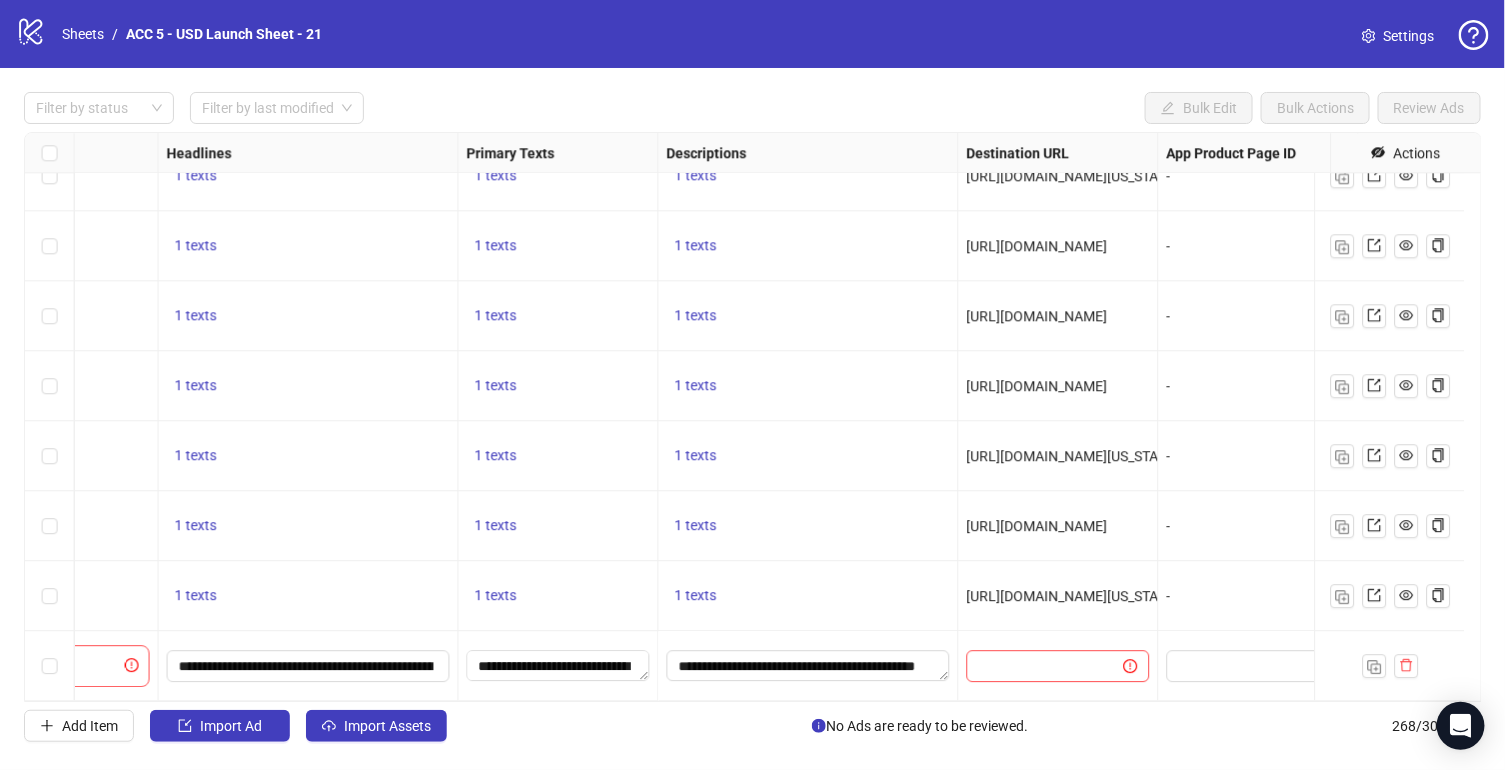 scroll, scrollTop: 18247, scrollLeft: 727, axis: both 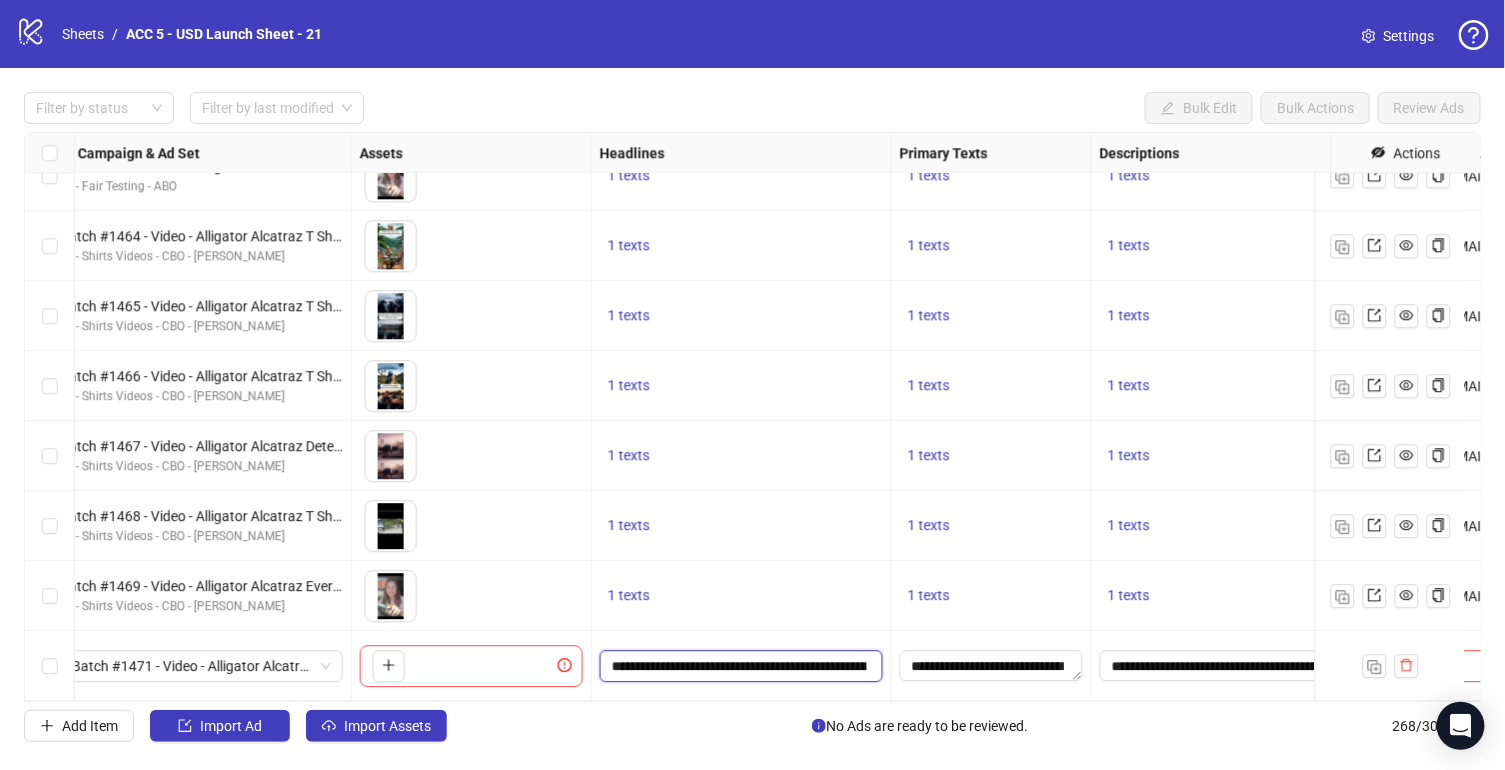 drag, startPoint x: 712, startPoint y: 652, endPoint x: 790, endPoint y: 653, distance: 78.00641 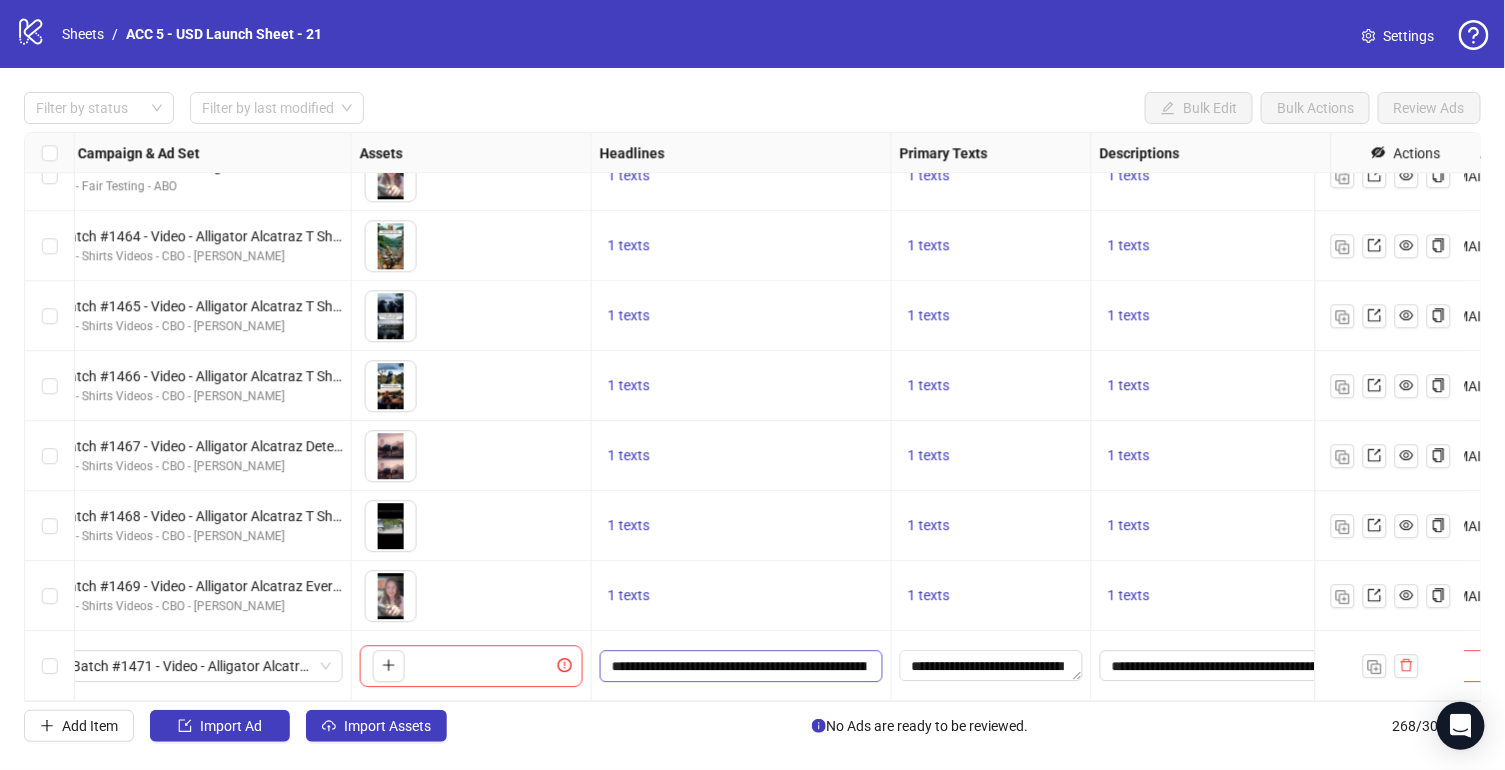 scroll, scrollTop: 0, scrollLeft: 47, axis: horizontal 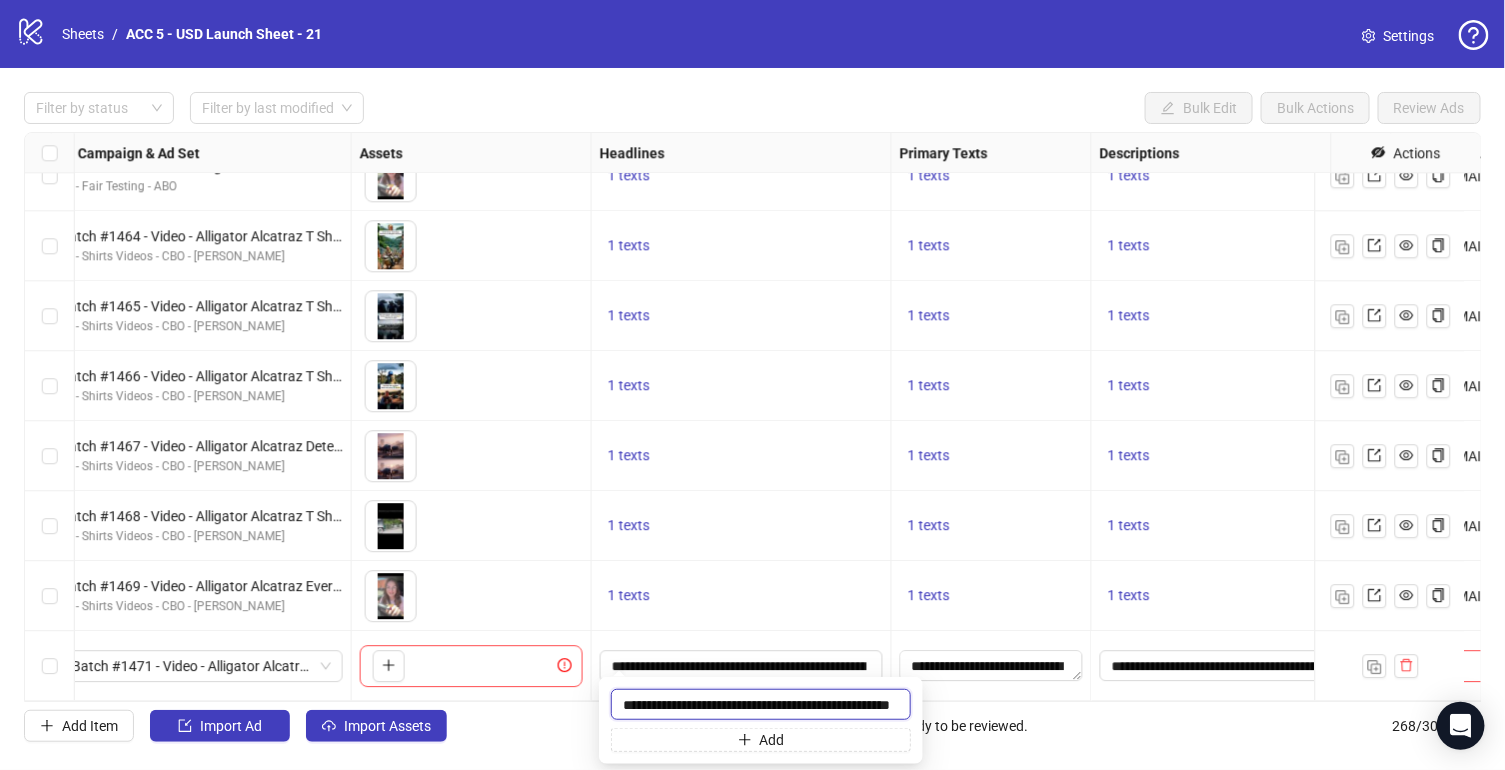 click on "**********" at bounding box center [761, 704] 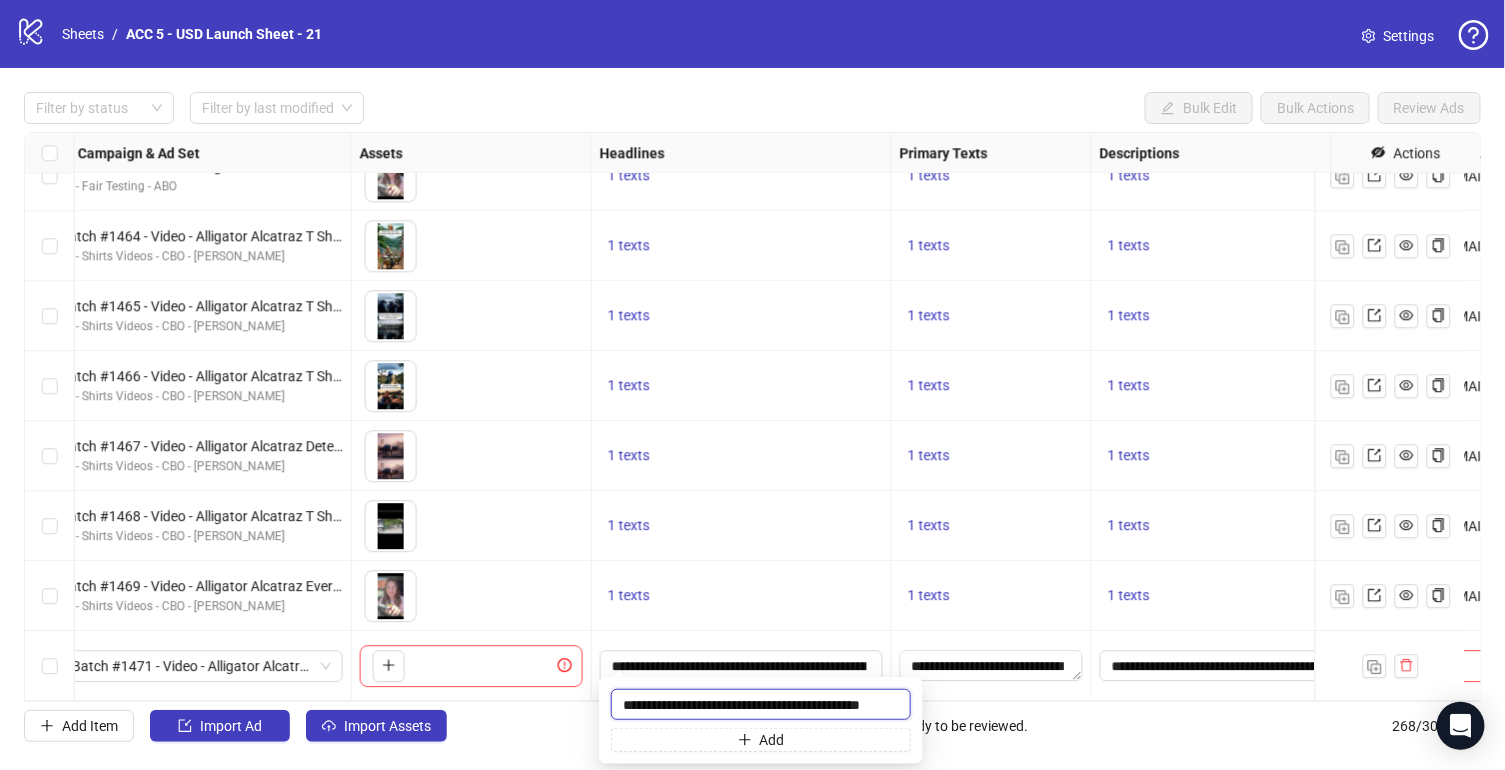 scroll, scrollTop: 0, scrollLeft: 3, axis: horizontal 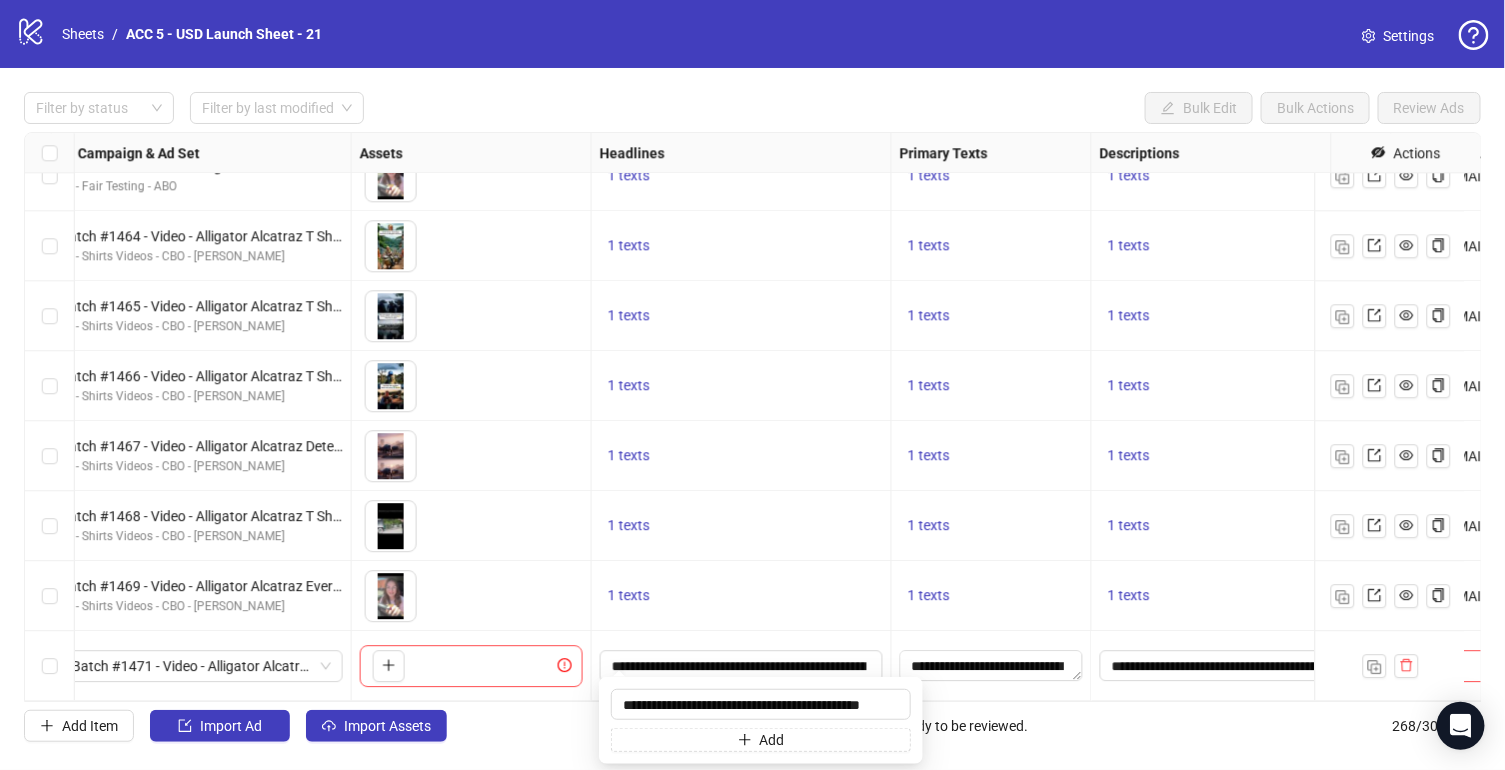 click on "1 texts" at bounding box center (741, 526) 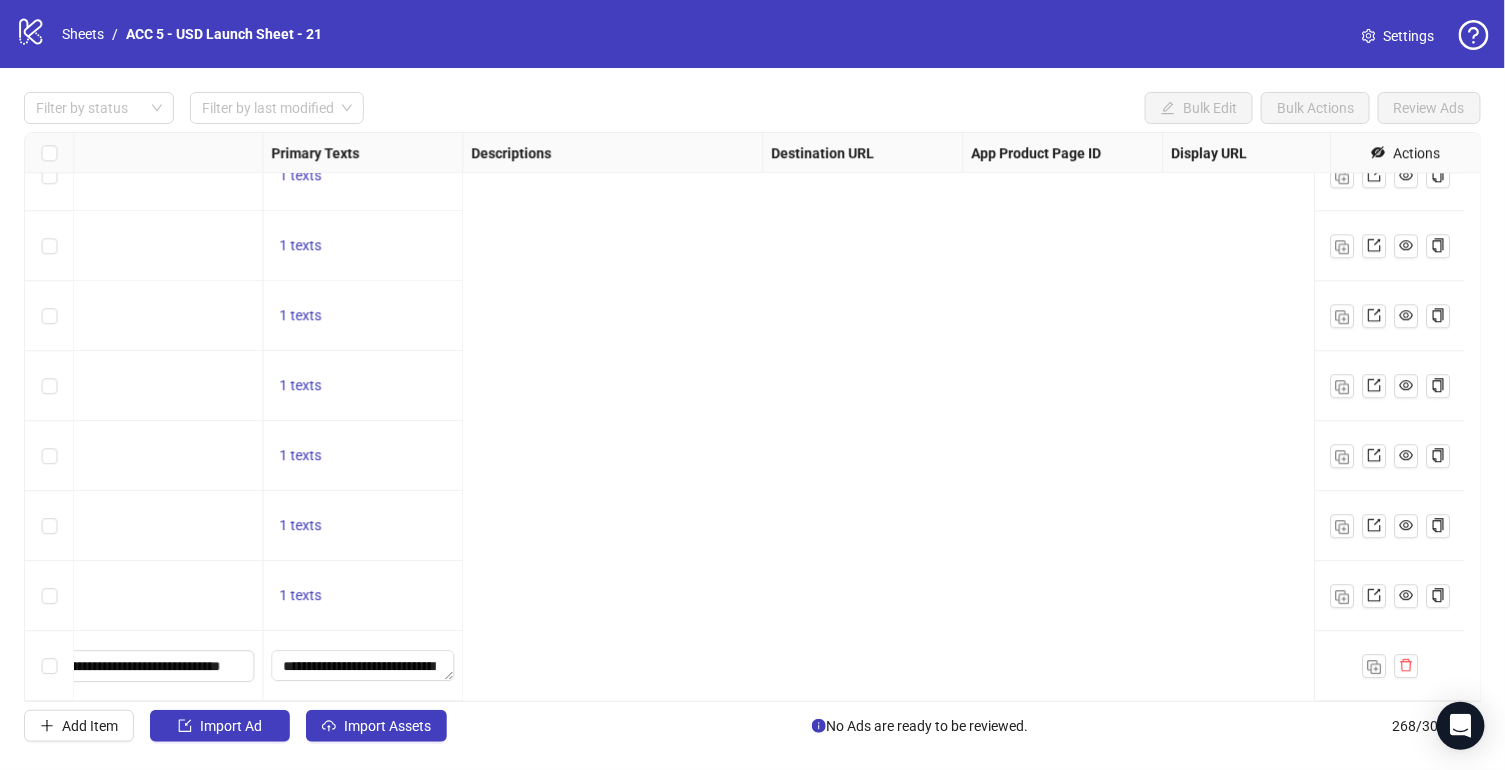 scroll, scrollTop: 18247, scrollLeft: 0, axis: vertical 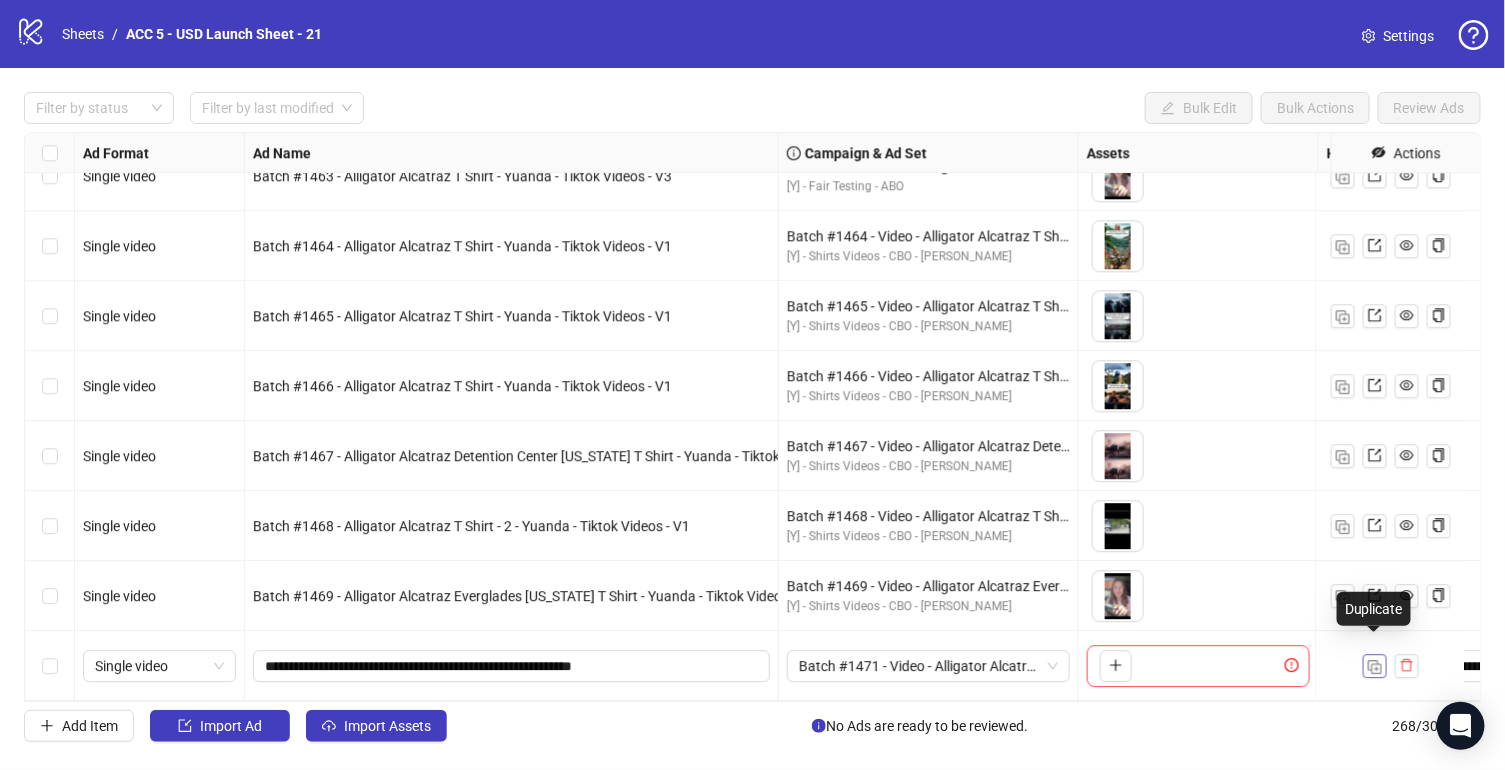 click at bounding box center (1375, 667) 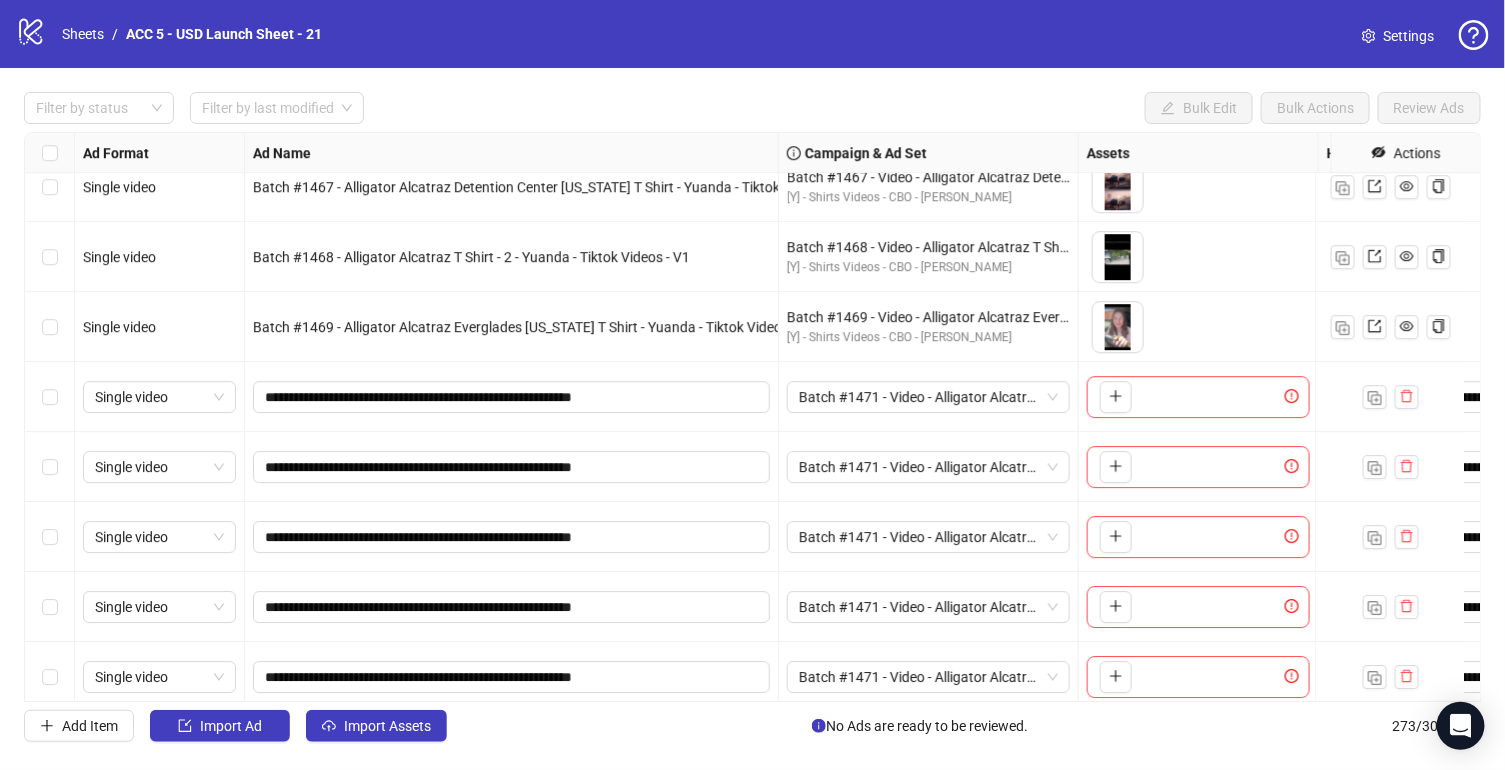 scroll, scrollTop: 18597, scrollLeft: 0, axis: vertical 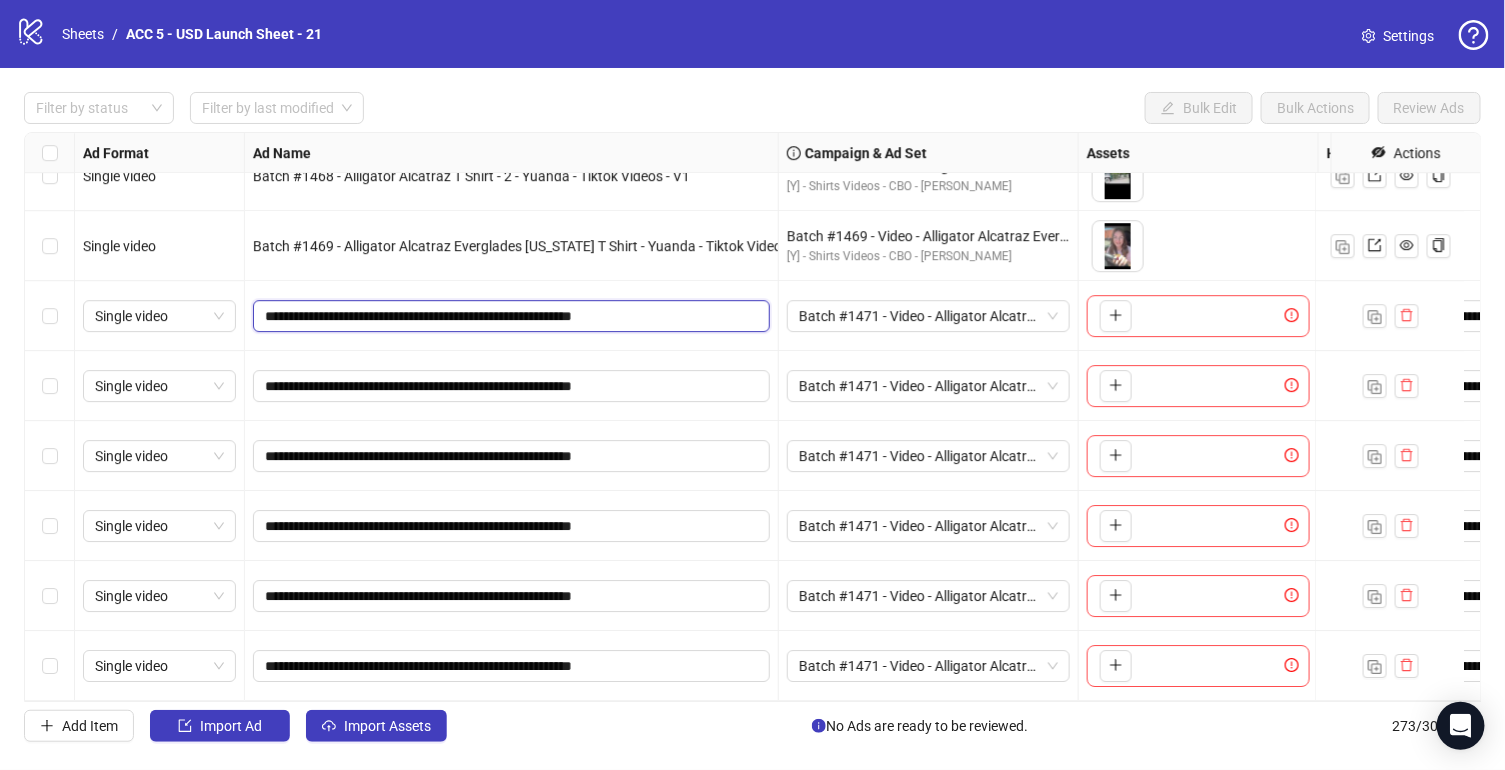 click on "**********" at bounding box center [509, 316] 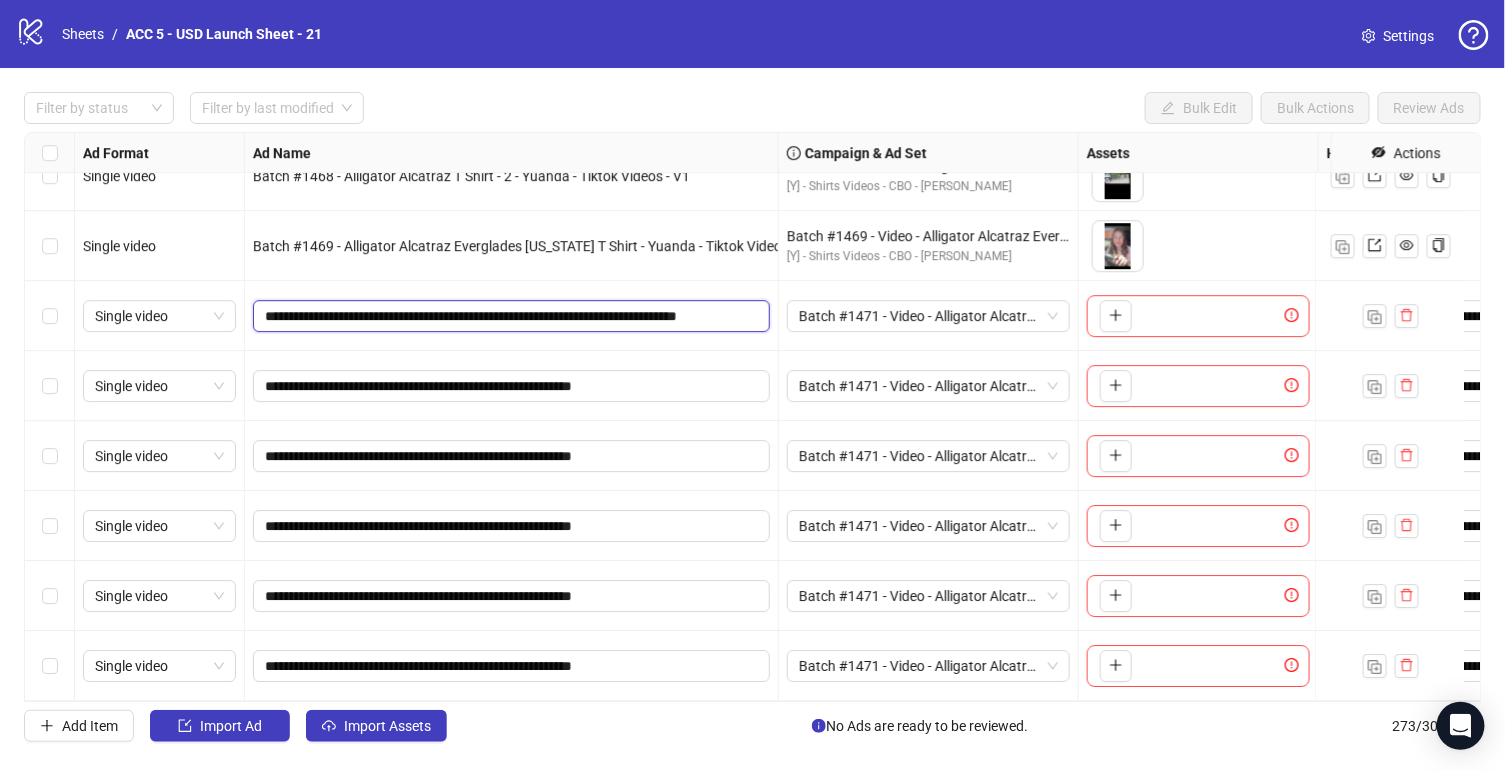 drag, startPoint x: 773, startPoint y: 311, endPoint x: 837, endPoint y: 338, distance: 69.46222 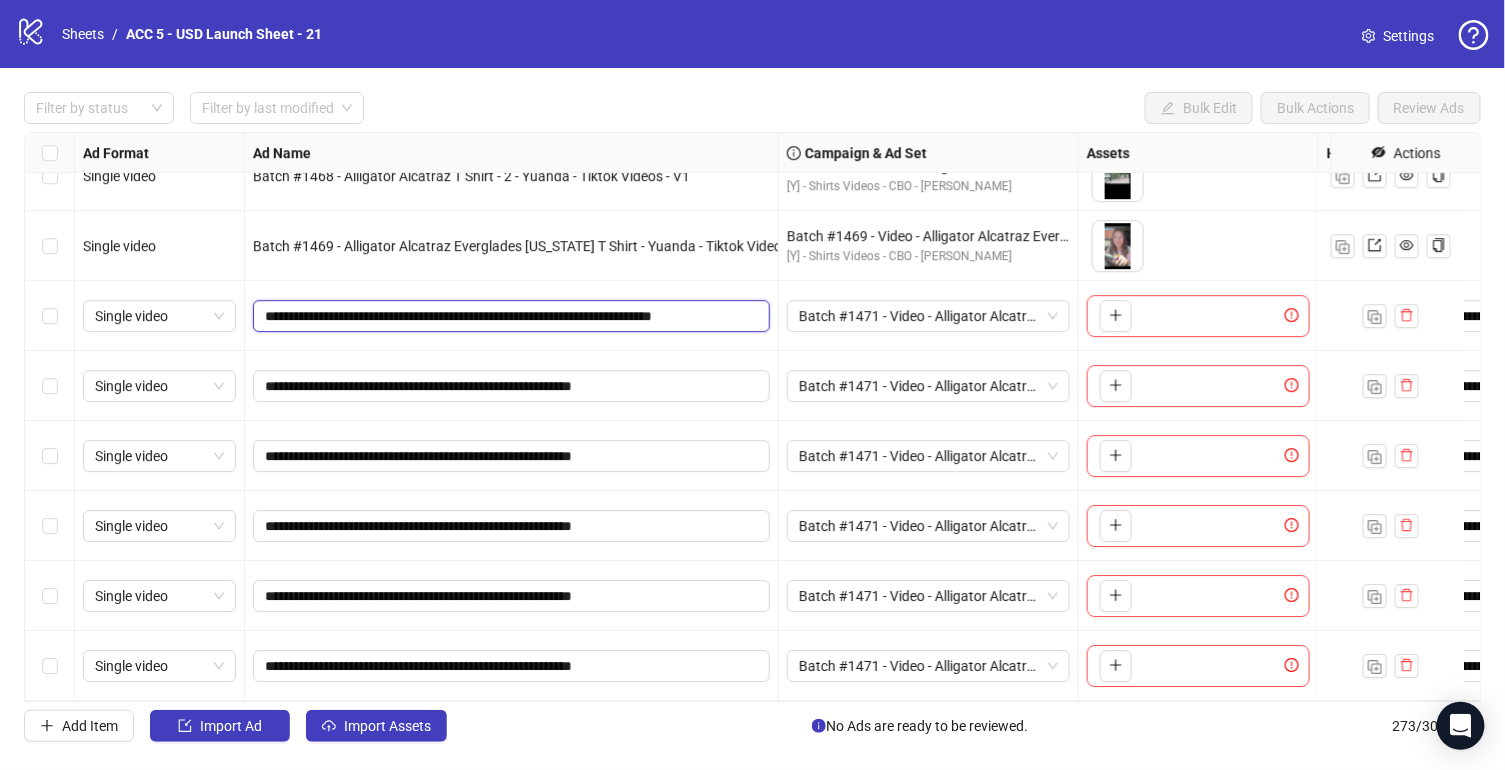 drag, startPoint x: 385, startPoint y: 297, endPoint x: 342, endPoint y: 298, distance: 43.011627 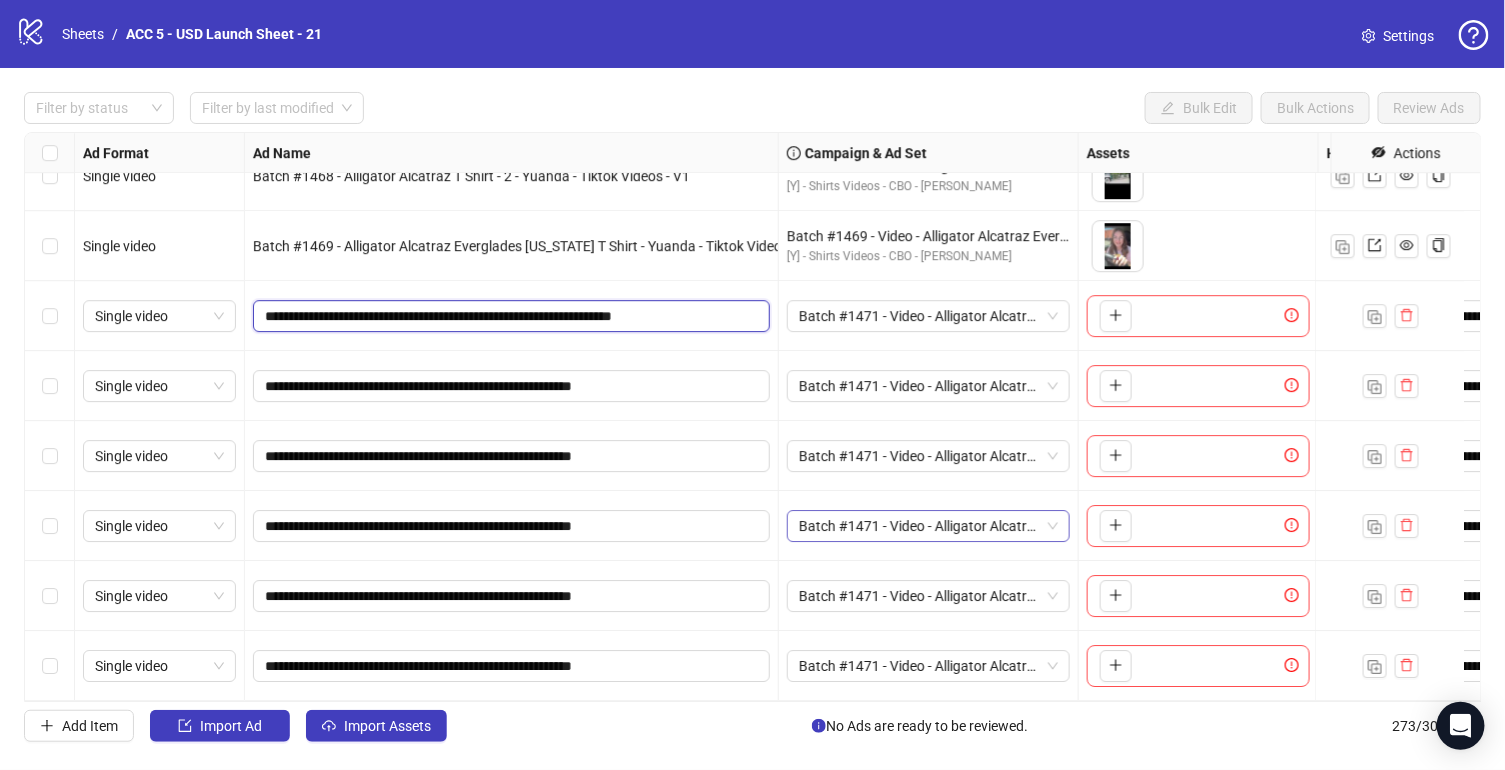 click on "Batch #1471 - Video - Alligator Alcatraz T Shirt - Yuanda - Tiktok Videos - [DATE]" at bounding box center [928, 526] 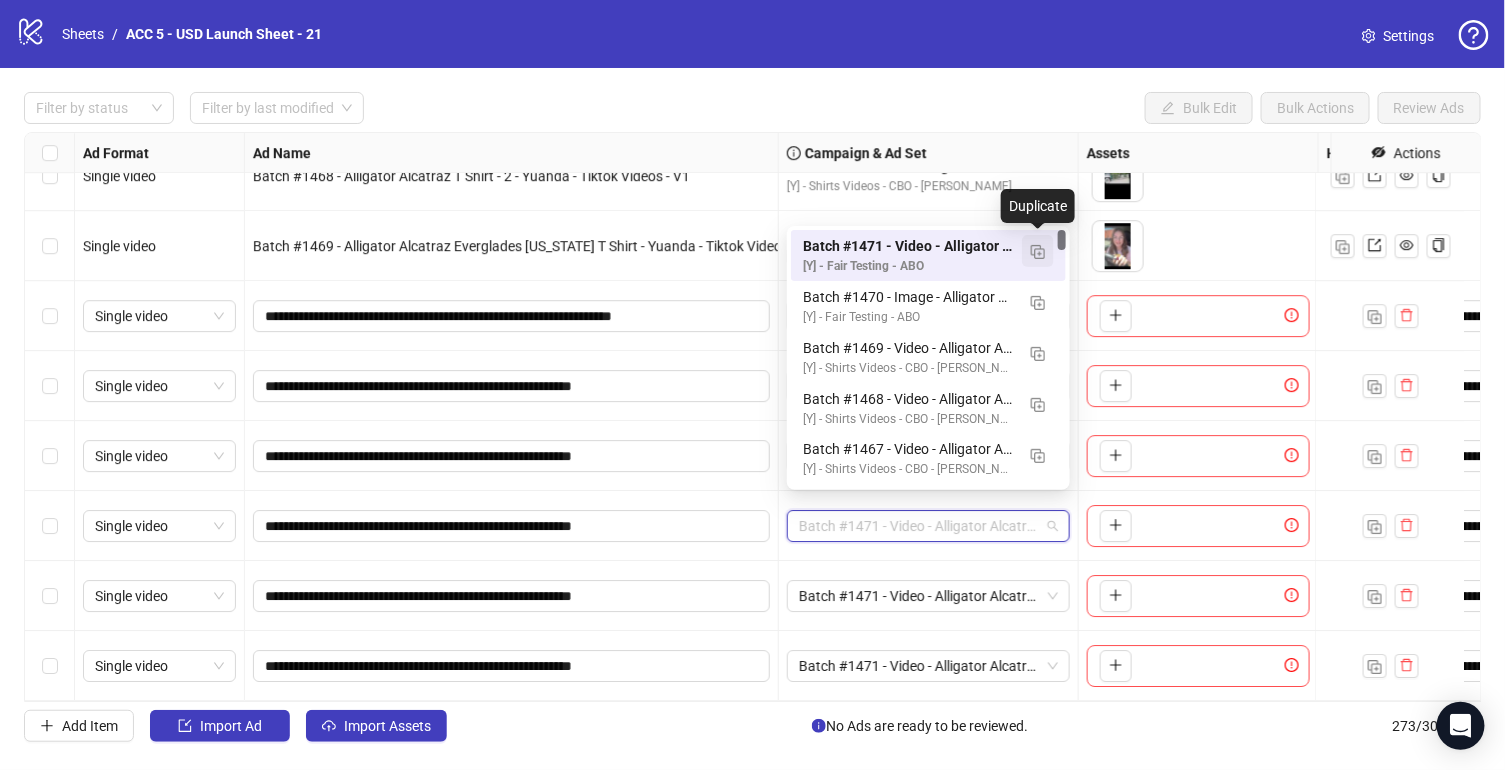 click at bounding box center [1038, 251] 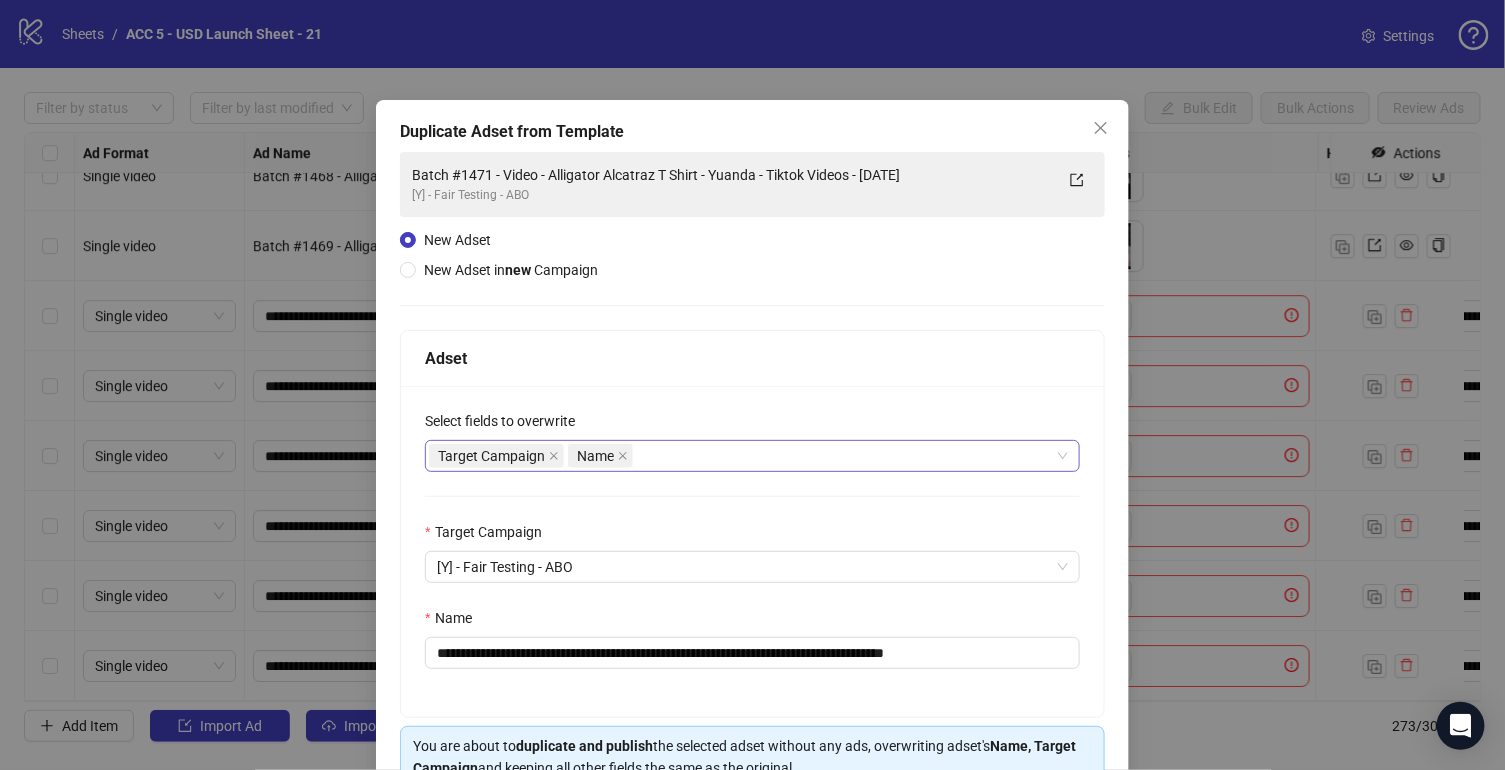 click on "Target Campaign Name" at bounding box center (742, 456) 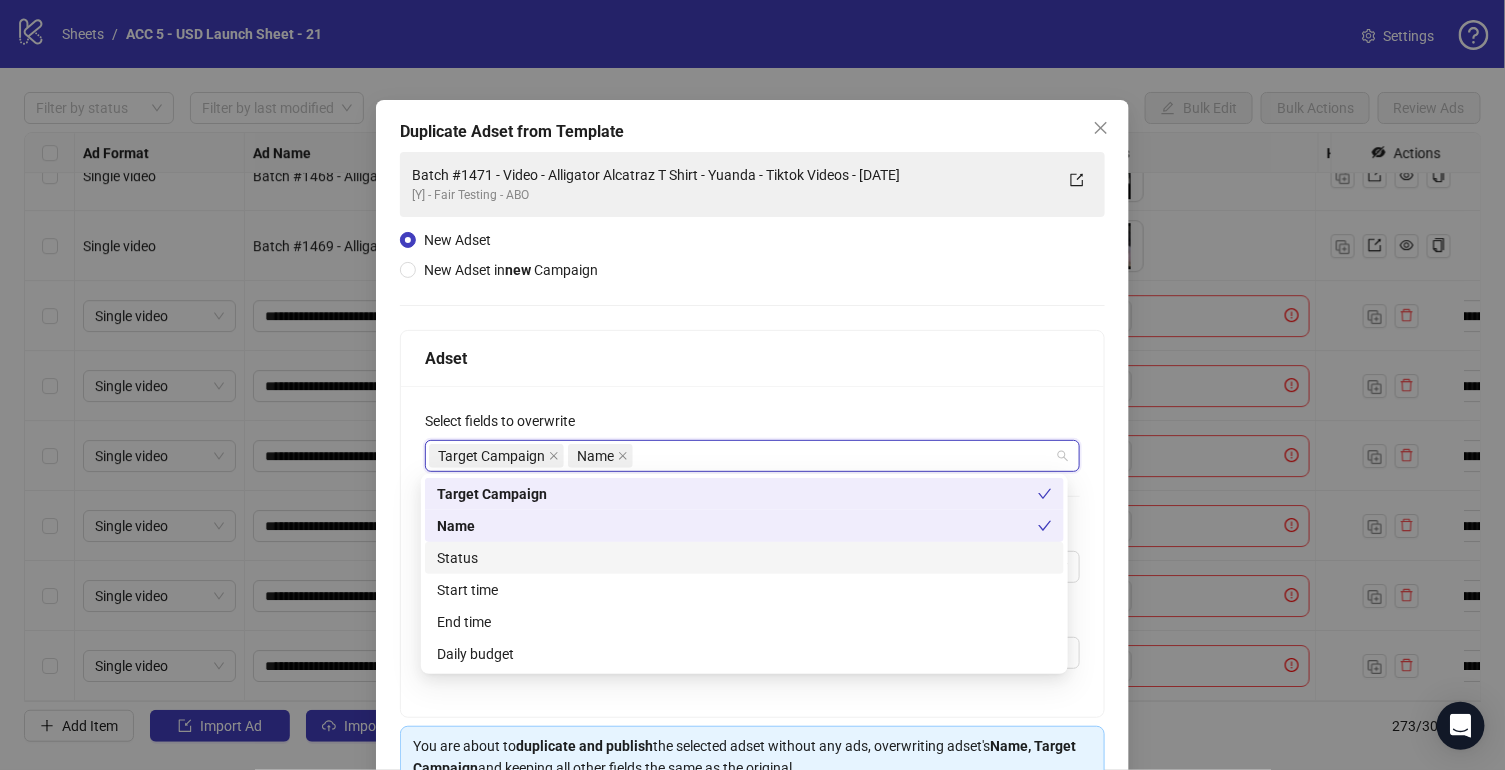 click on "Status" at bounding box center [744, 558] 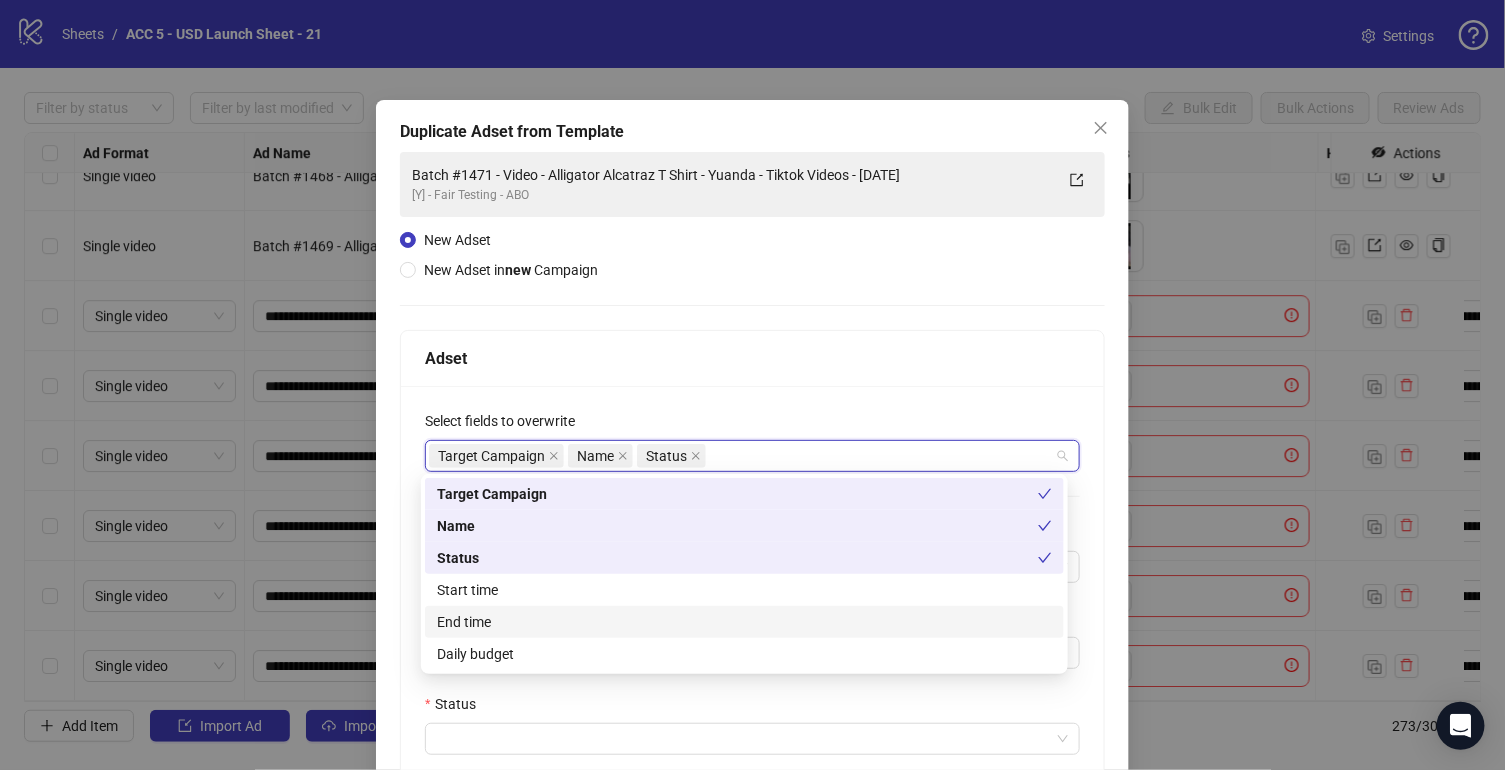 click on "Start time" at bounding box center (744, 590) 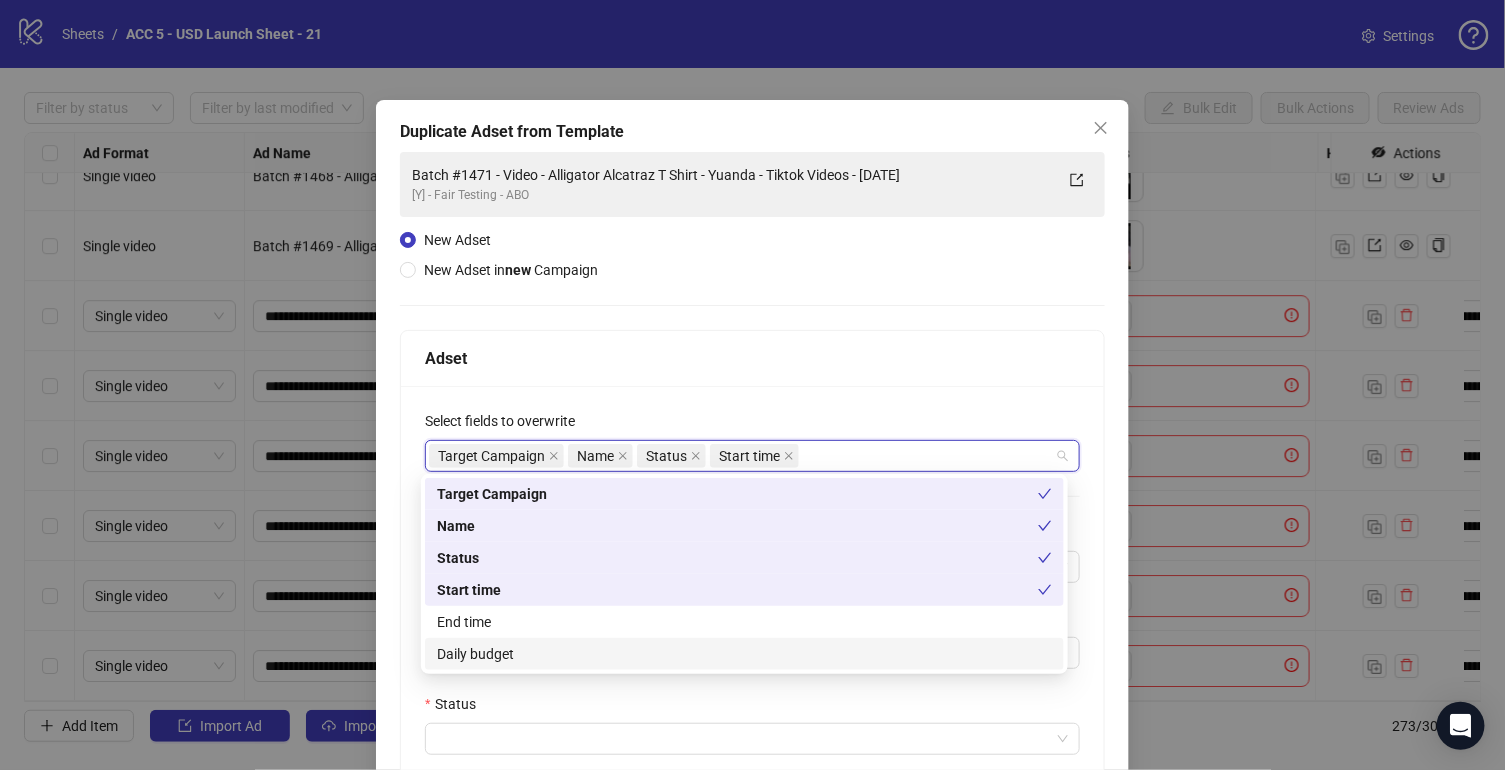 drag, startPoint x: 509, startPoint y: 616, endPoint x: 514, endPoint y: 647, distance: 31.400637 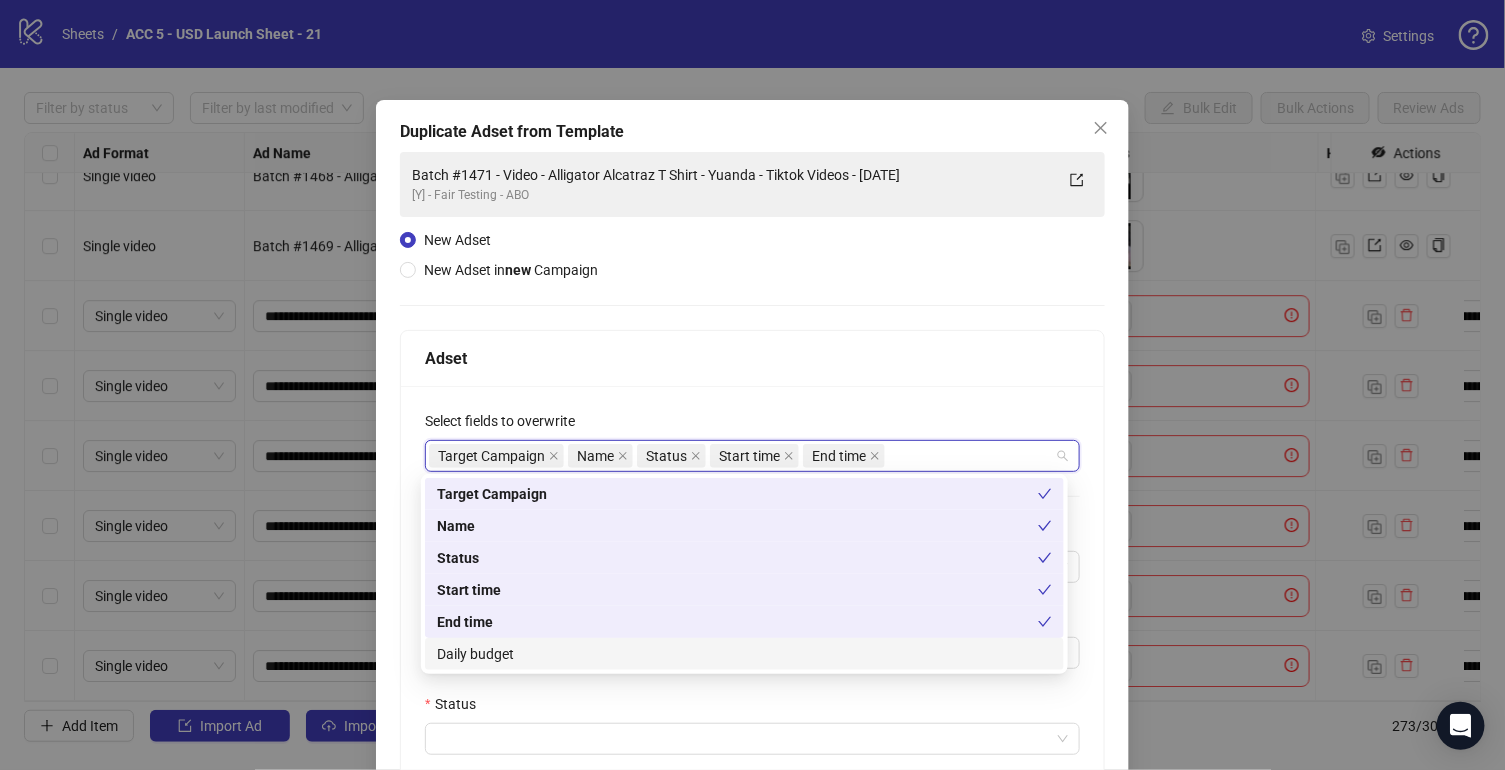 click on "Daily budget" at bounding box center [744, 654] 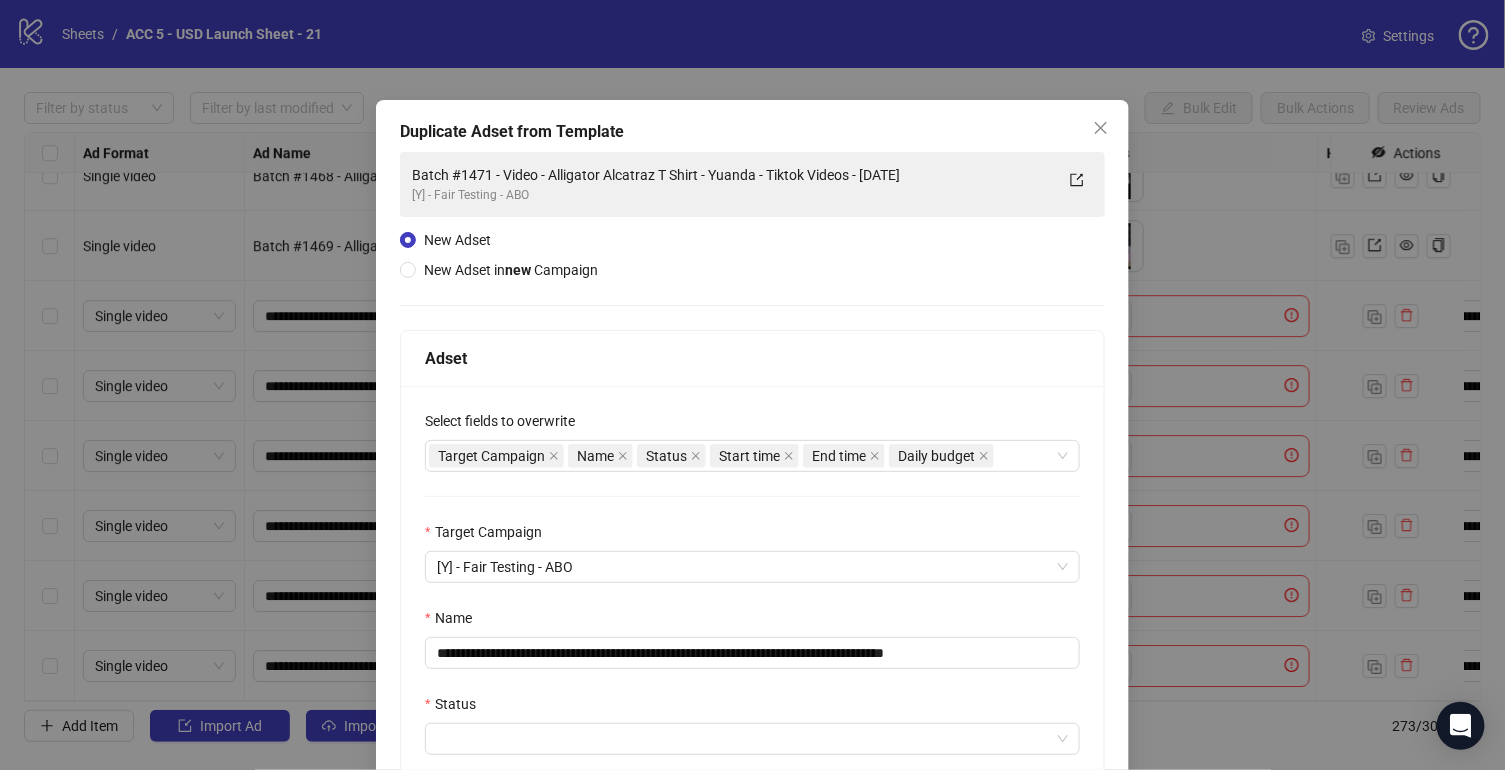 click on "Status" at bounding box center (752, 708) 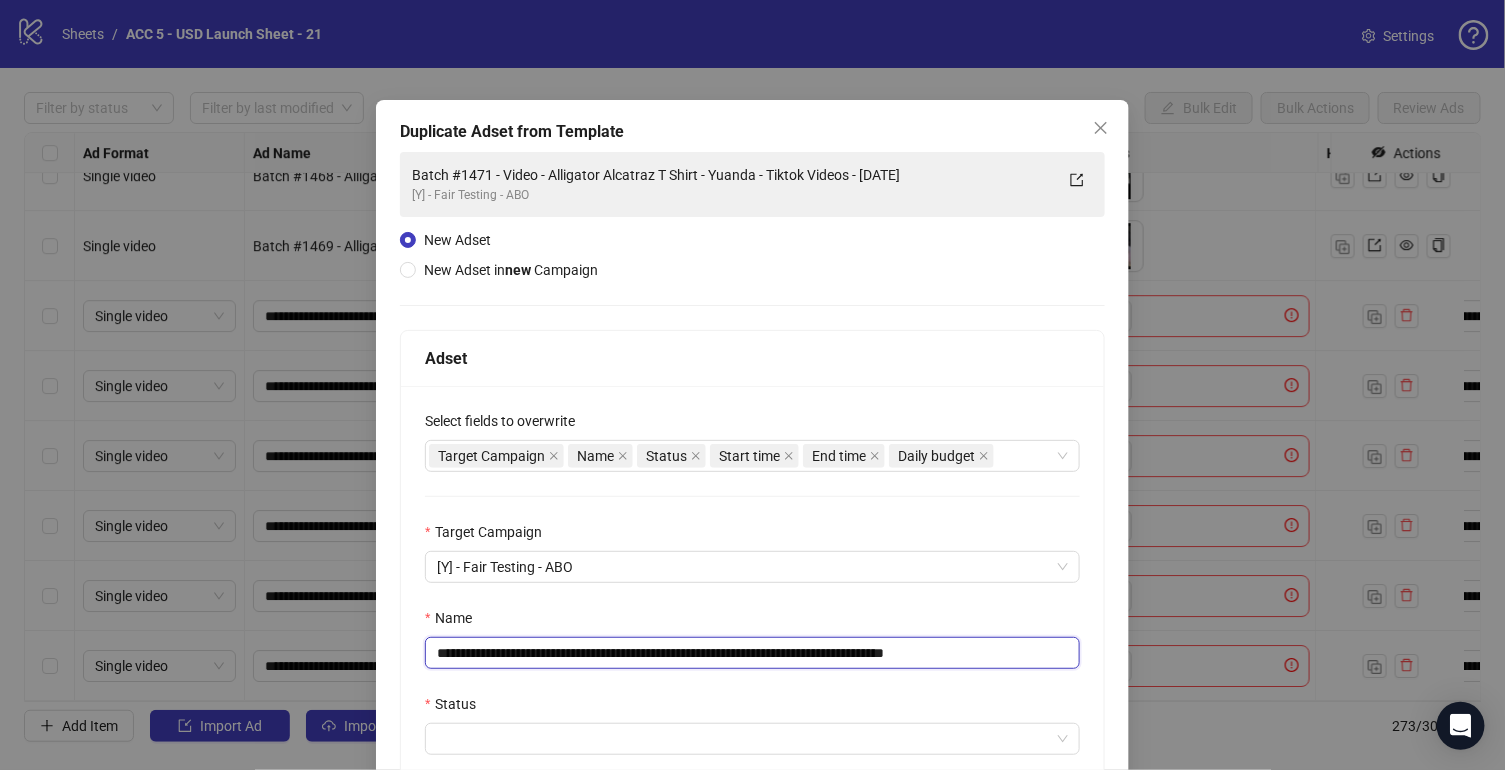 click on "**********" at bounding box center [752, 653] 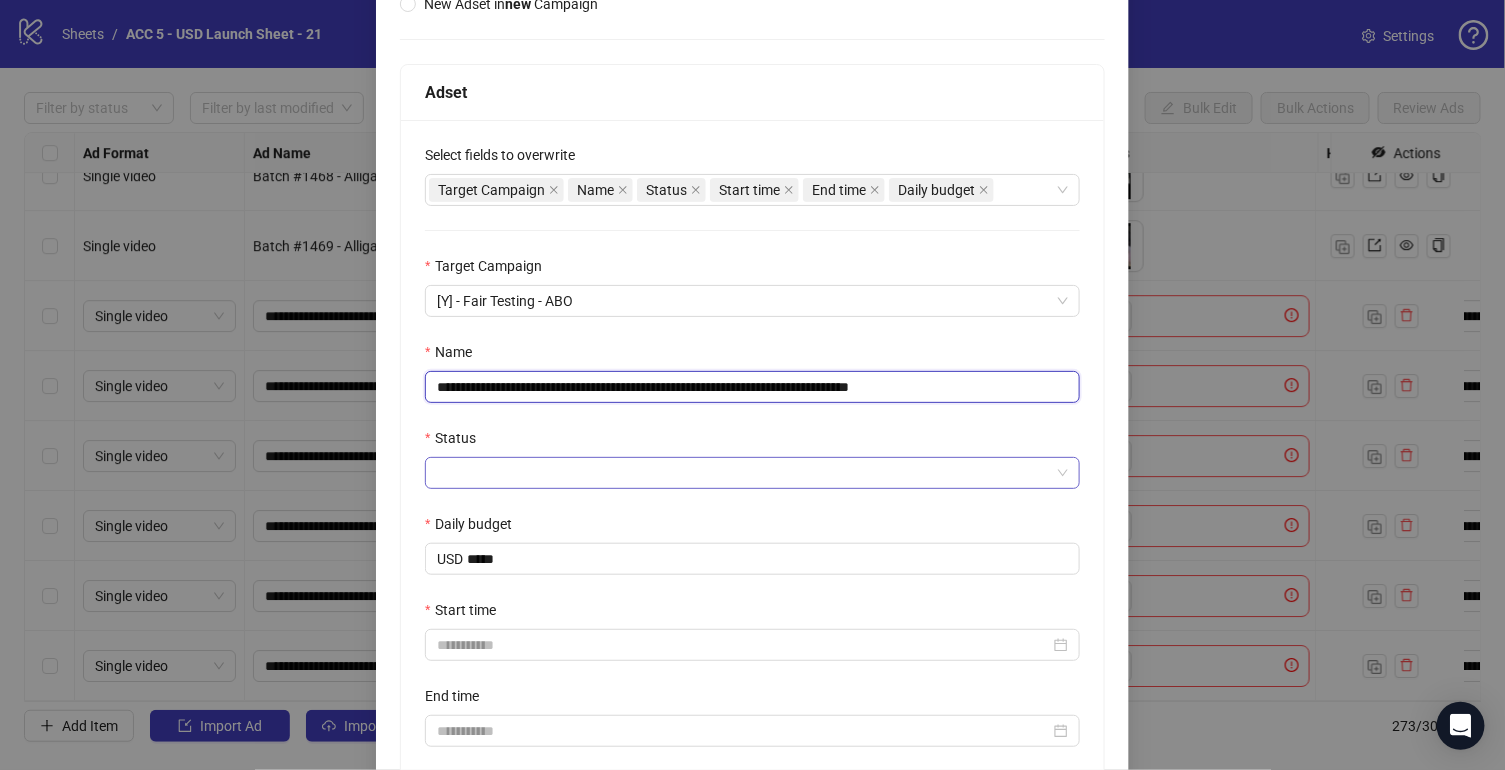 scroll, scrollTop: 273, scrollLeft: 0, axis: vertical 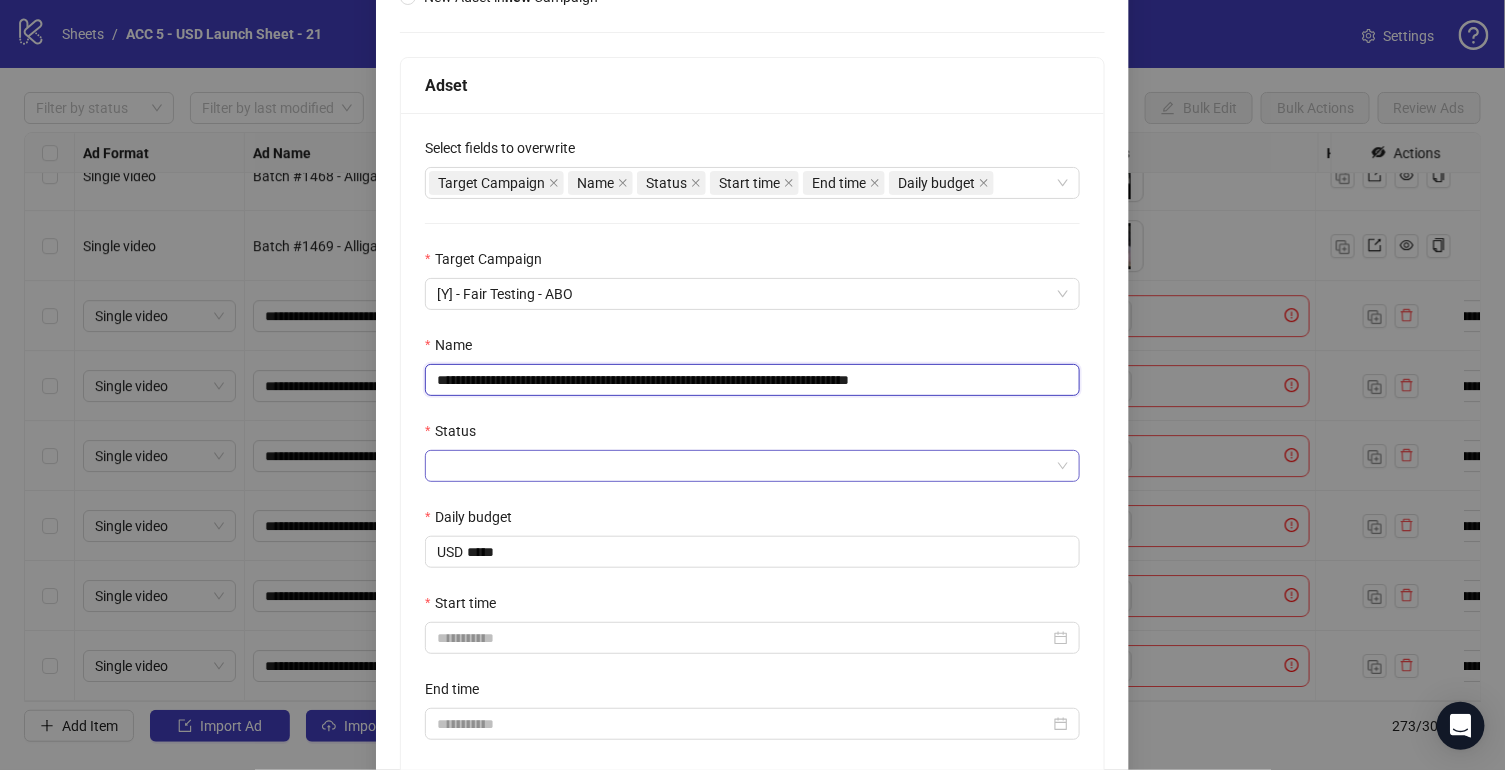 type on "**********" 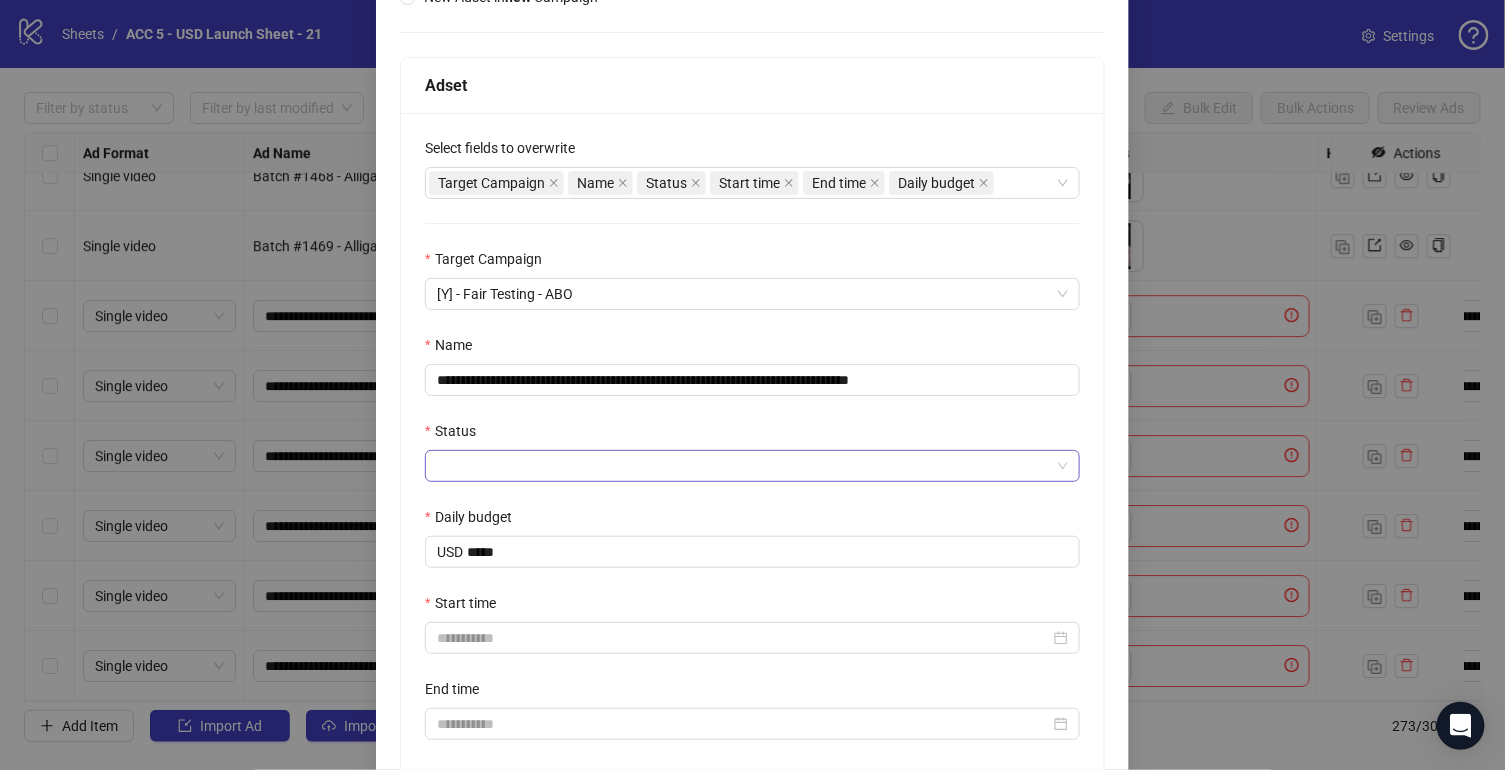 click on "Status" at bounding box center [743, 466] 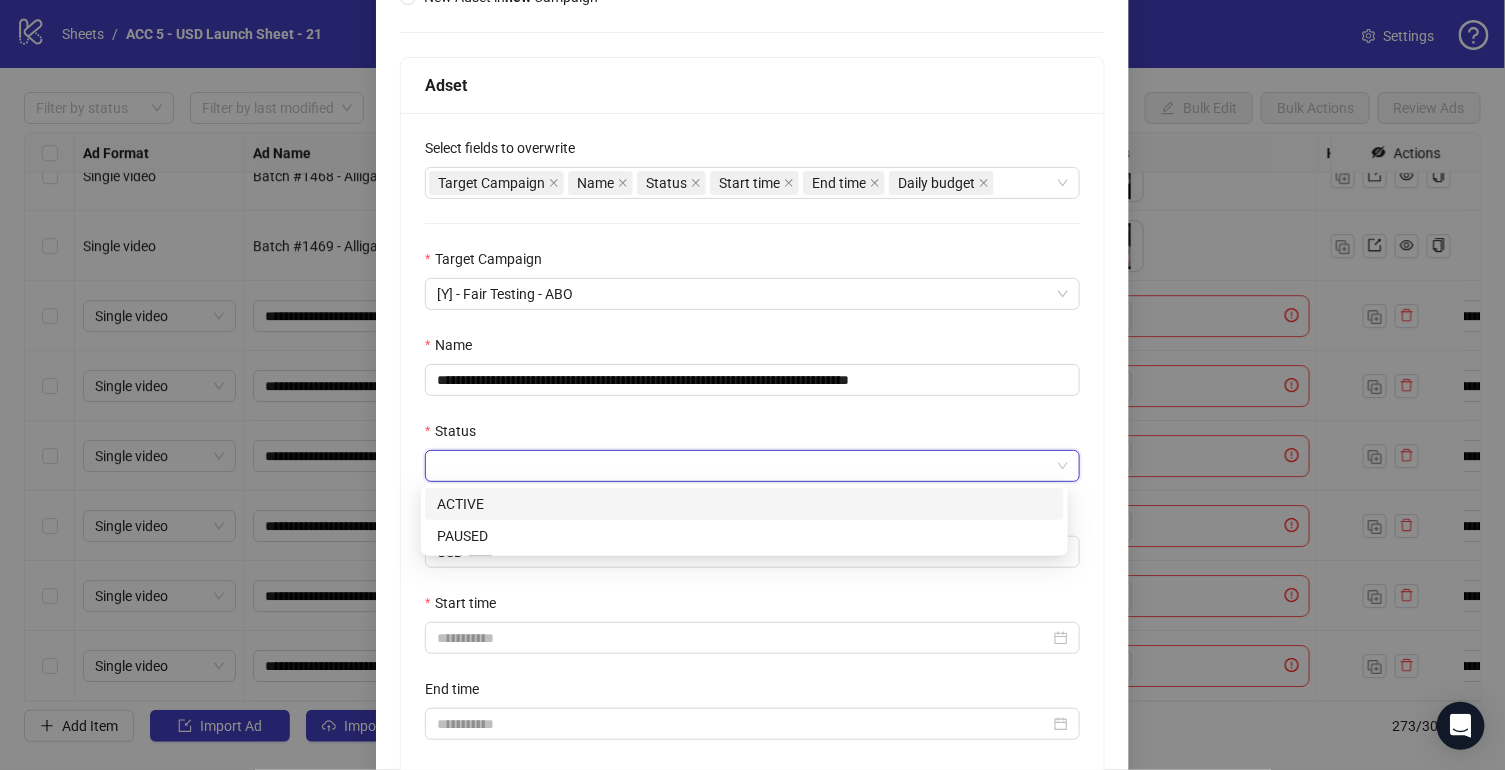 click on "ACTIVE" at bounding box center (744, 504) 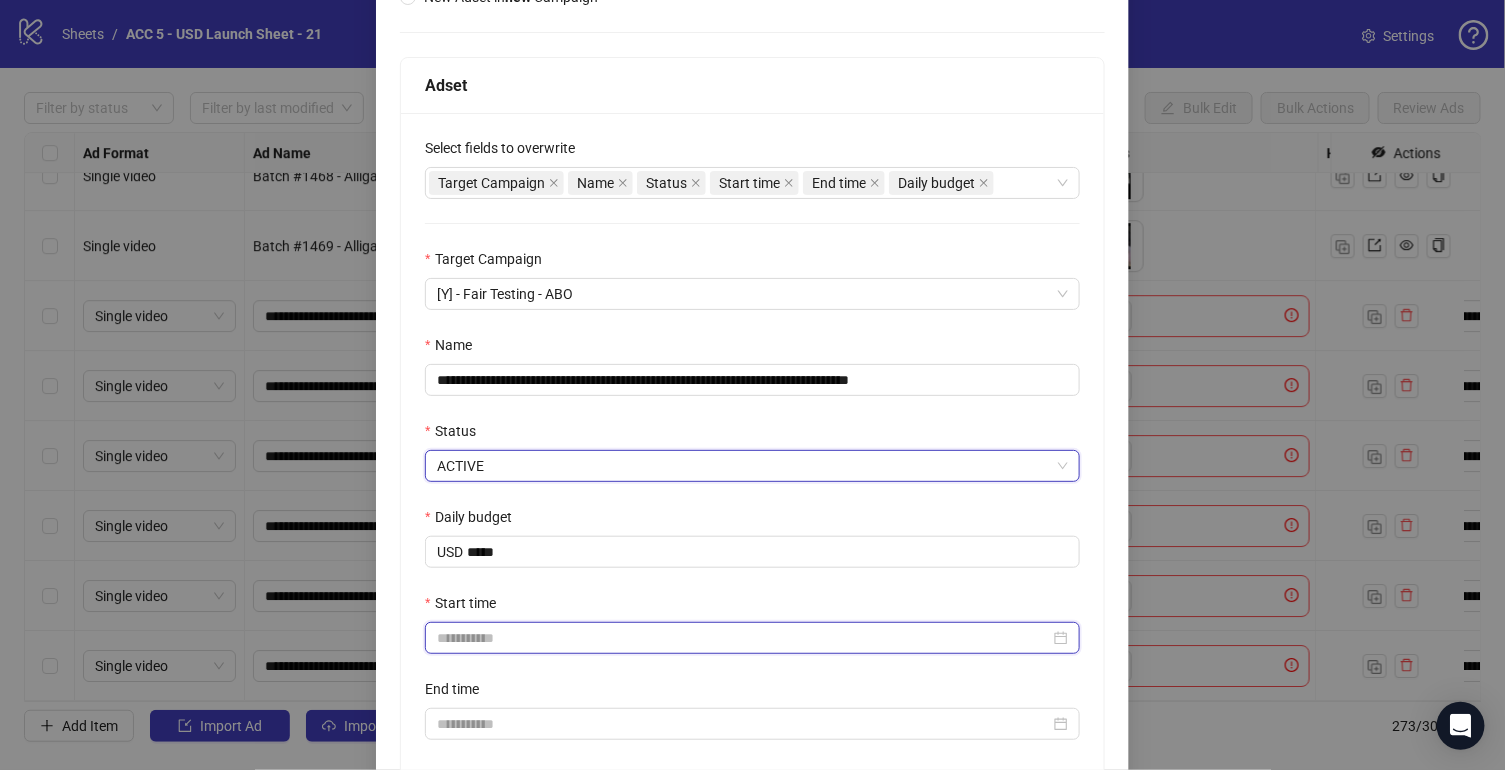 click on "Start time" at bounding box center [743, 638] 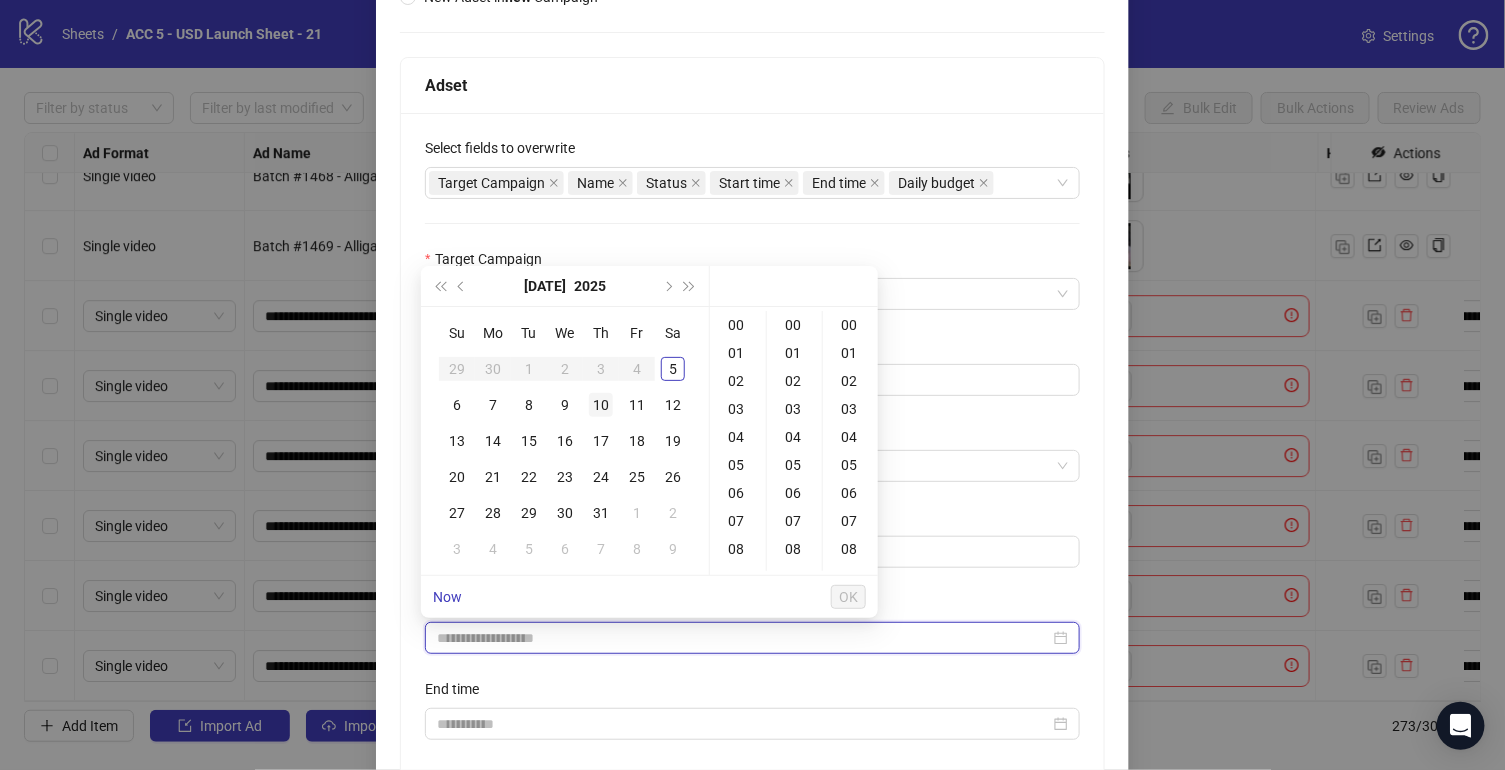 type on "**********" 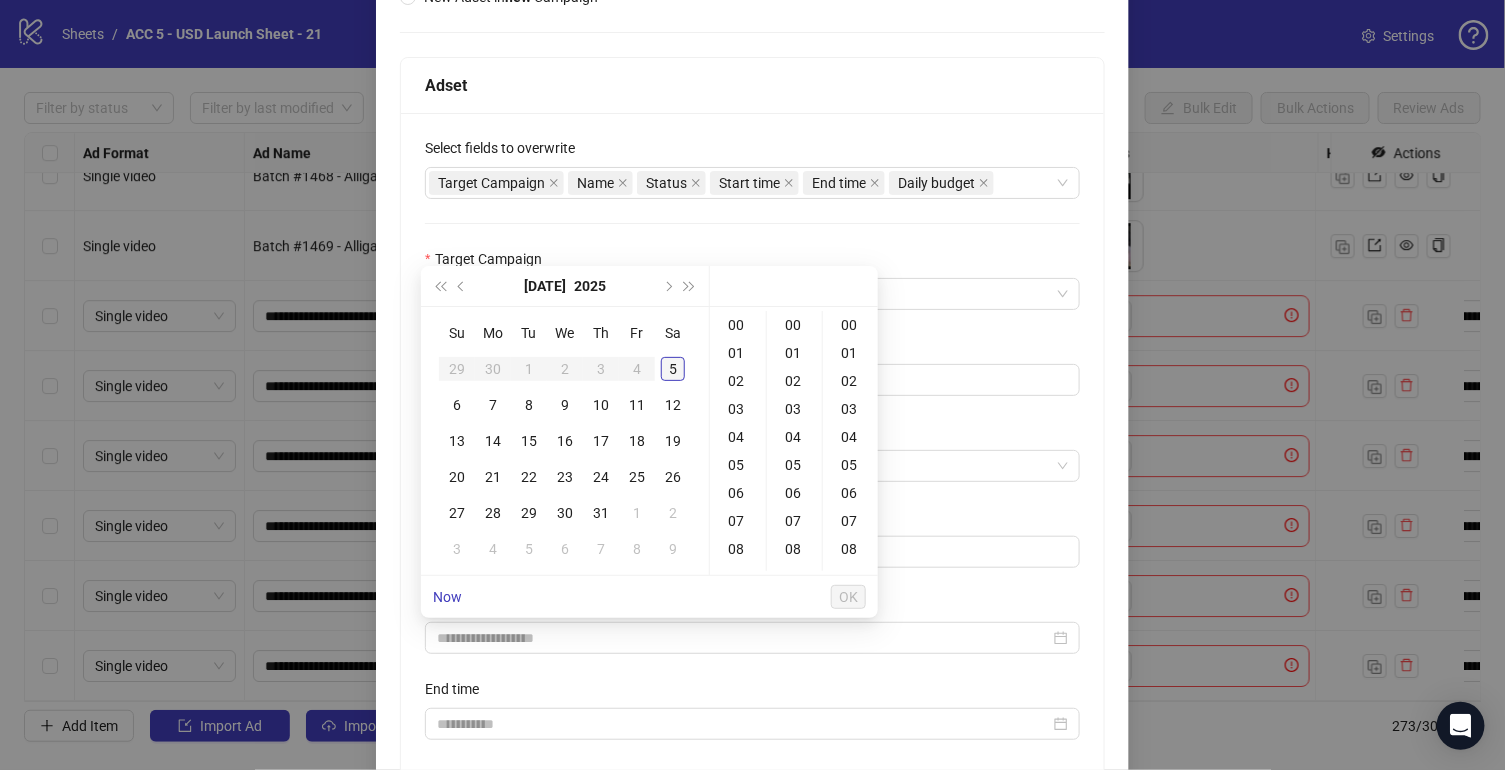 click on "5" at bounding box center (673, 369) 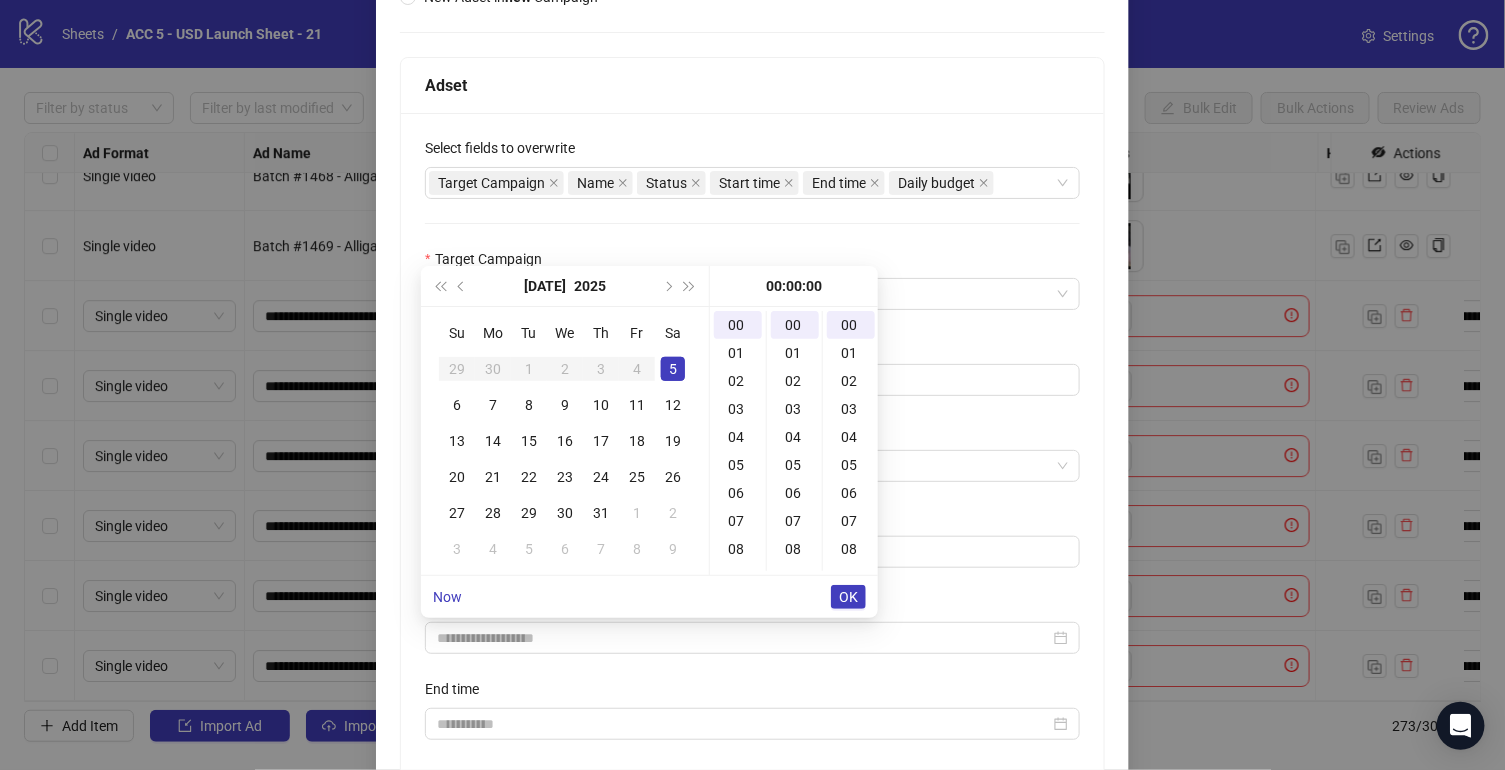 click on "03" at bounding box center (738, 409) 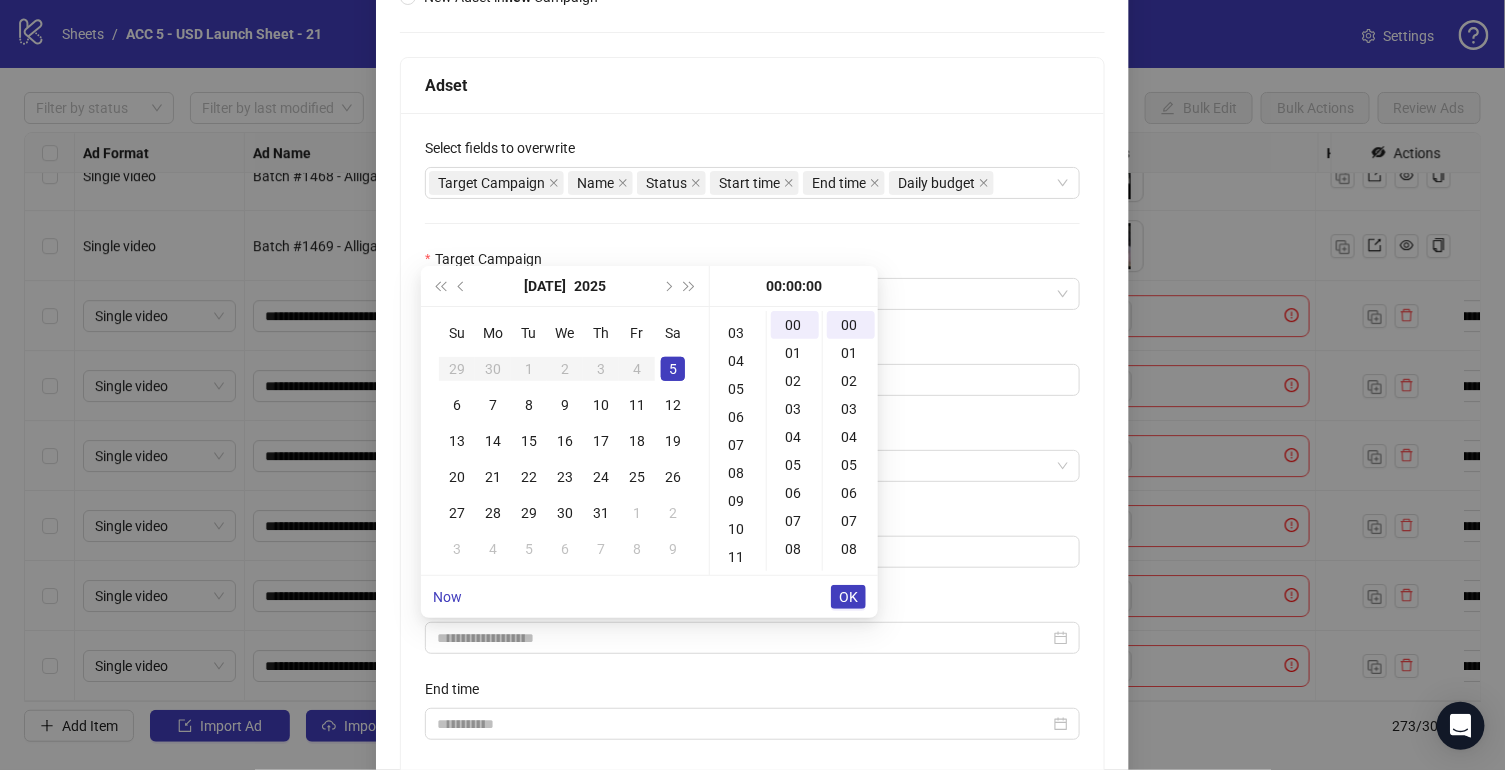 type on "**********" 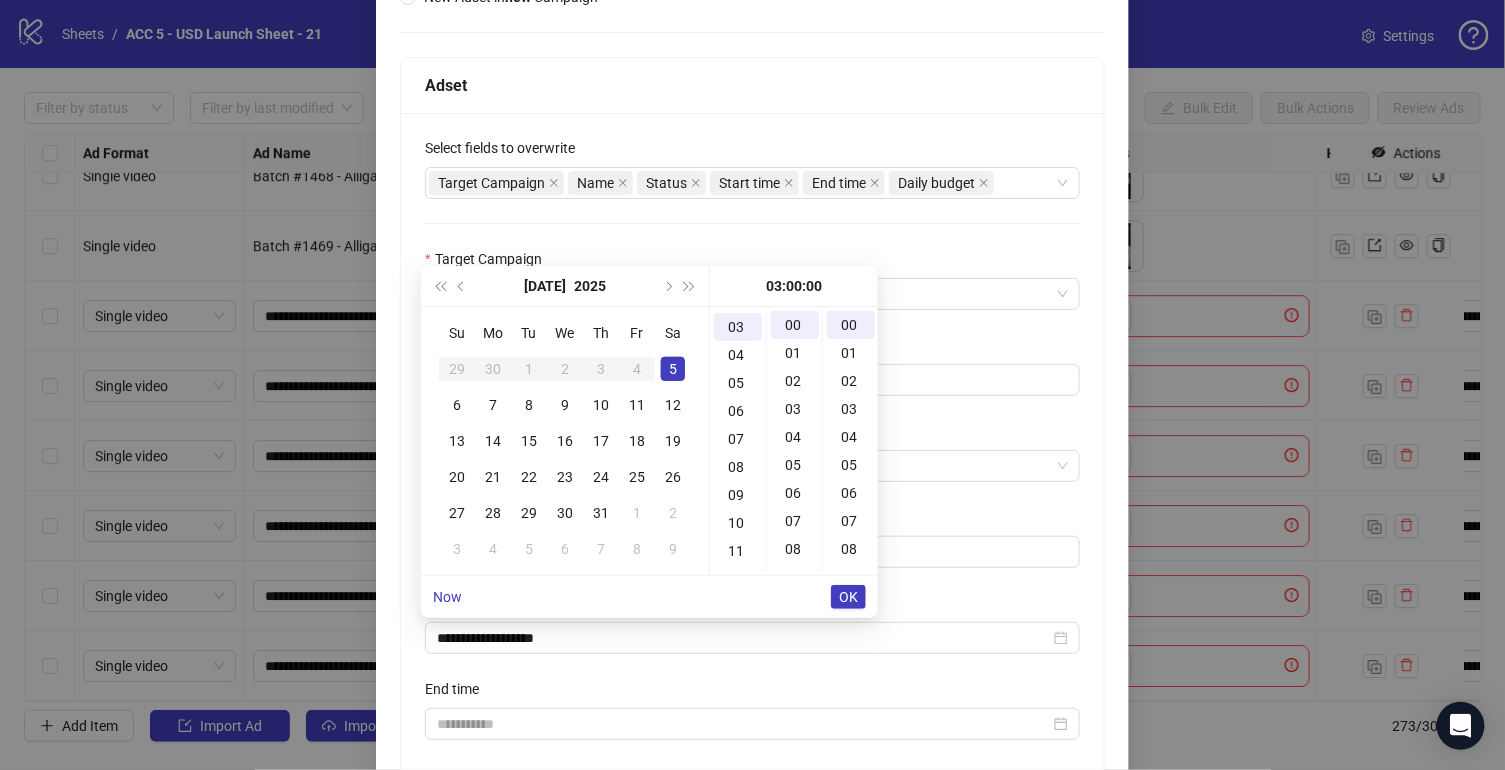 scroll, scrollTop: 83, scrollLeft: 0, axis: vertical 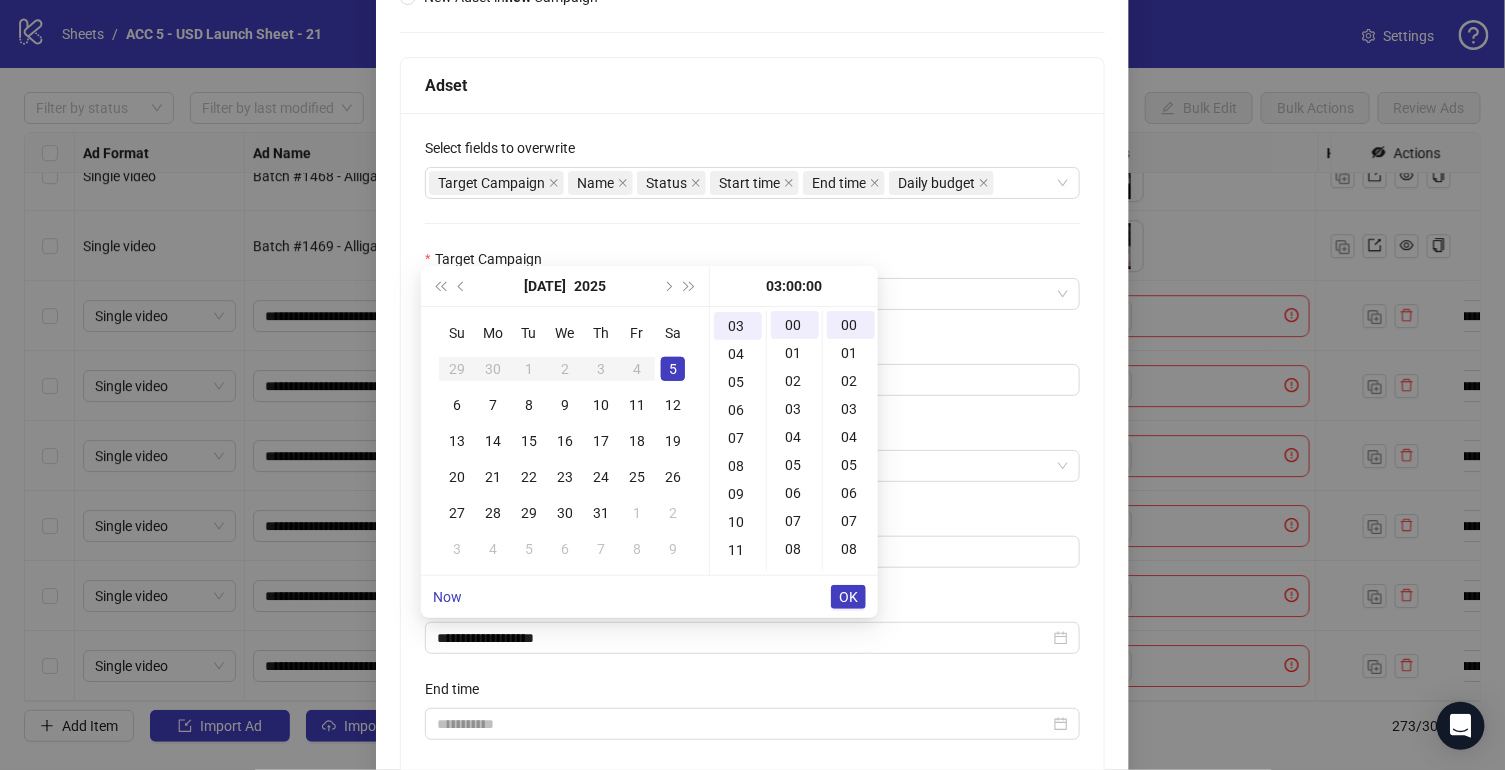click on "OK" at bounding box center (848, 597) 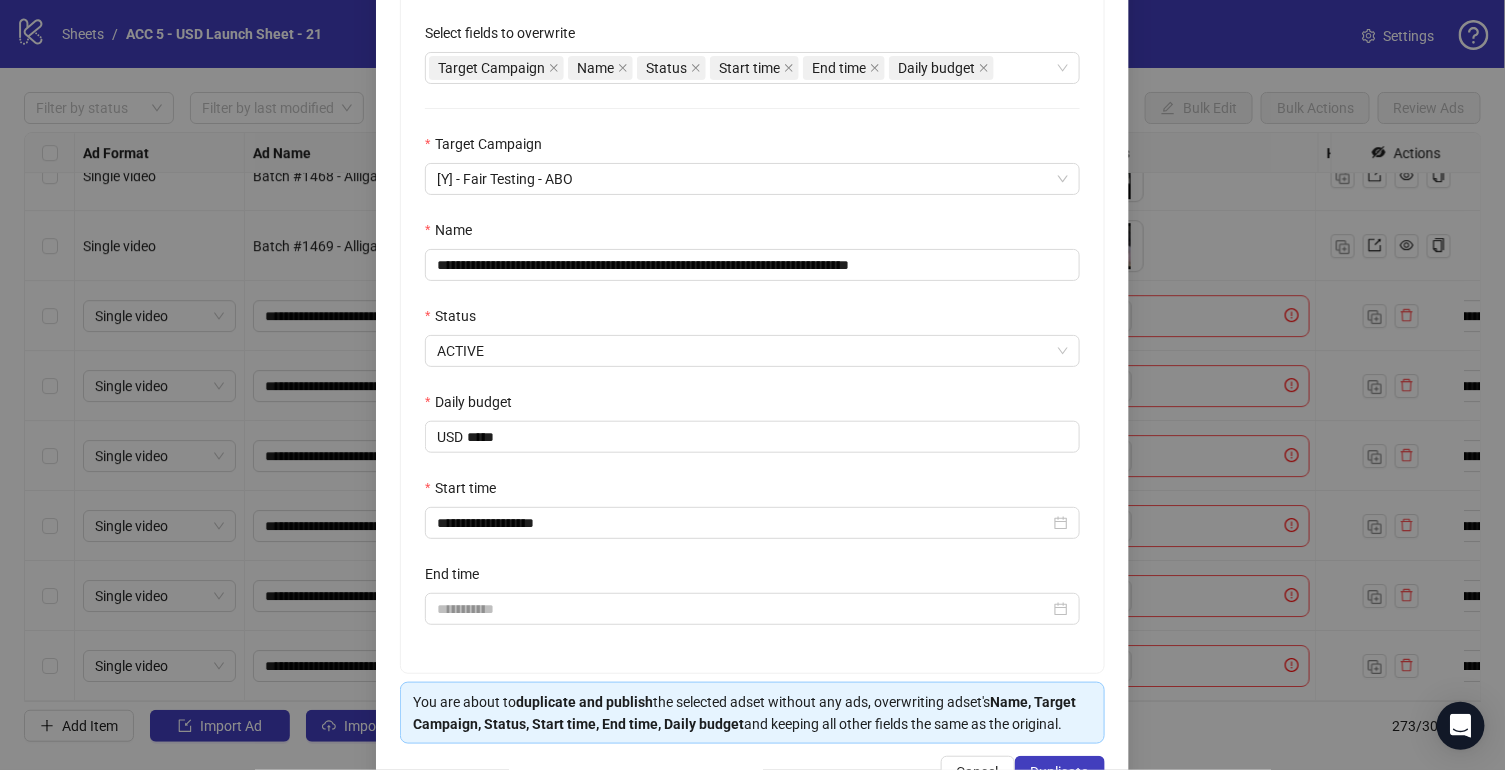 scroll, scrollTop: 447, scrollLeft: 0, axis: vertical 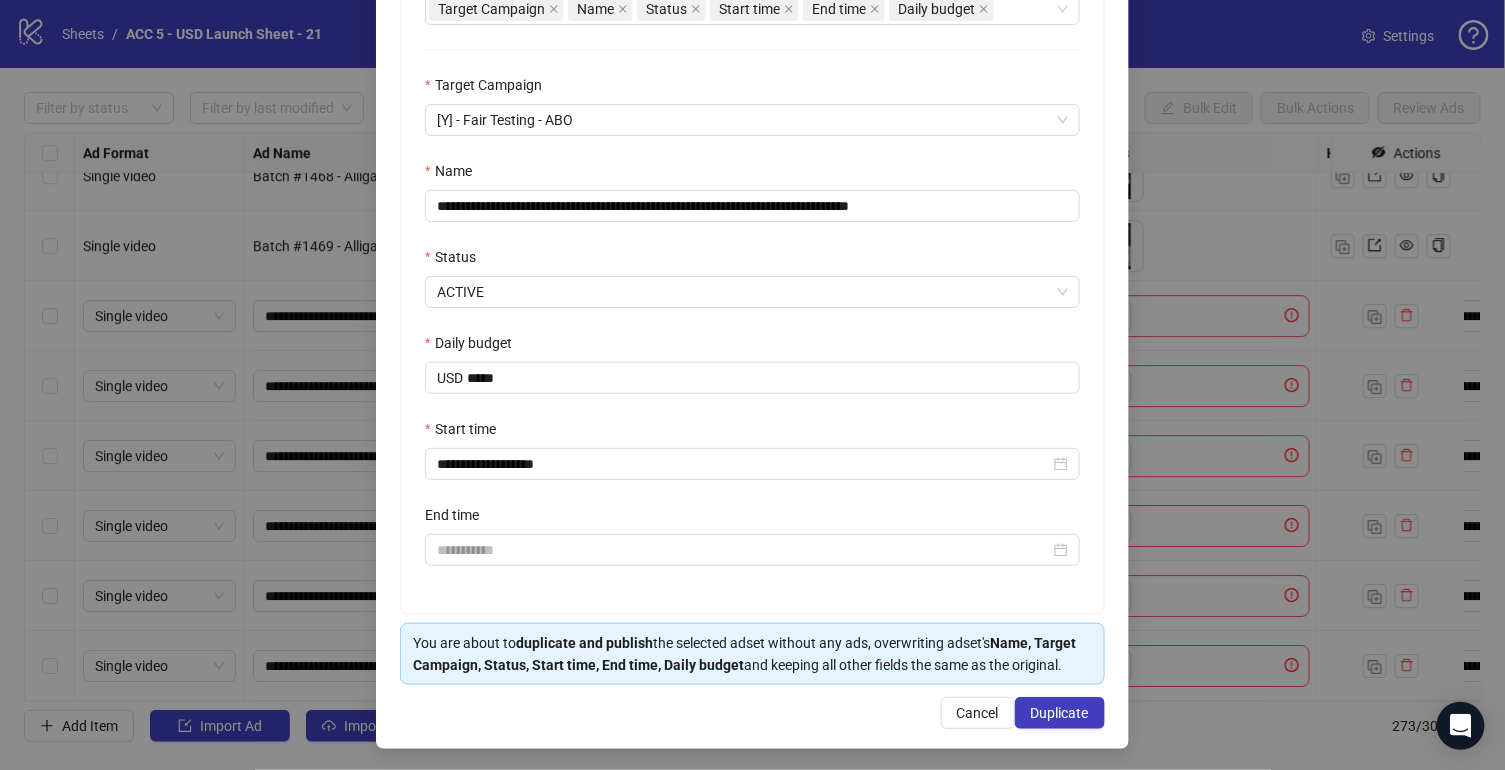 click on "**********" at bounding box center (752, 201) 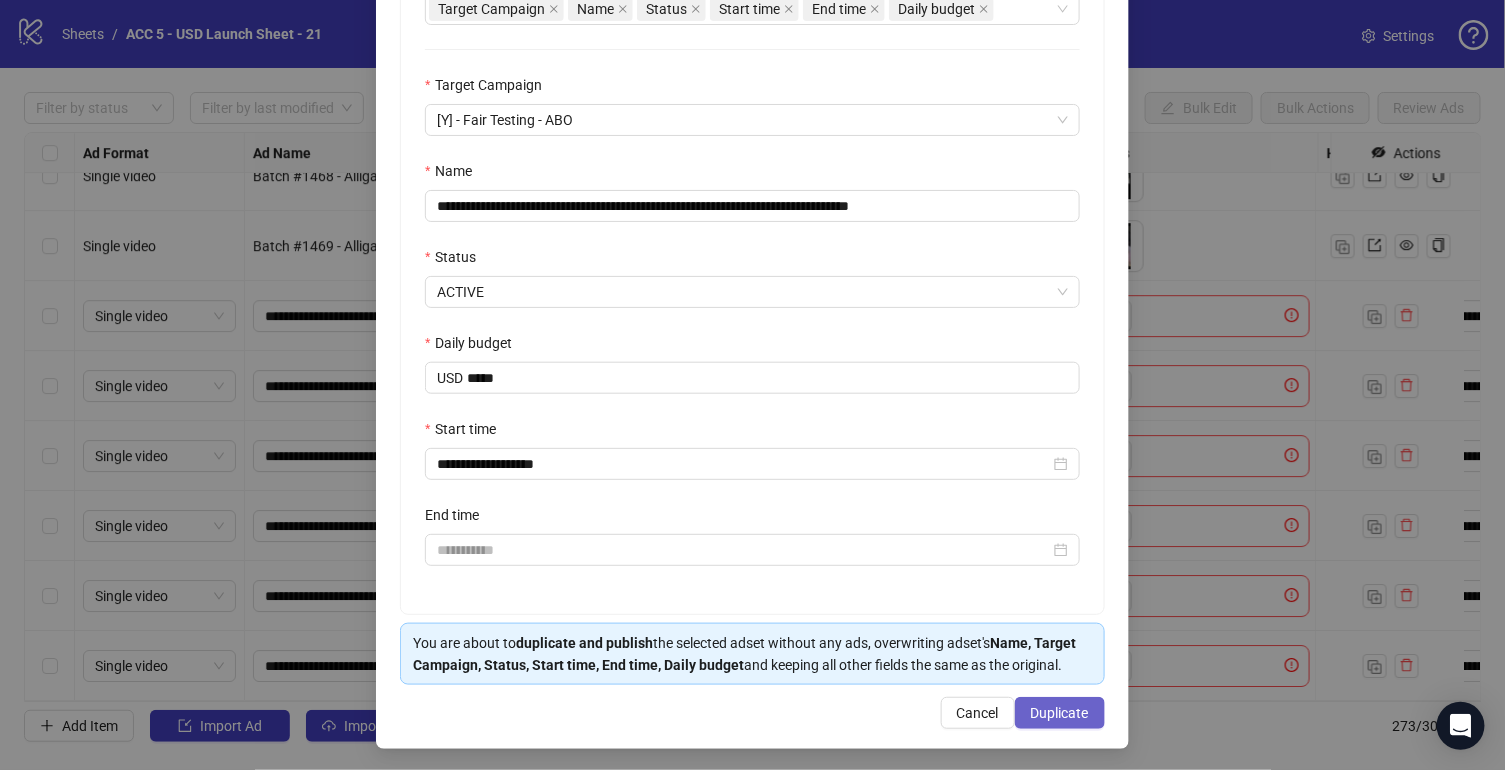 click on "Duplicate" at bounding box center (1060, 713) 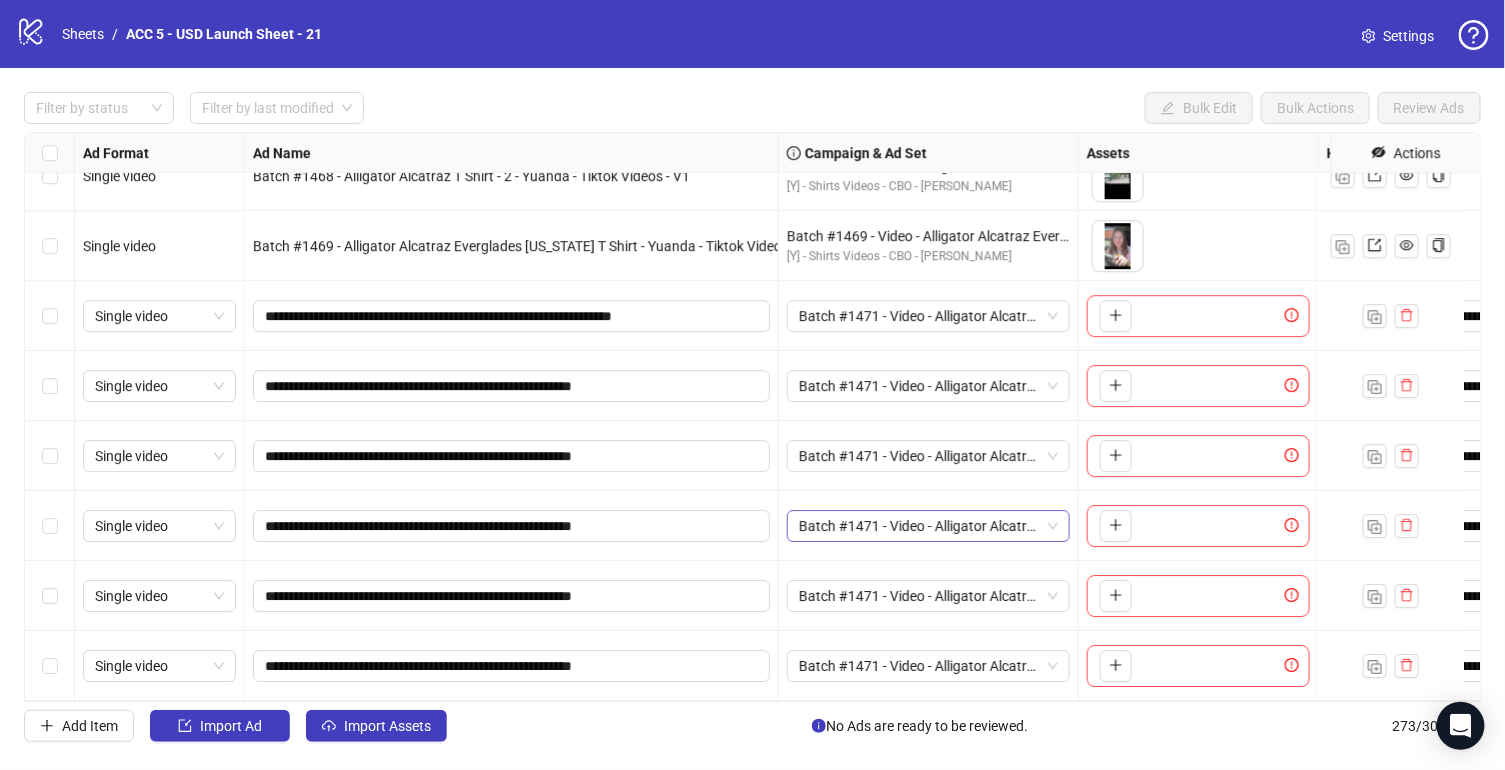 click on "Batch #1471 - Video - Alligator Alcatraz T Shirt - Yuanda - Tiktok Videos - [DATE]" at bounding box center (928, 526) 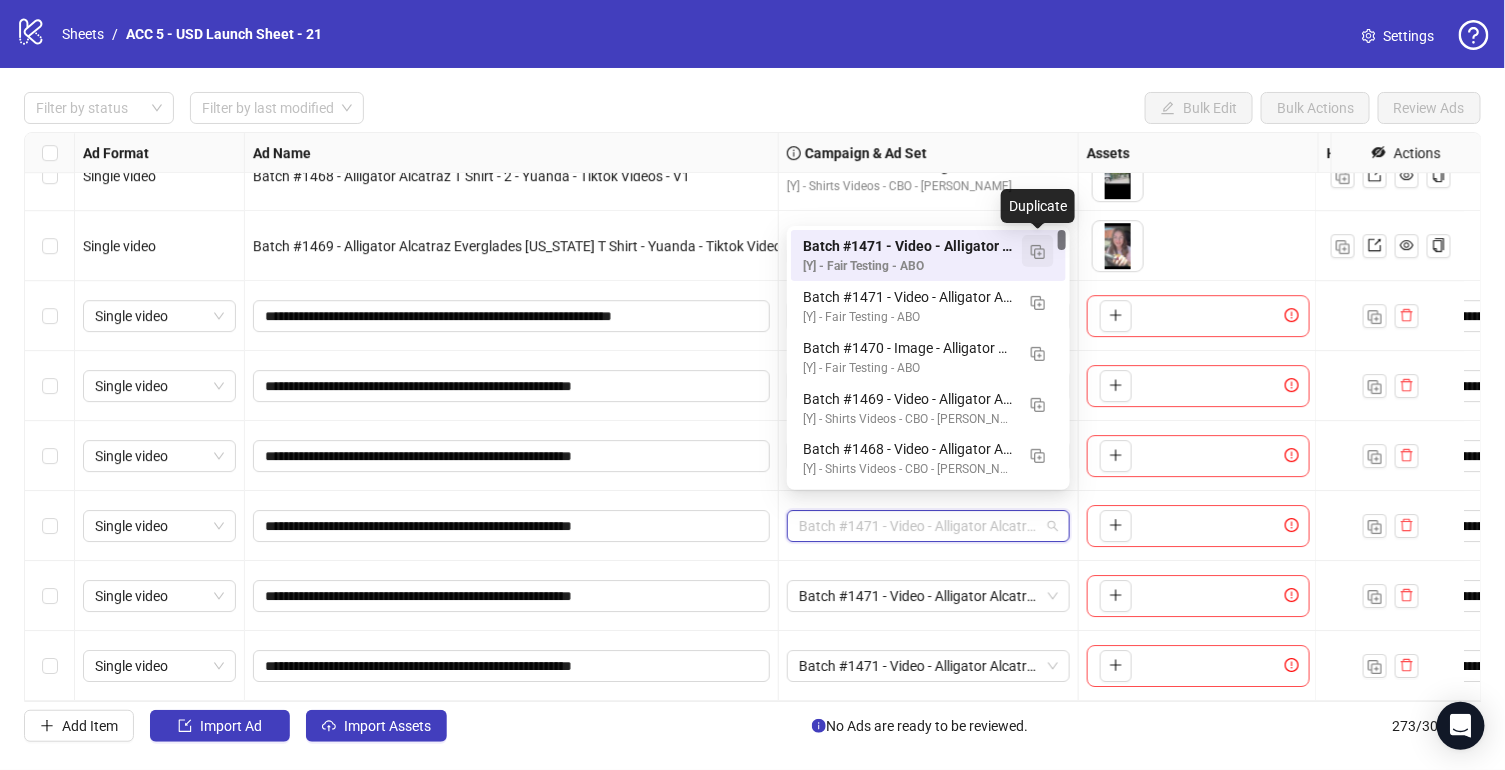 click at bounding box center (1038, 252) 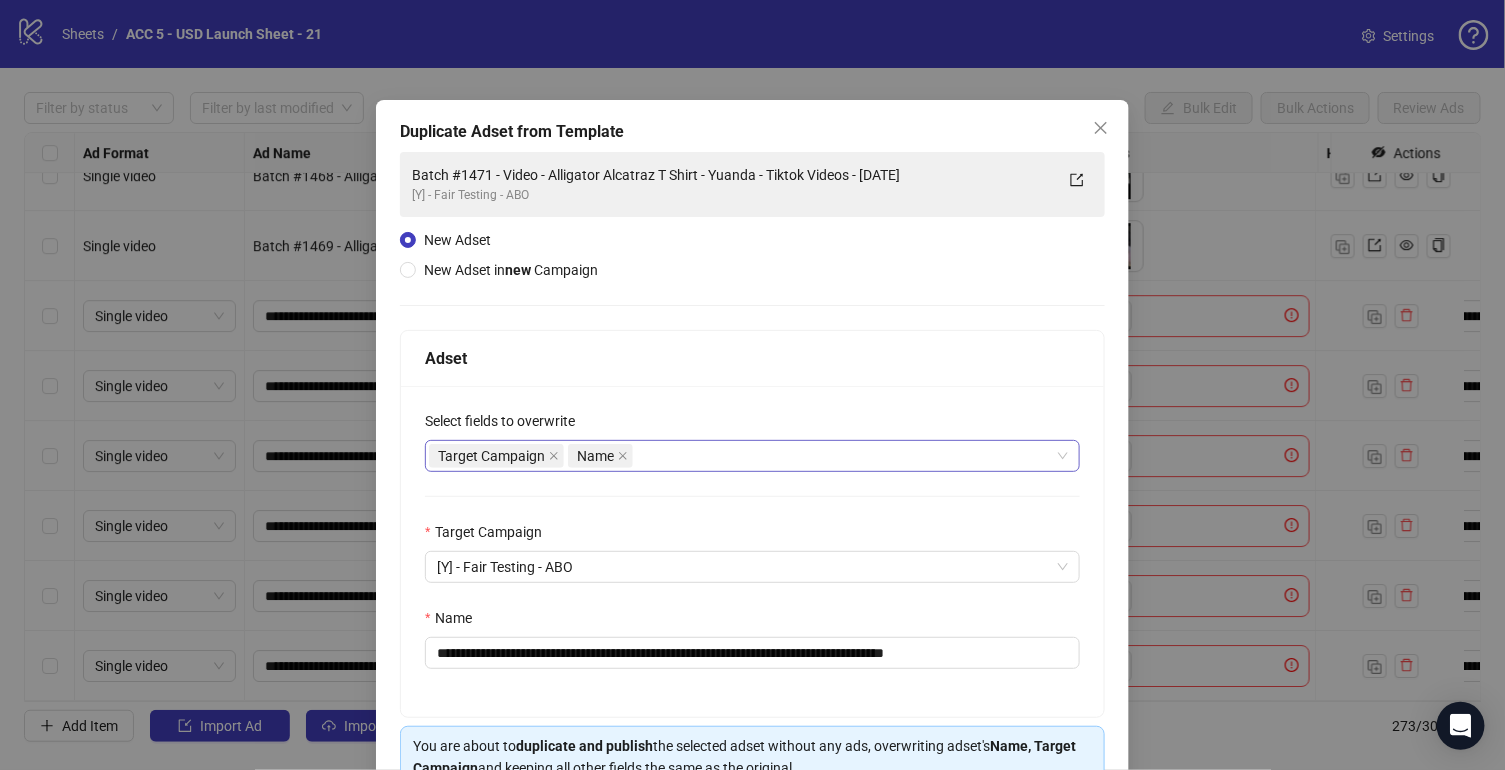 click on "Target Campaign Name" at bounding box center (742, 456) 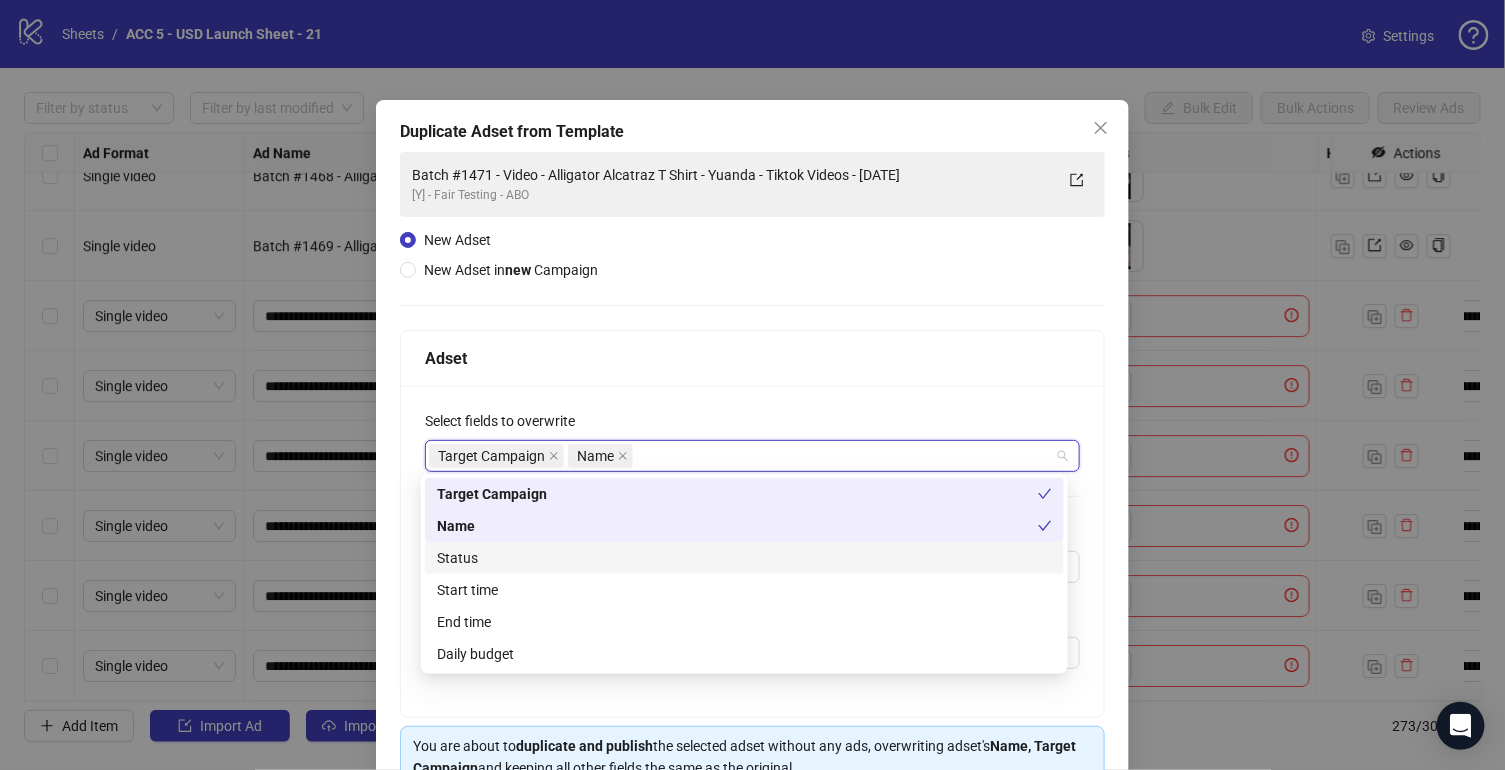 click on "Status" at bounding box center (744, 558) 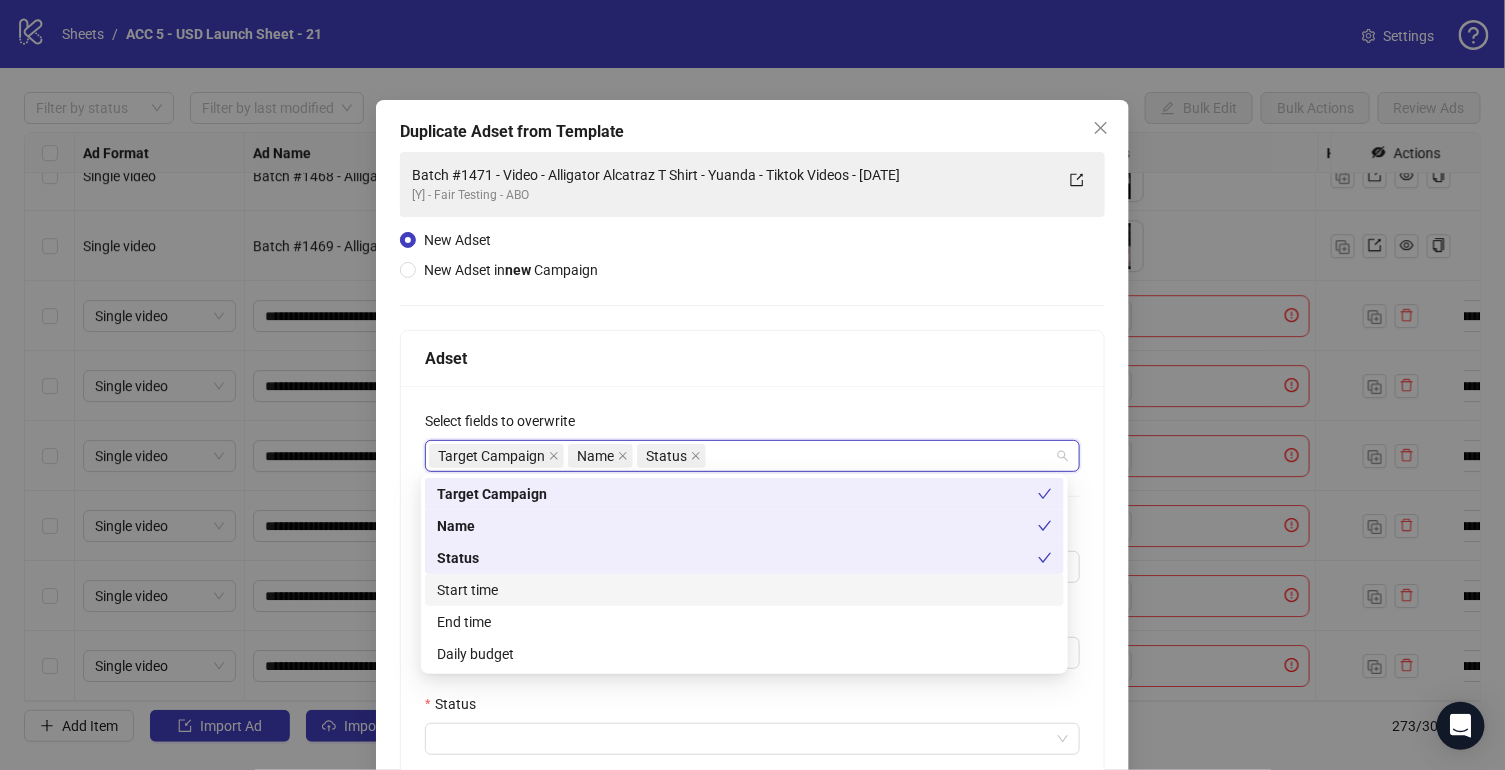 click on "Start time" at bounding box center (744, 590) 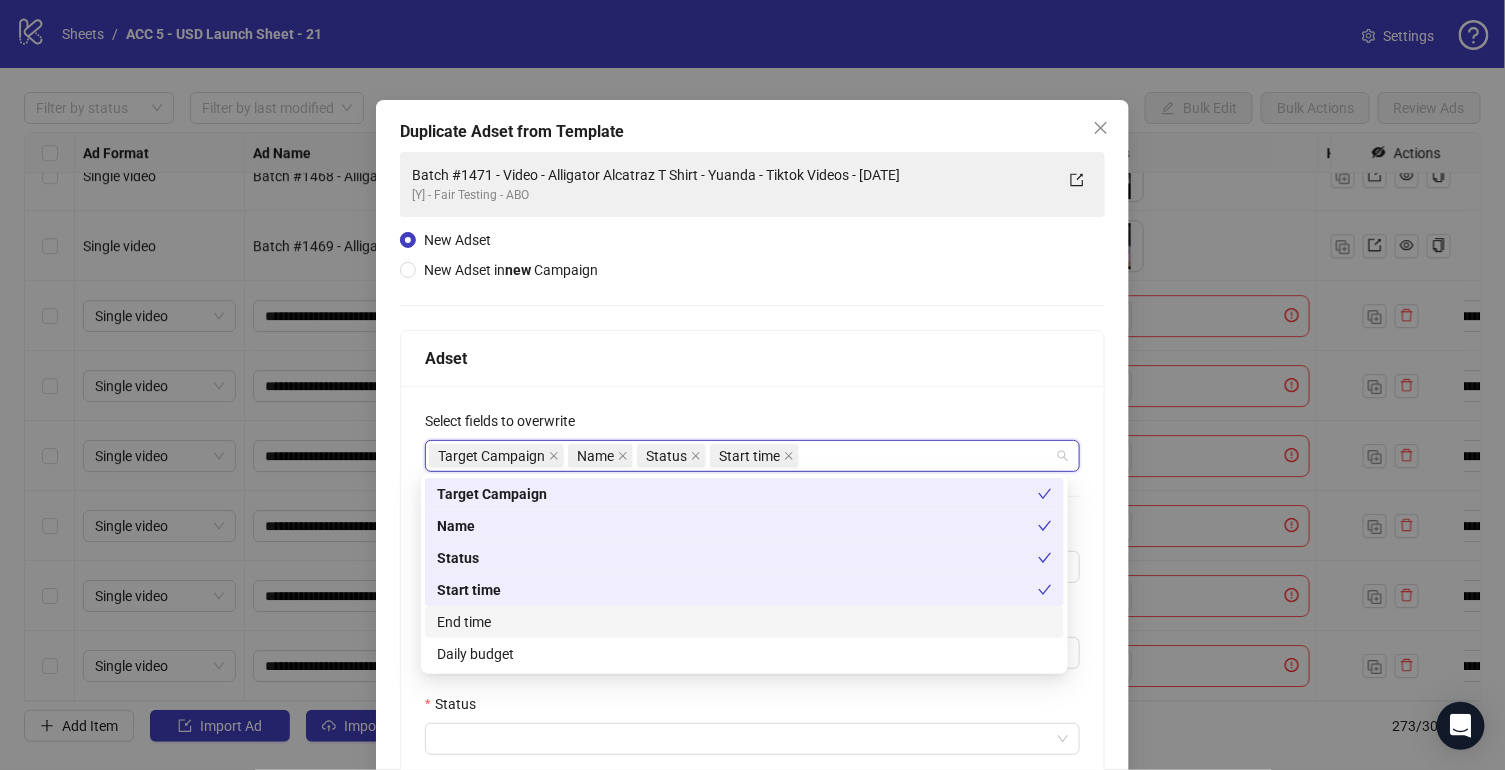 click on "End time" at bounding box center [744, 622] 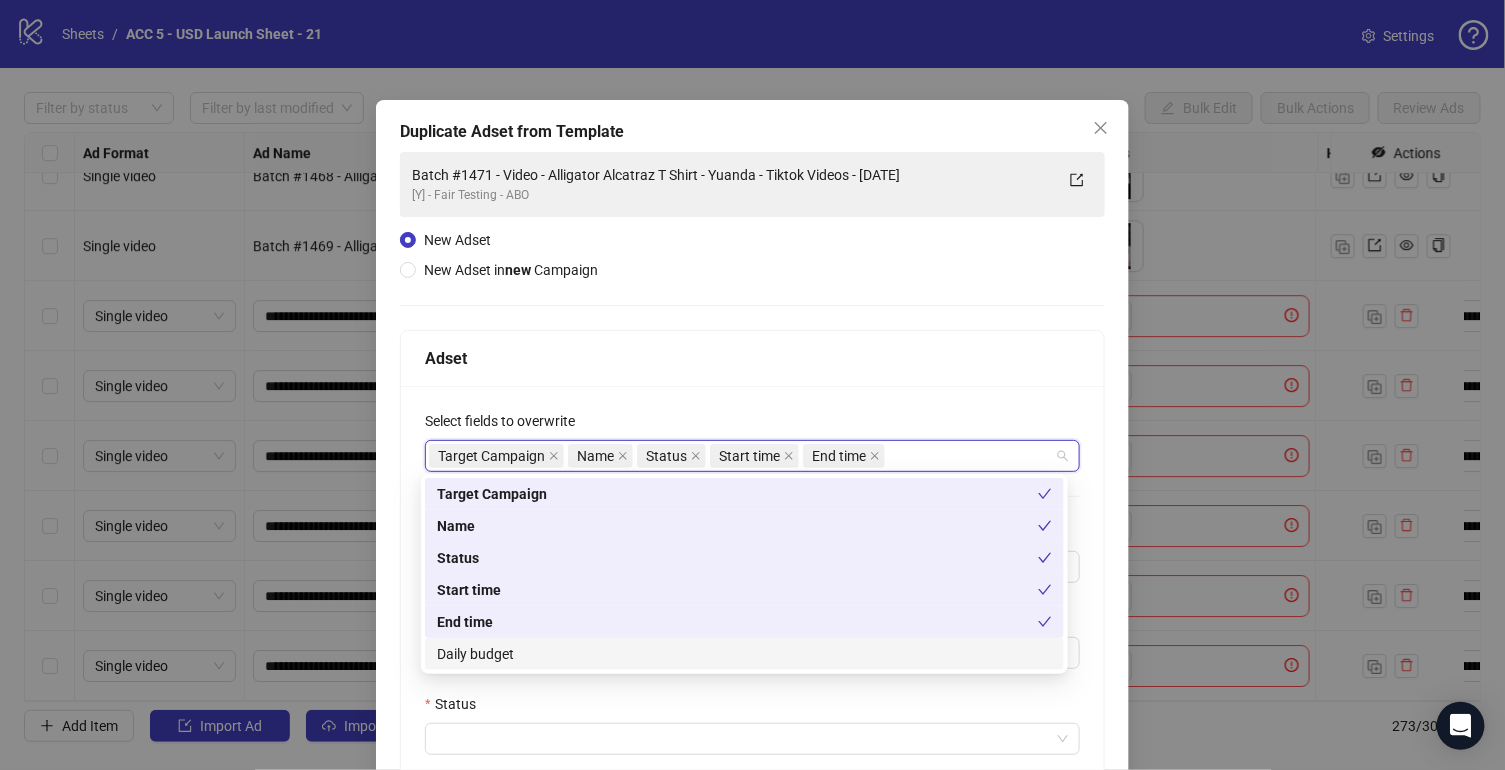 click on "Daily budget" at bounding box center [744, 654] 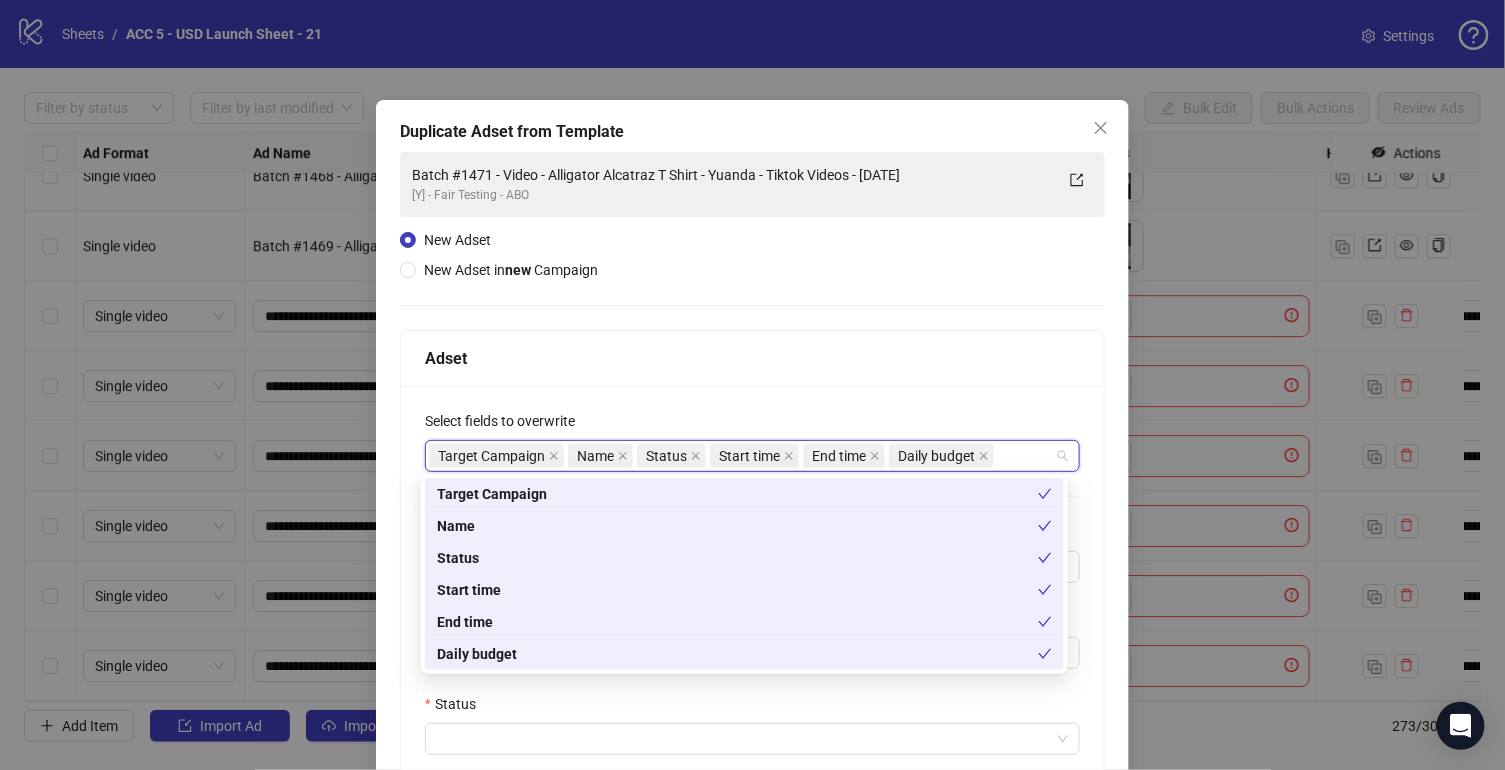 click on "Status" at bounding box center [752, 708] 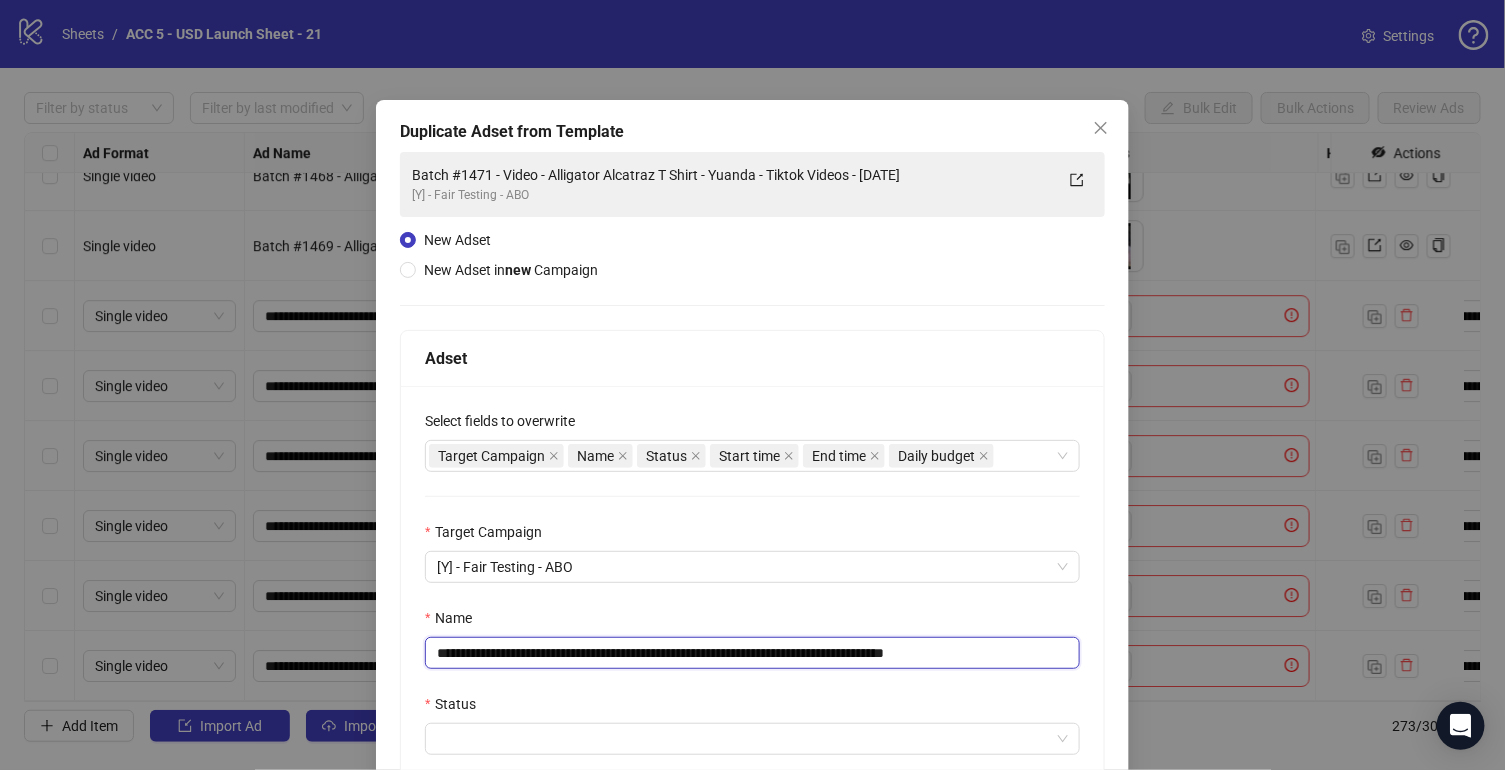 click on "**********" at bounding box center [752, 653] 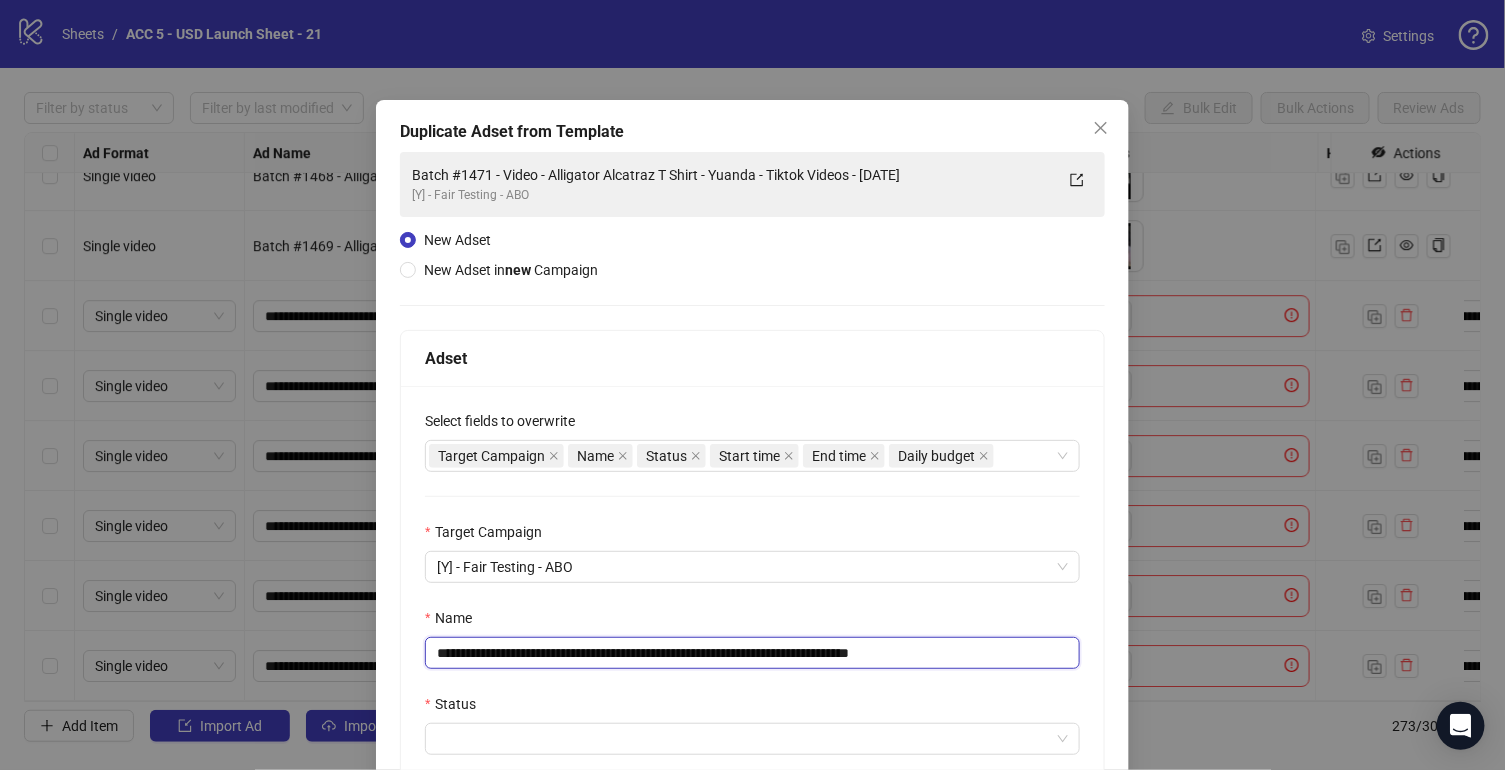 click on "**********" at bounding box center (752, 653) 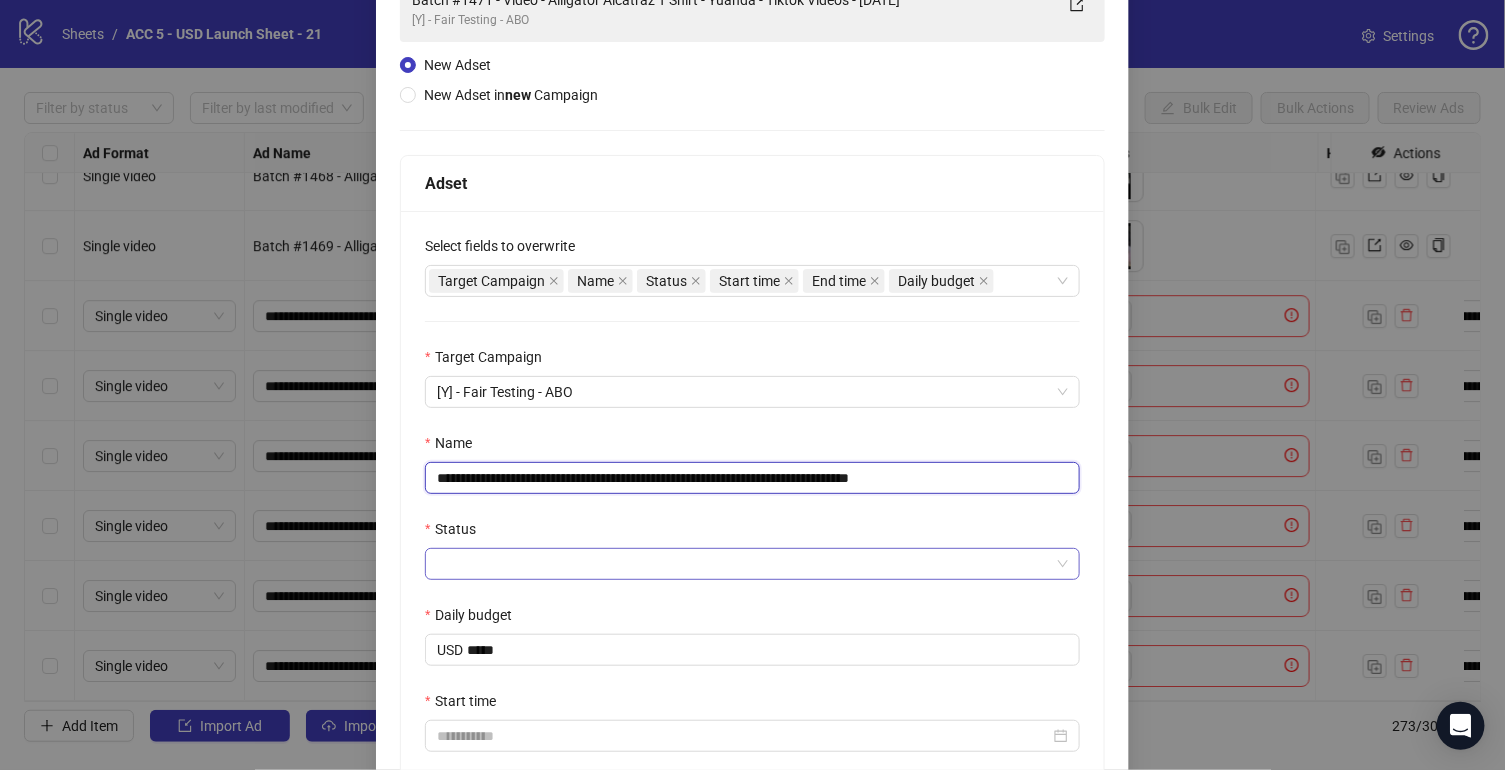 type on "**********" 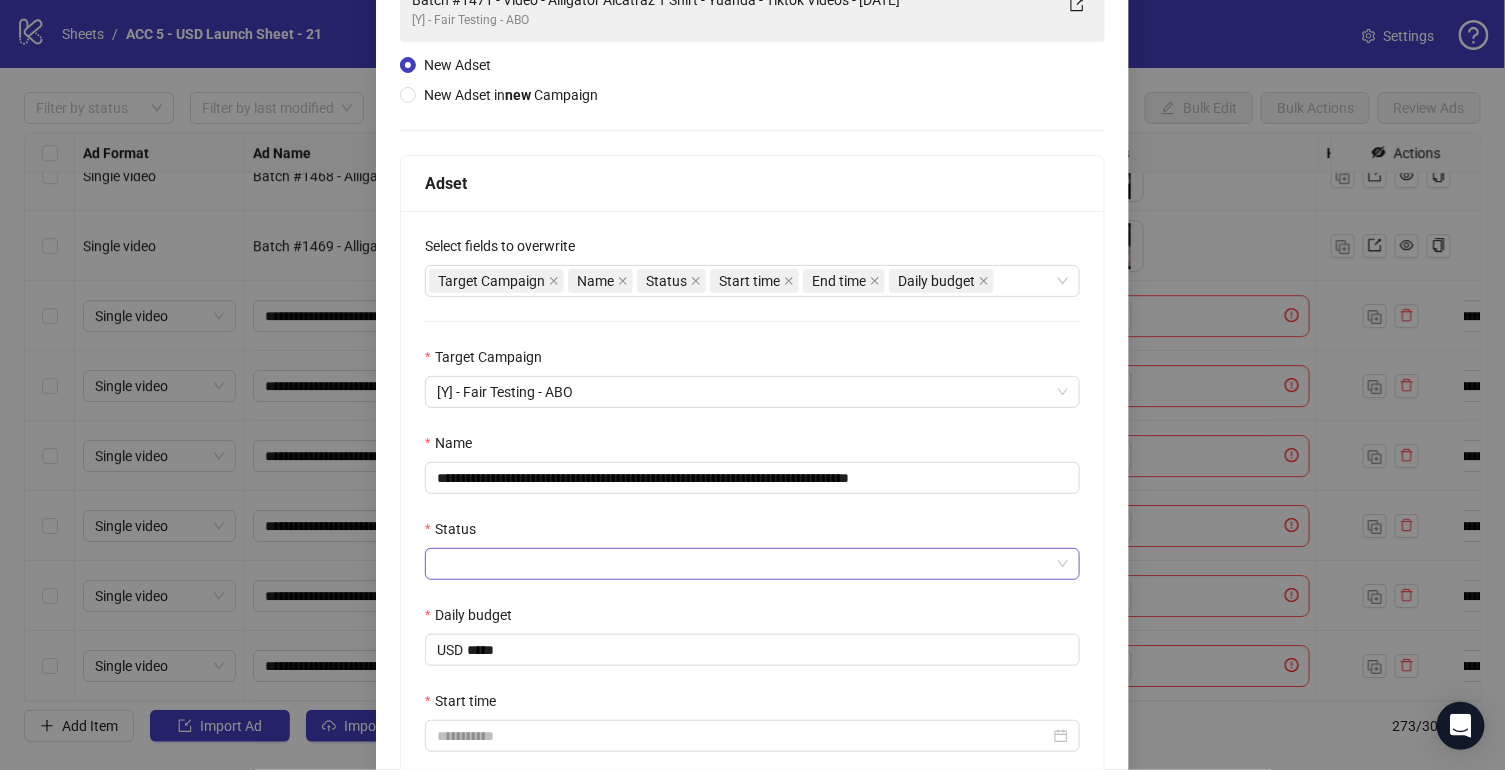 click on "Status" at bounding box center [743, 564] 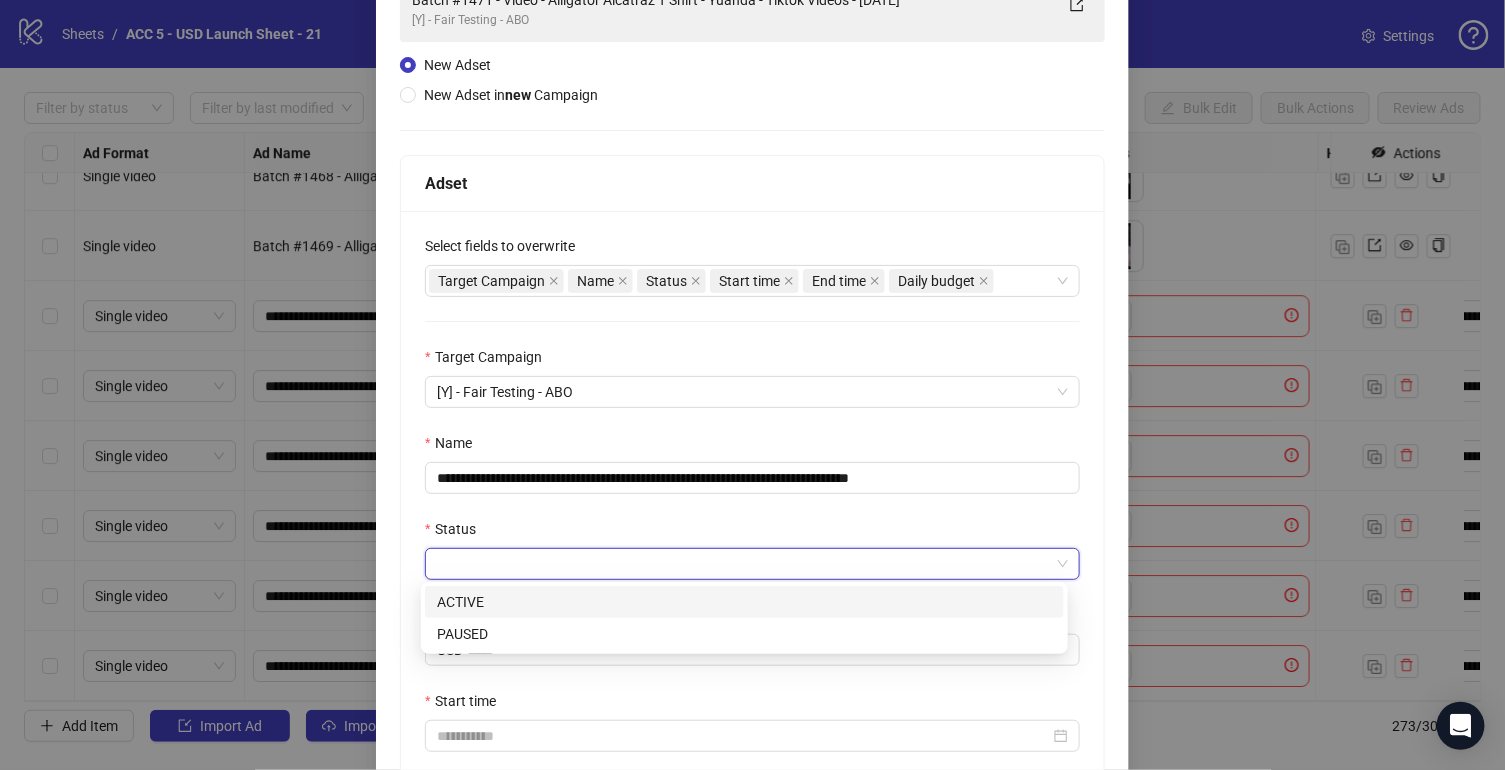 click on "ACTIVE" at bounding box center [744, 602] 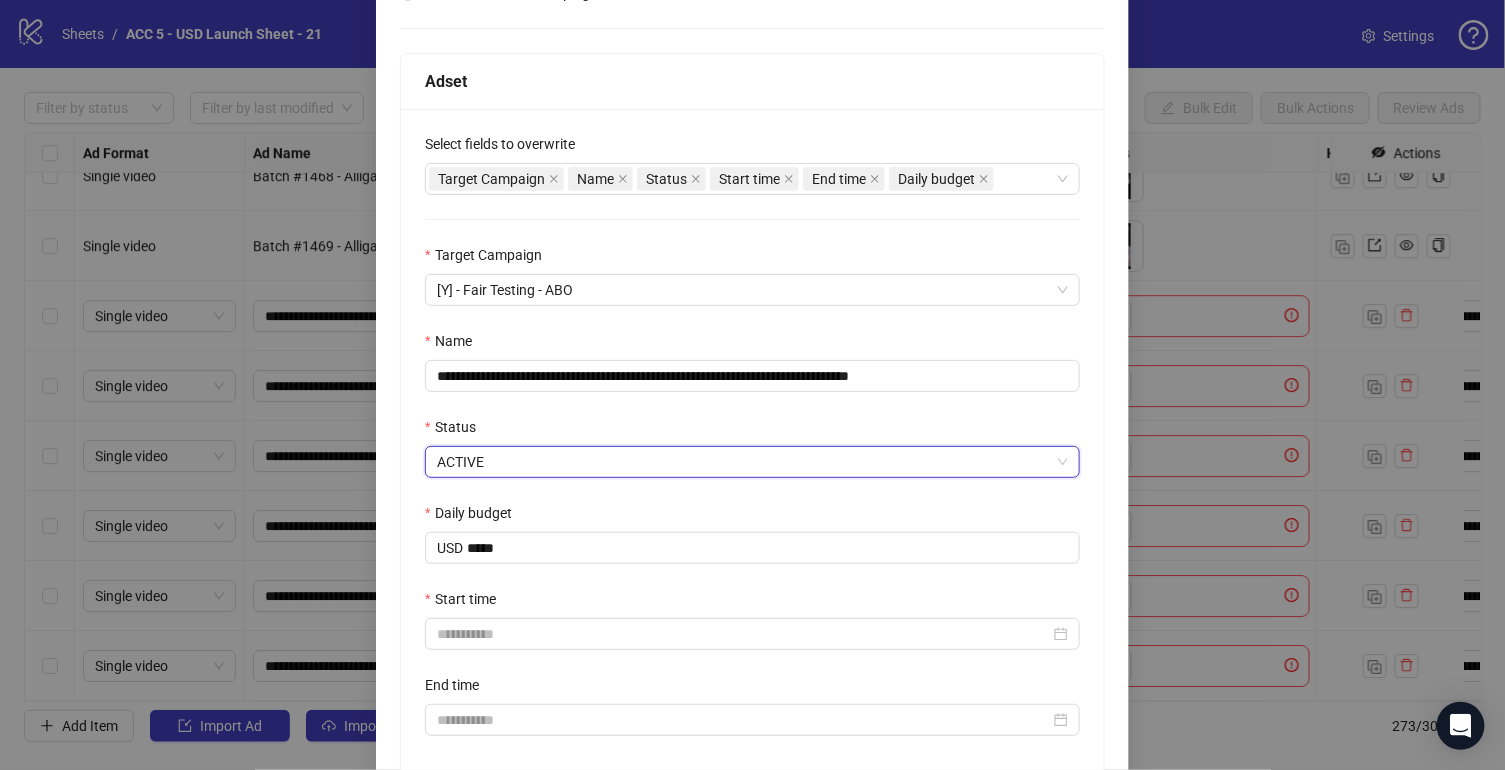 scroll, scrollTop: 283, scrollLeft: 0, axis: vertical 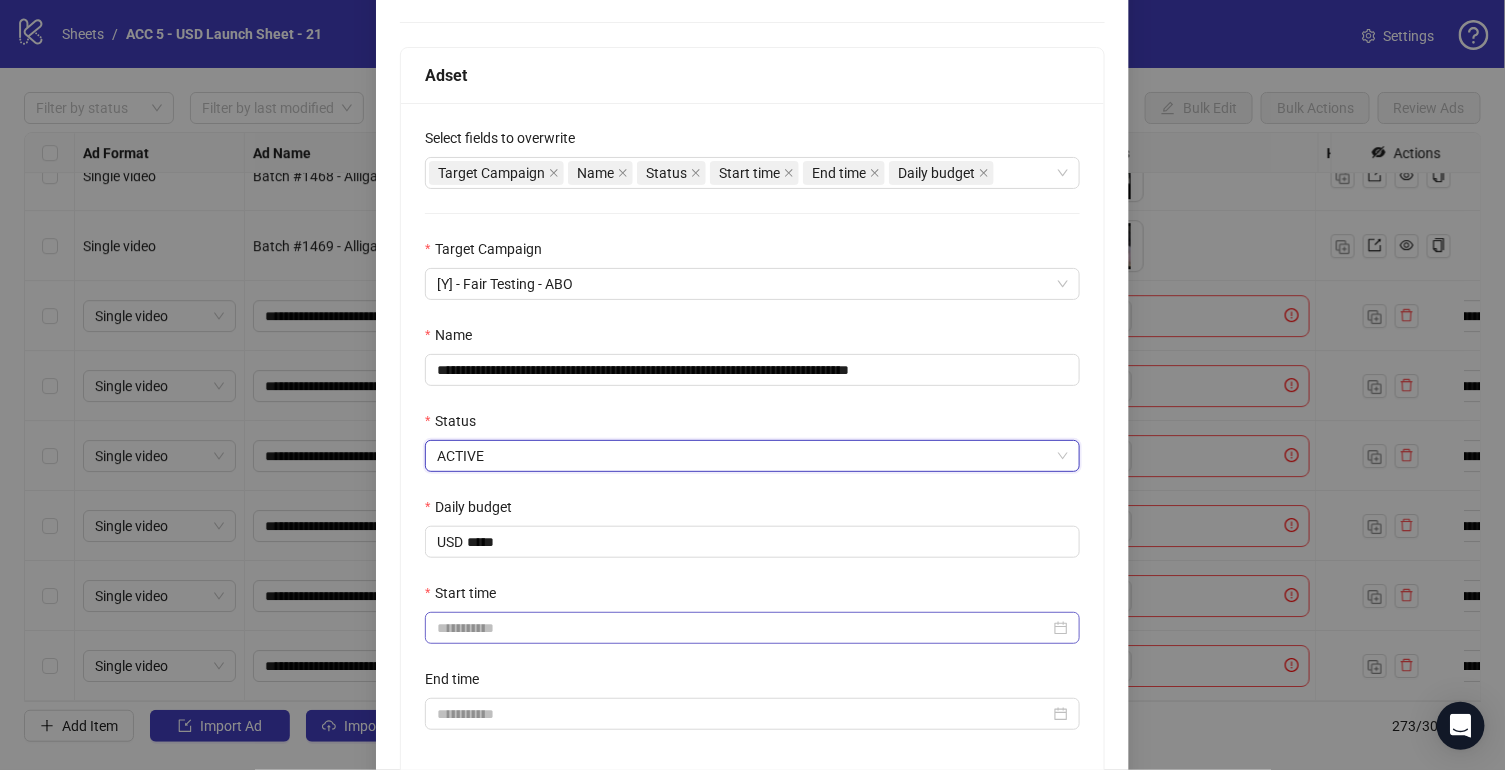 click at bounding box center [752, 628] 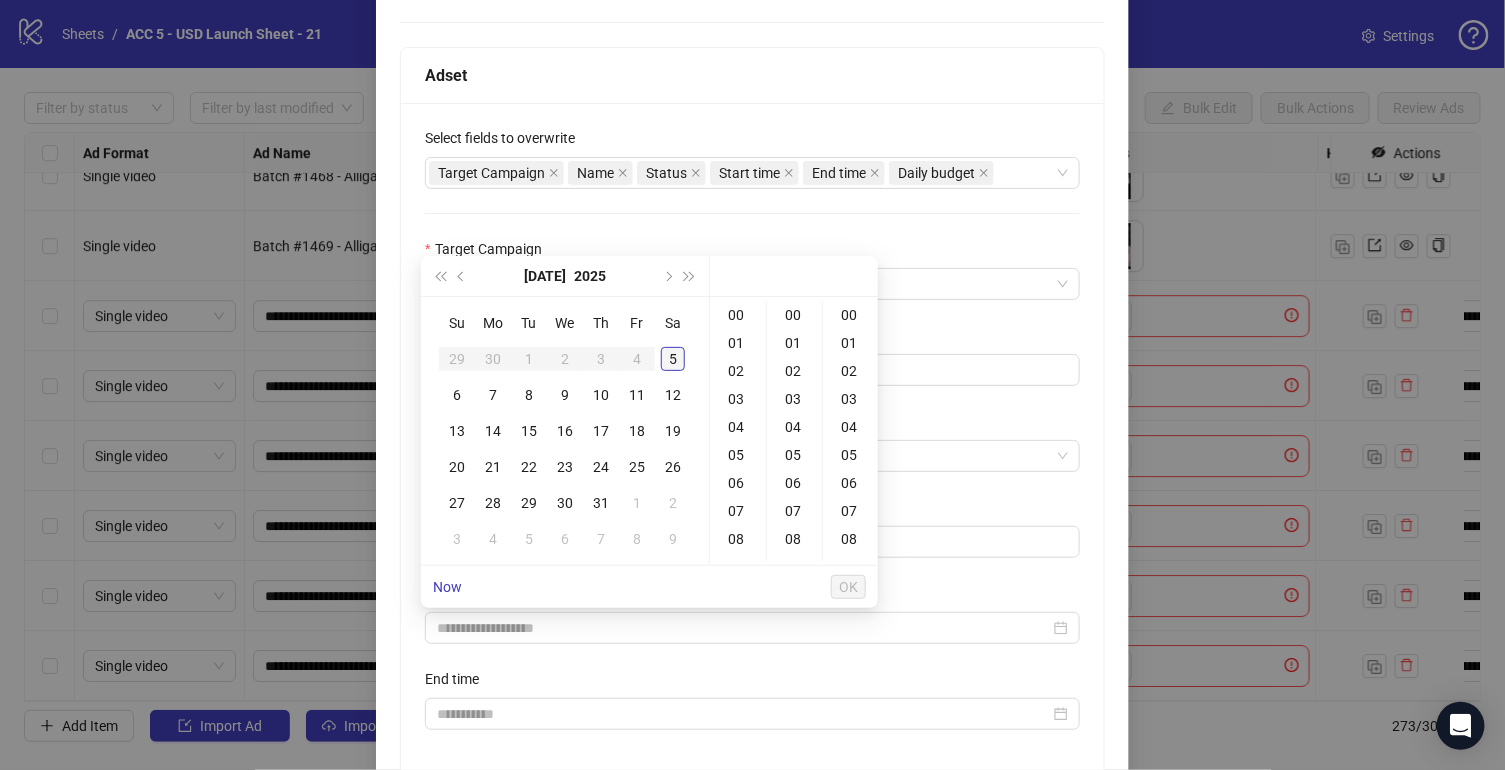 click on "5" at bounding box center [673, 359] 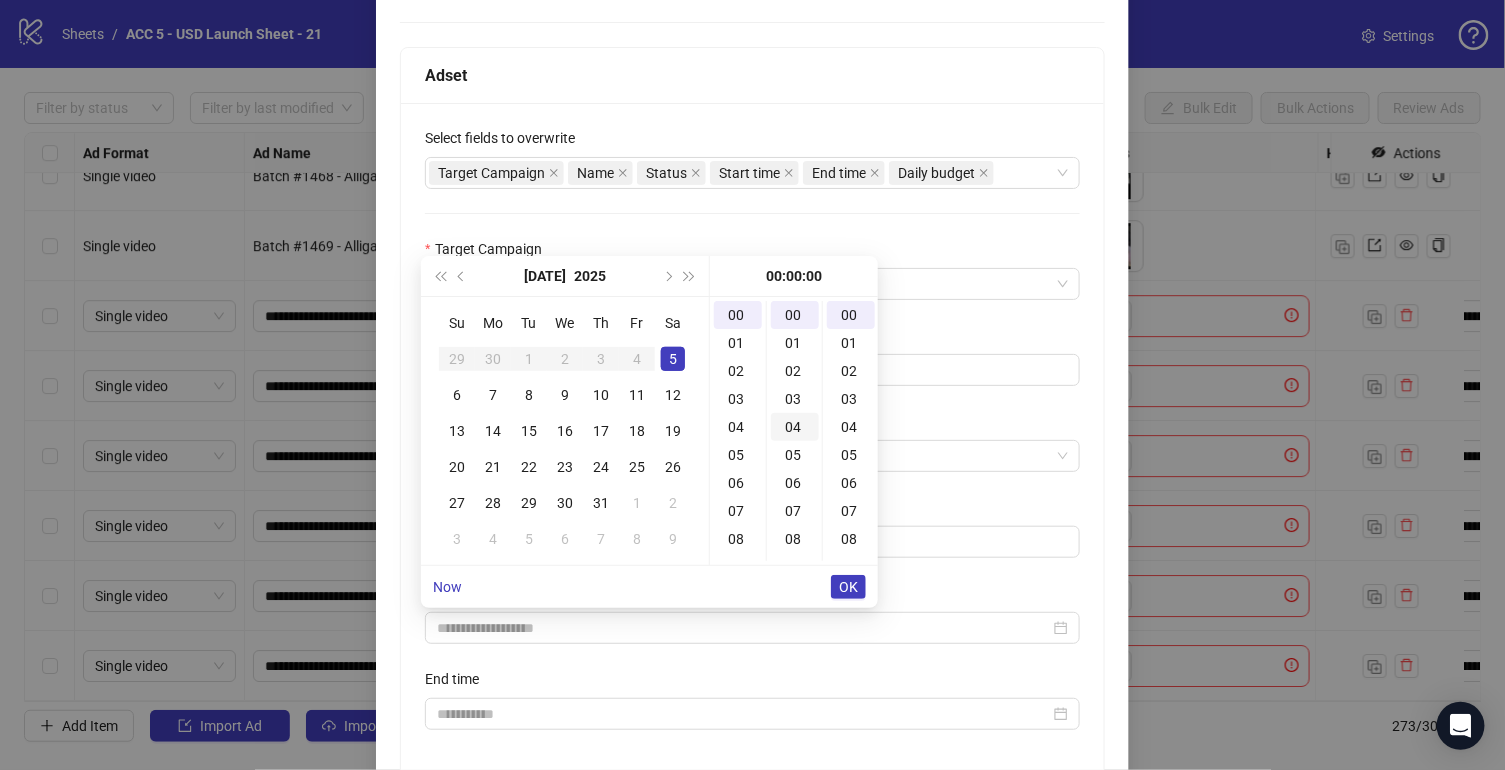 drag, startPoint x: 730, startPoint y: 398, endPoint x: 797, endPoint y: 427, distance: 73.00685 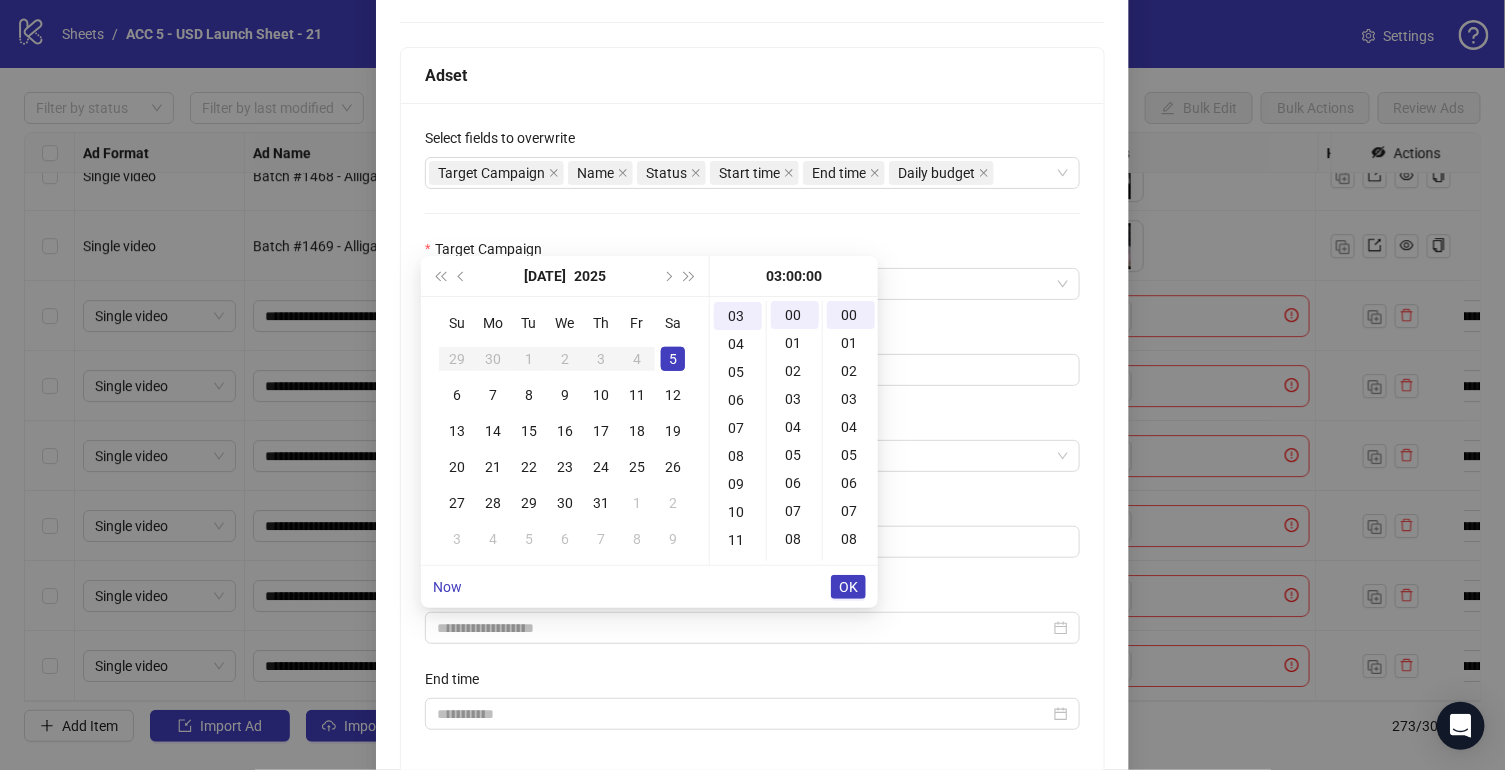 type on "**********" 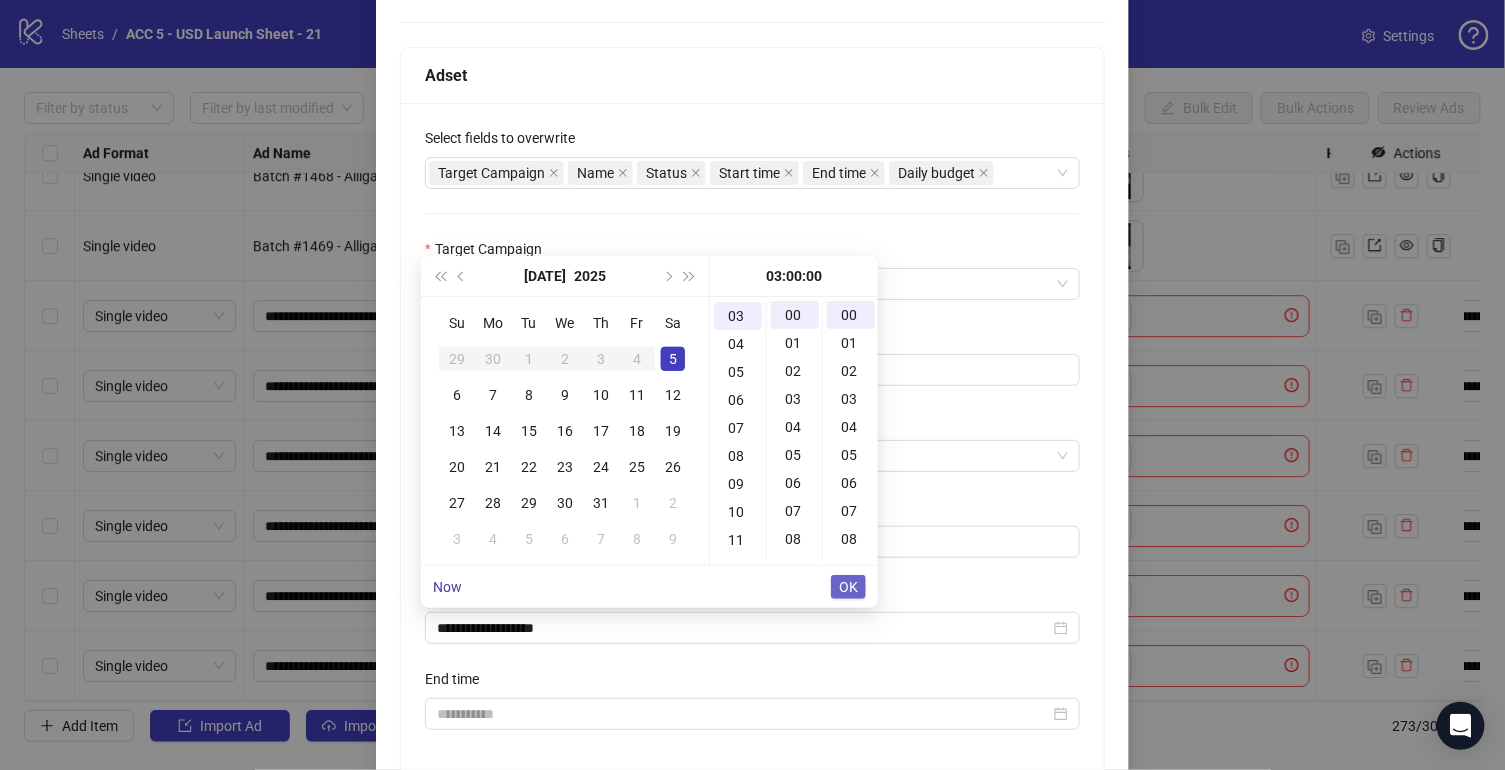 click on "OK" at bounding box center [848, 587] 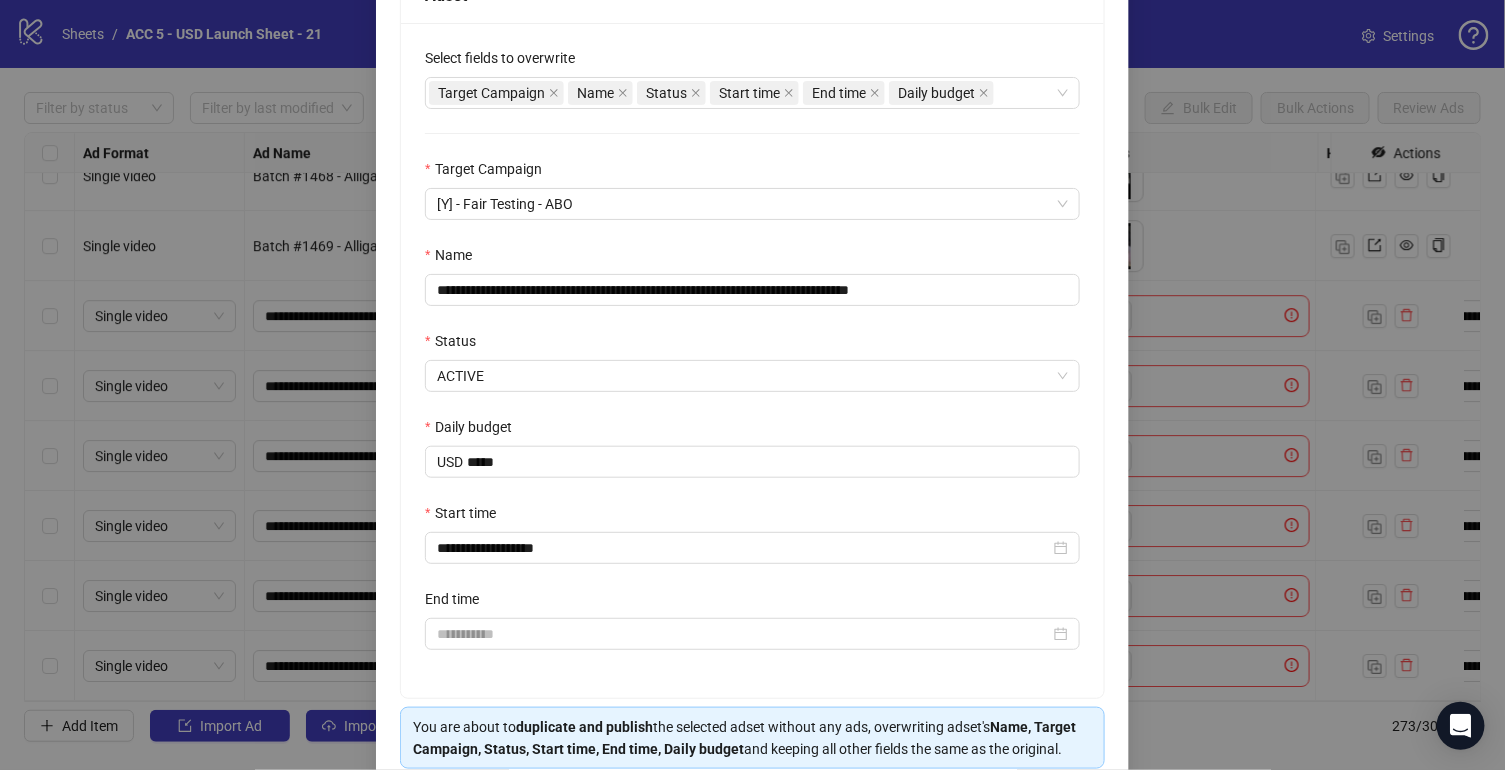 scroll, scrollTop: 447, scrollLeft: 0, axis: vertical 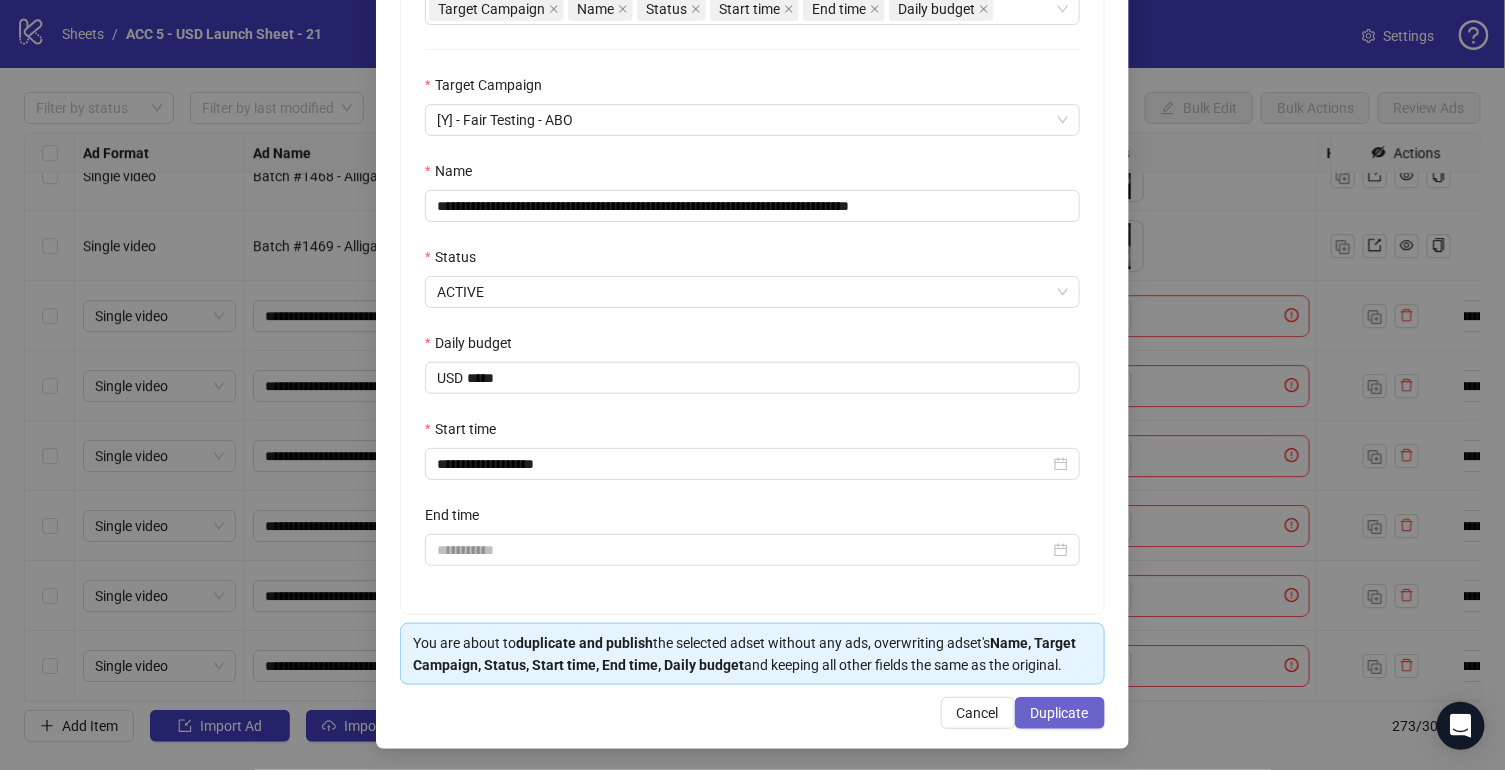 click on "Duplicate" at bounding box center [1060, 713] 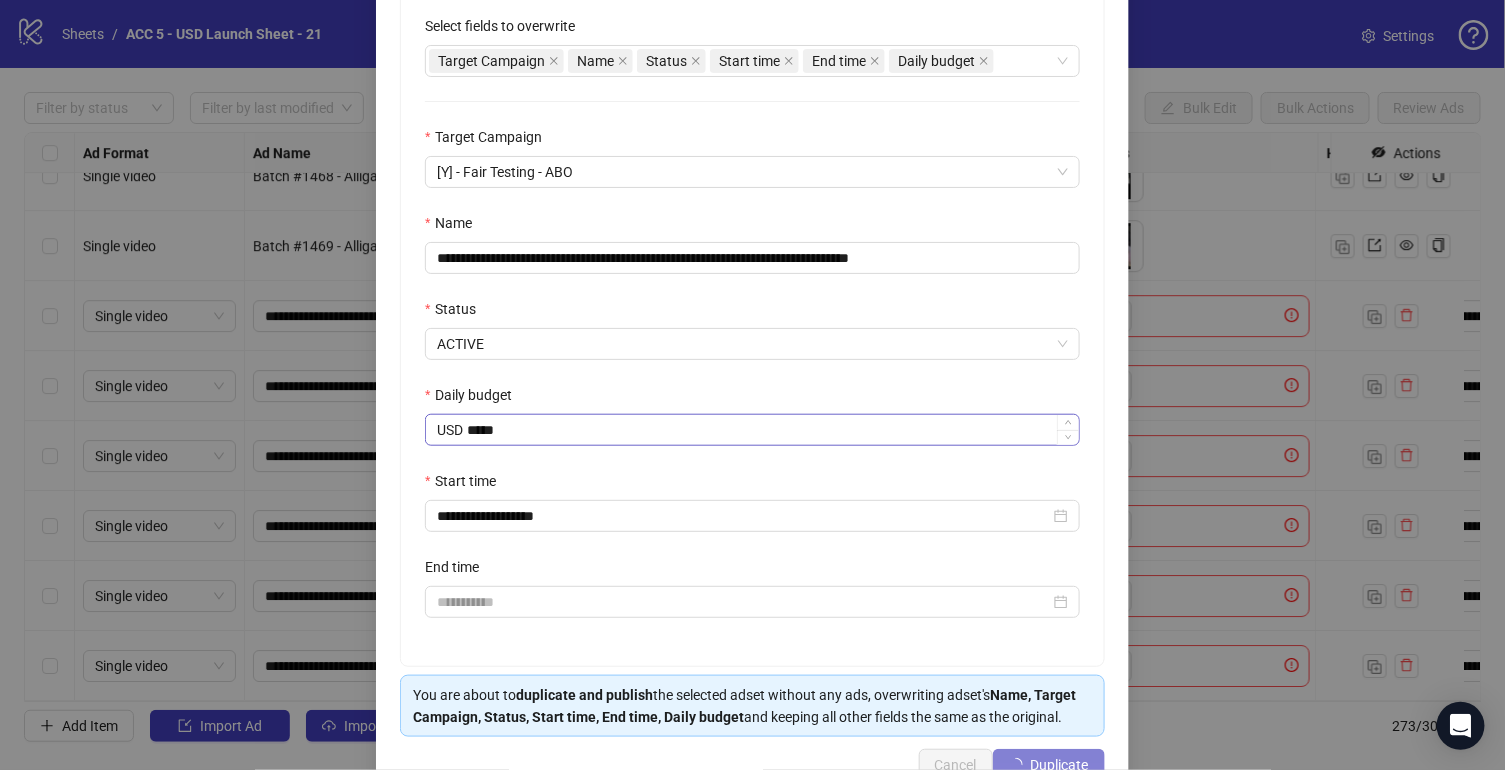 scroll, scrollTop: 447, scrollLeft: 0, axis: vertical 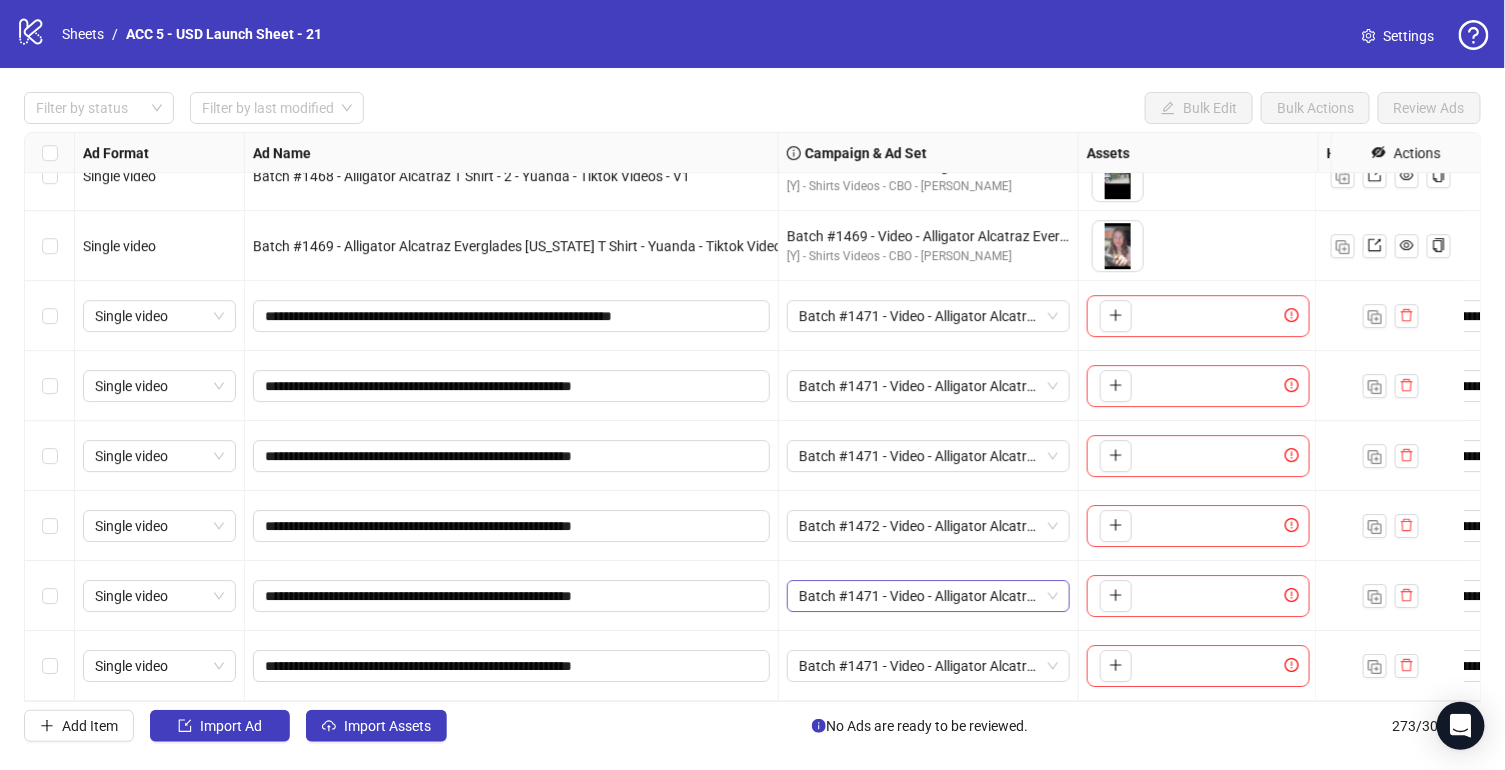 click on "Batch #1471 - Video - Alligator Alcatraz T Shirt - Yuanda - Tiktok Videos - [DATE]" at bounding box center [928, 596] 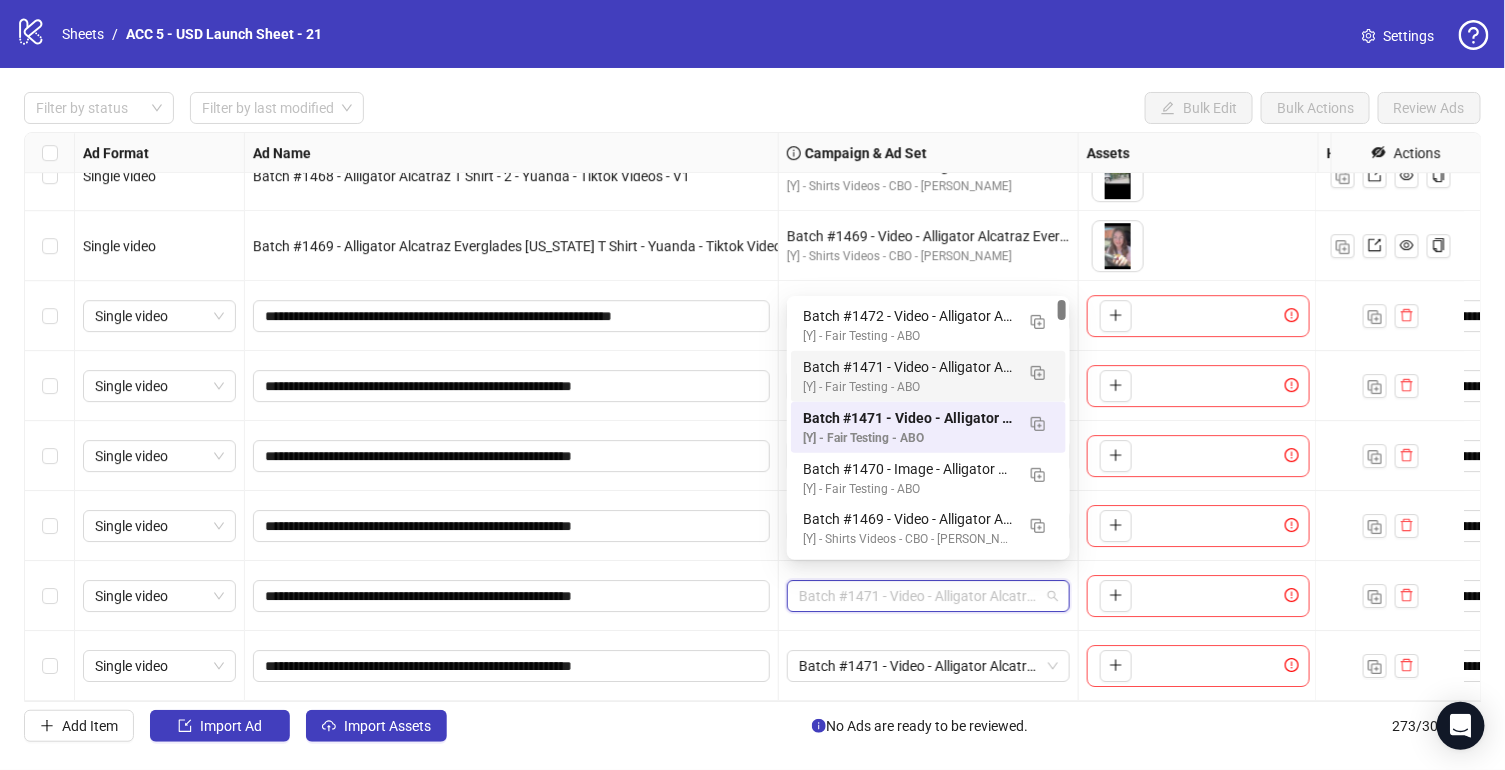 click on "[Y] - Fair Testing - ABO" at bounding box center [908, 336] 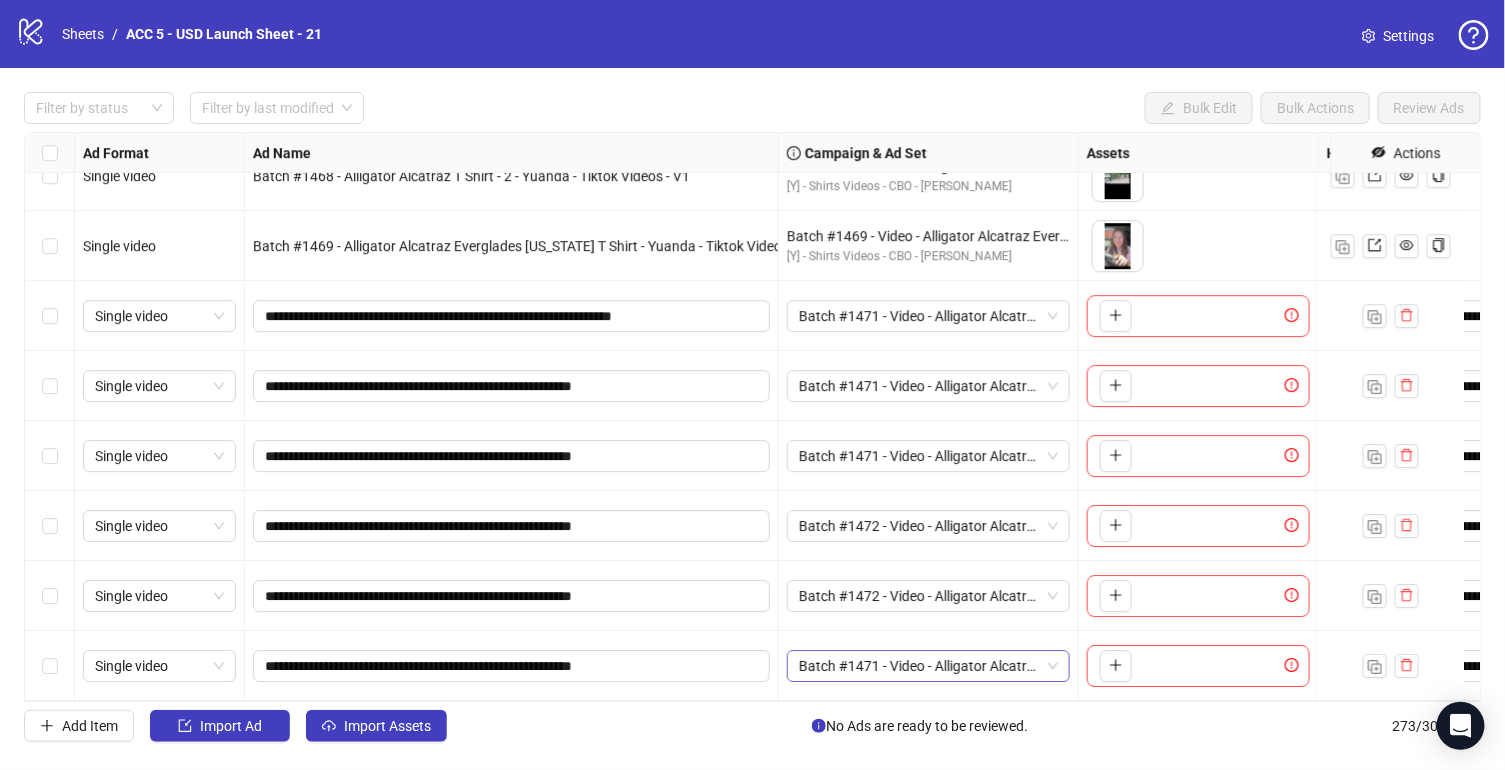 click on "Batch #1471 - Video - Alligator Alcatraz T Shirt - Yuanda - Tiktok Videos - [DATE]" at bounding box center (928, 666) 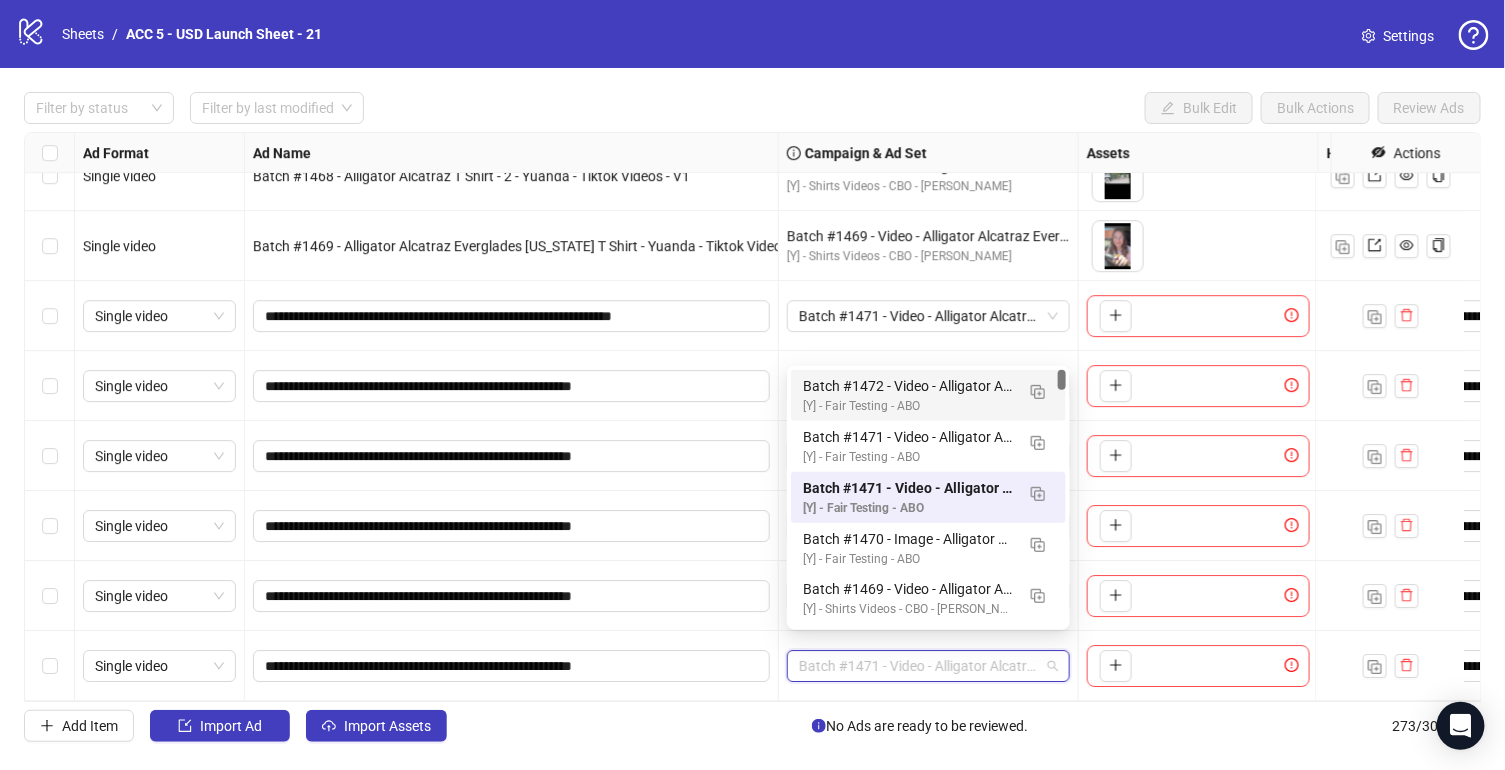 click on "Batch #1472 - Video - Alligator Alcatraz T Shirt - Yuanda - Tiktok Videos - [DATE]" at bounding box center [908, 386] 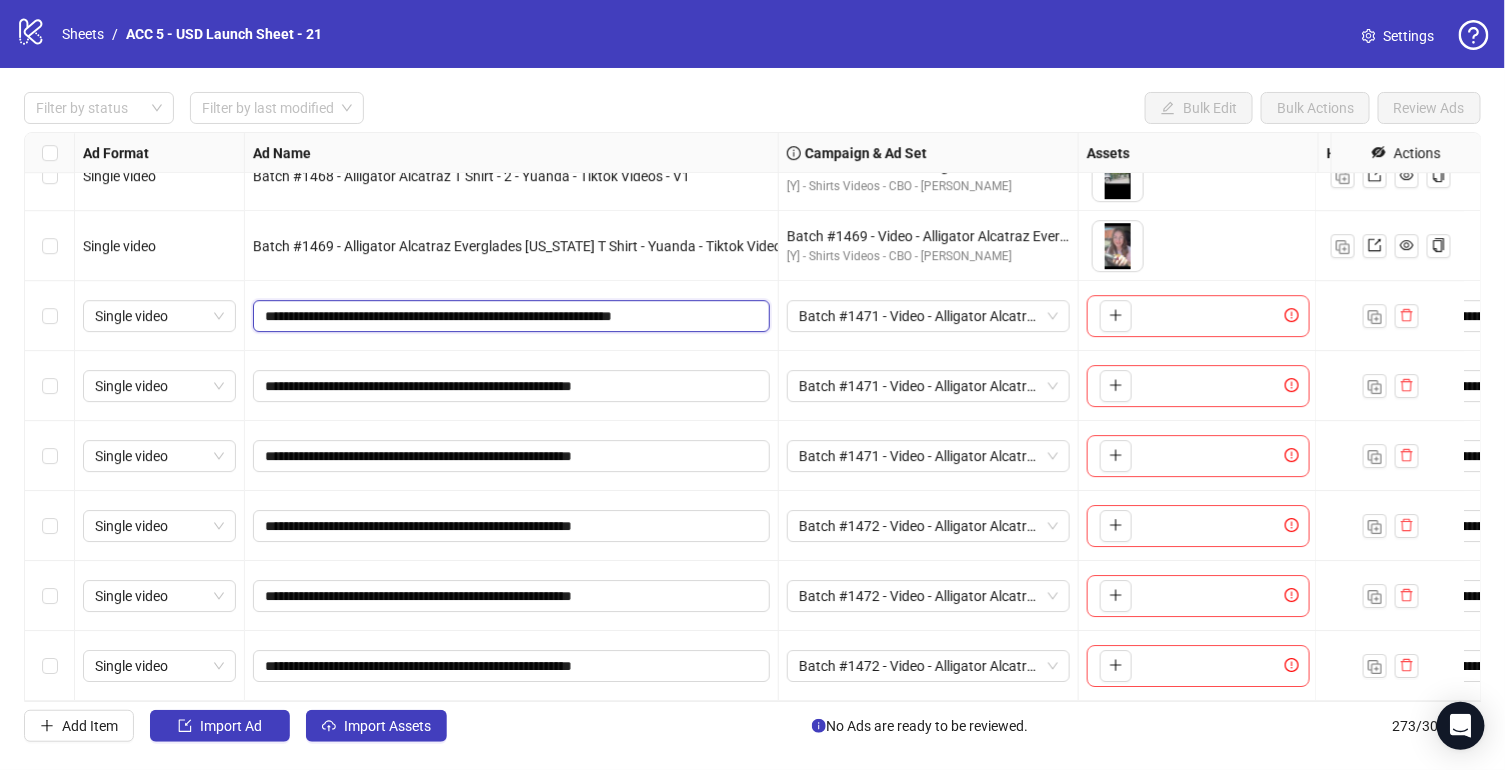 click on "**********" at bounding box center (509, 316) 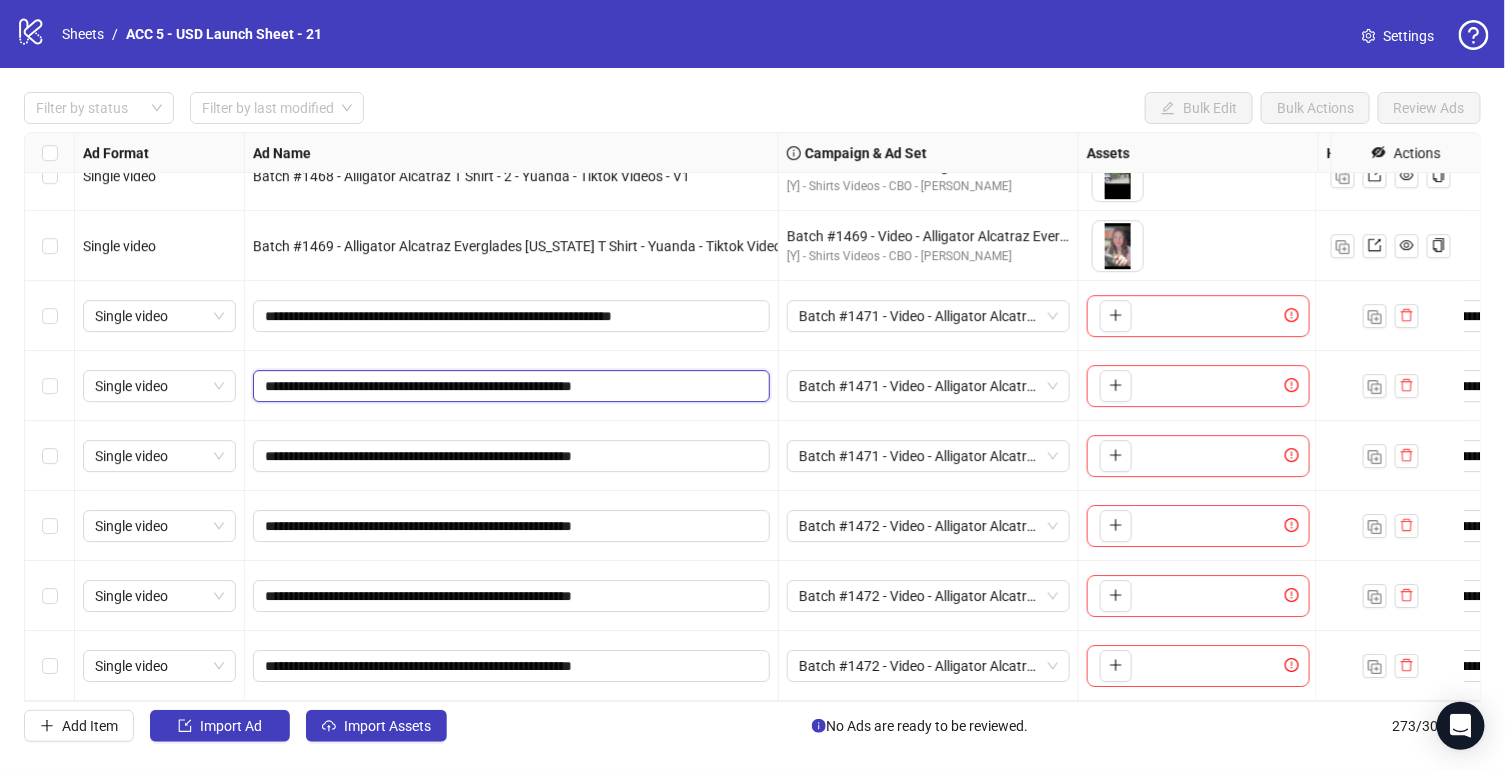 click on "**********" at bounding box center (509, 386) 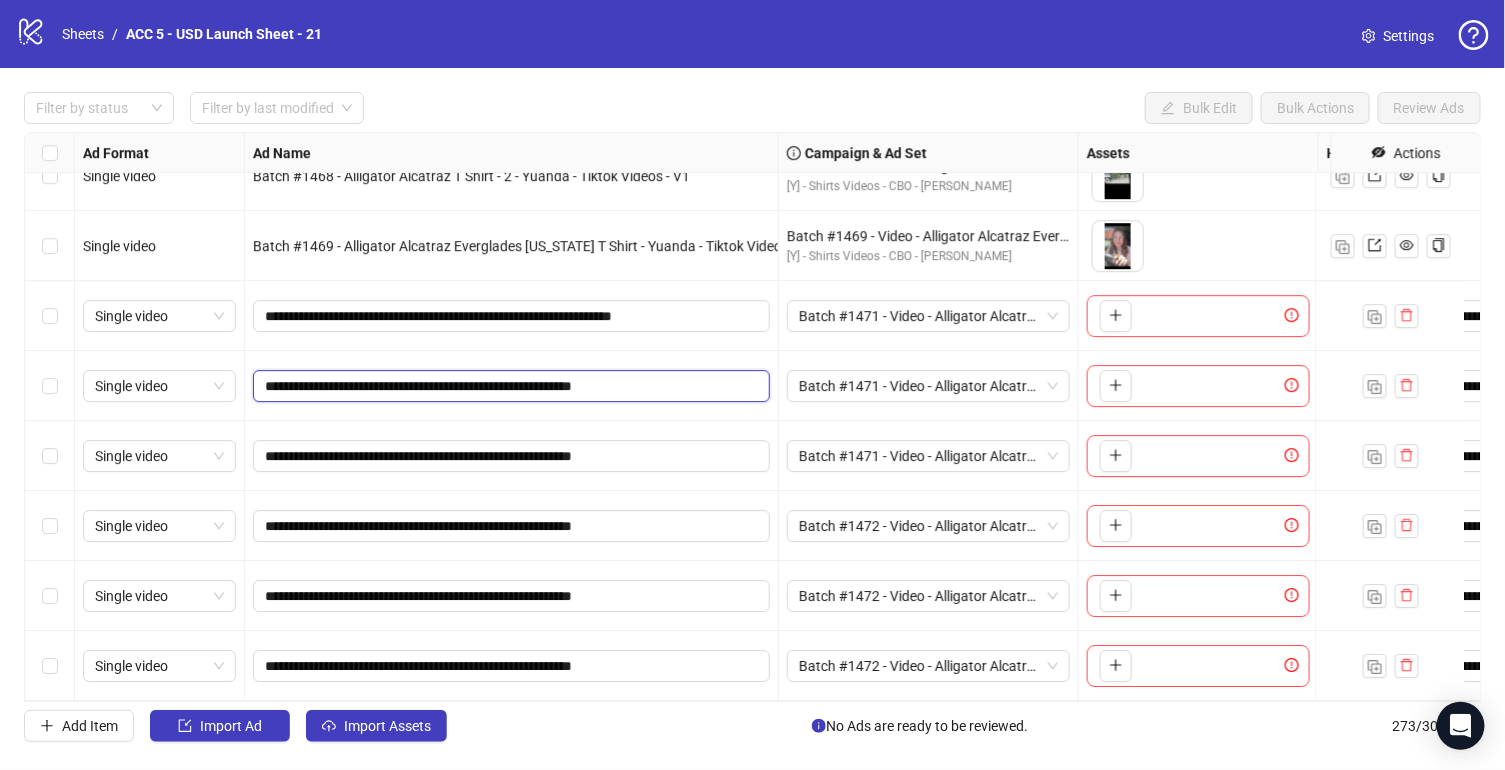 paste on "********" 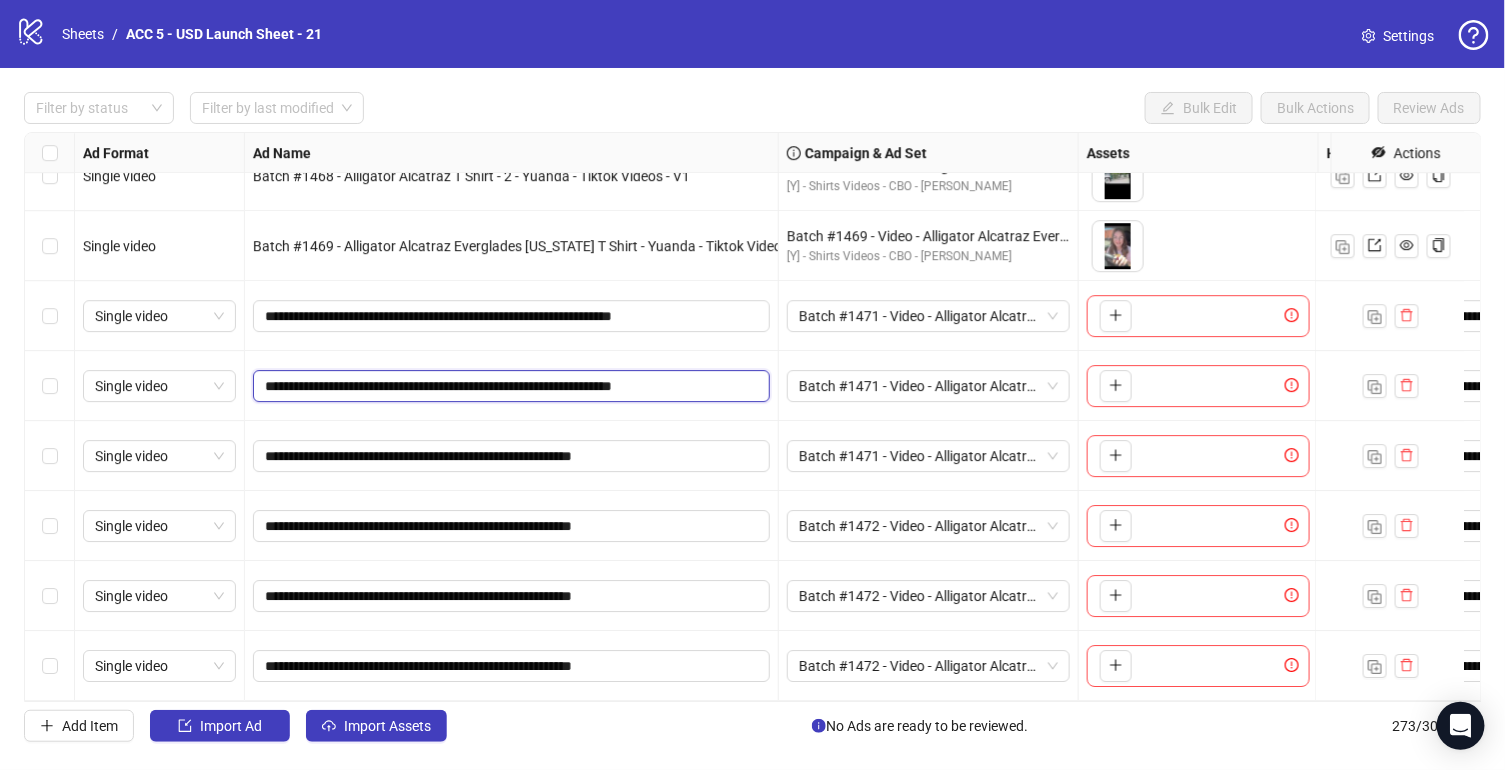 type on "**********" 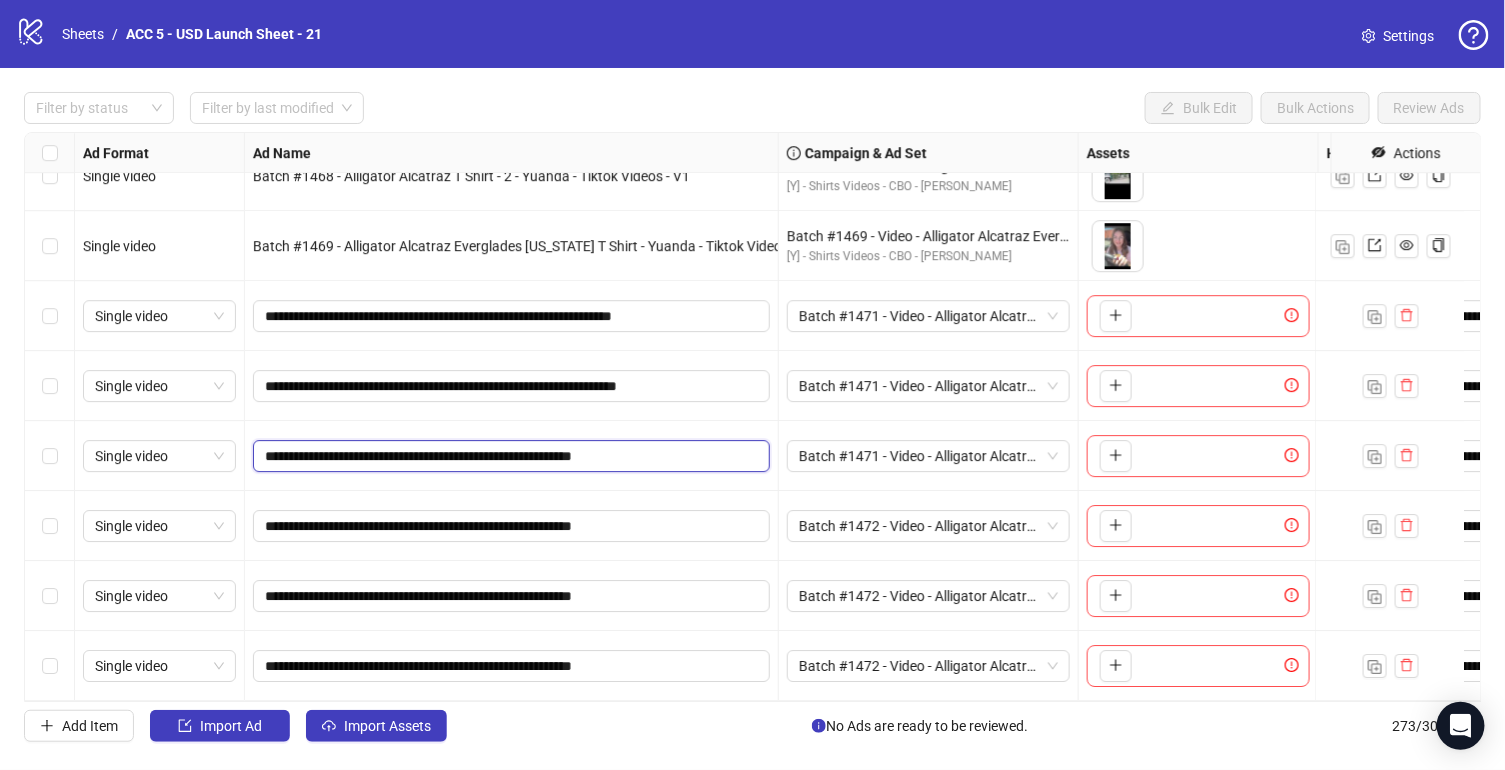 click on "**********" at bounding box center [509, 456] 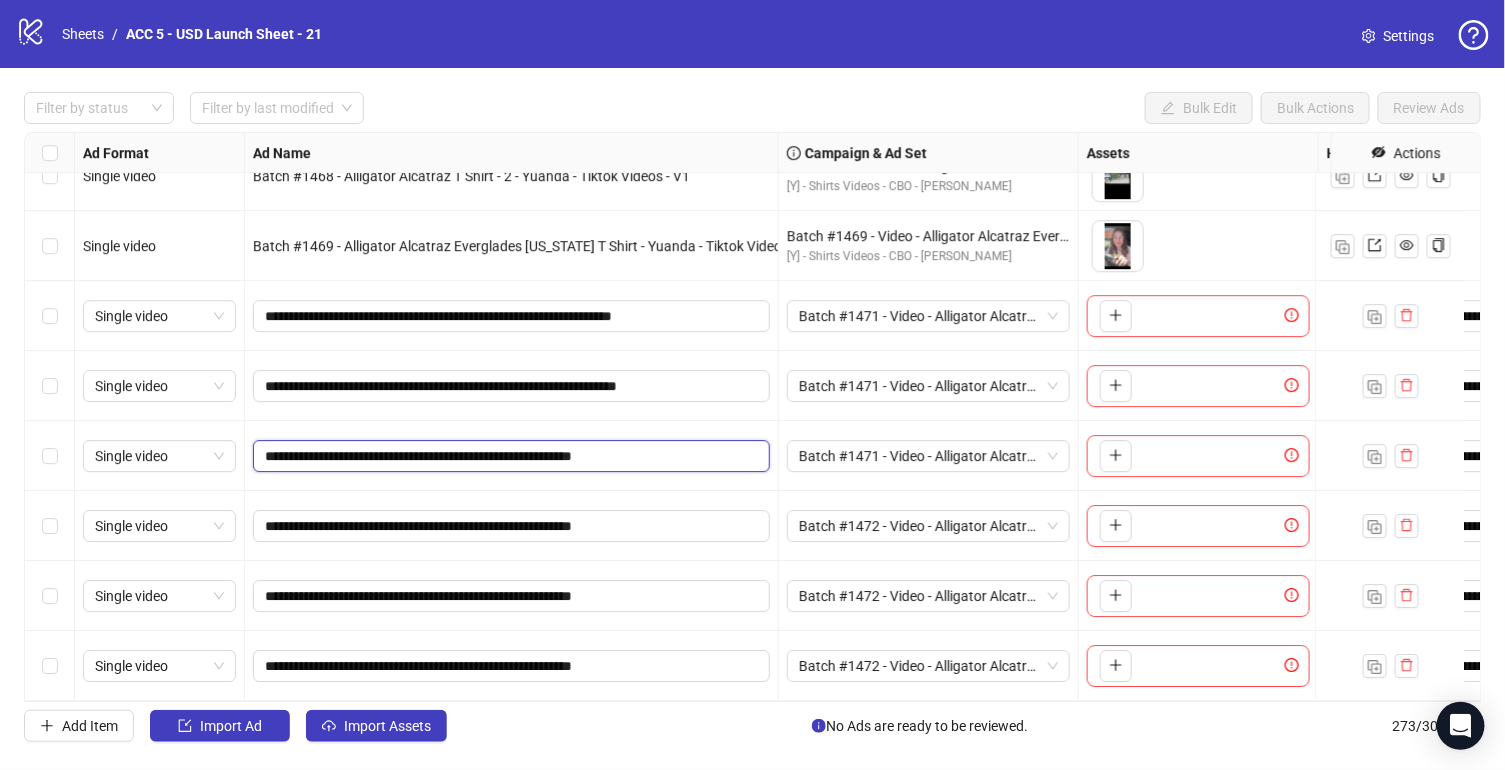 paste on "********" 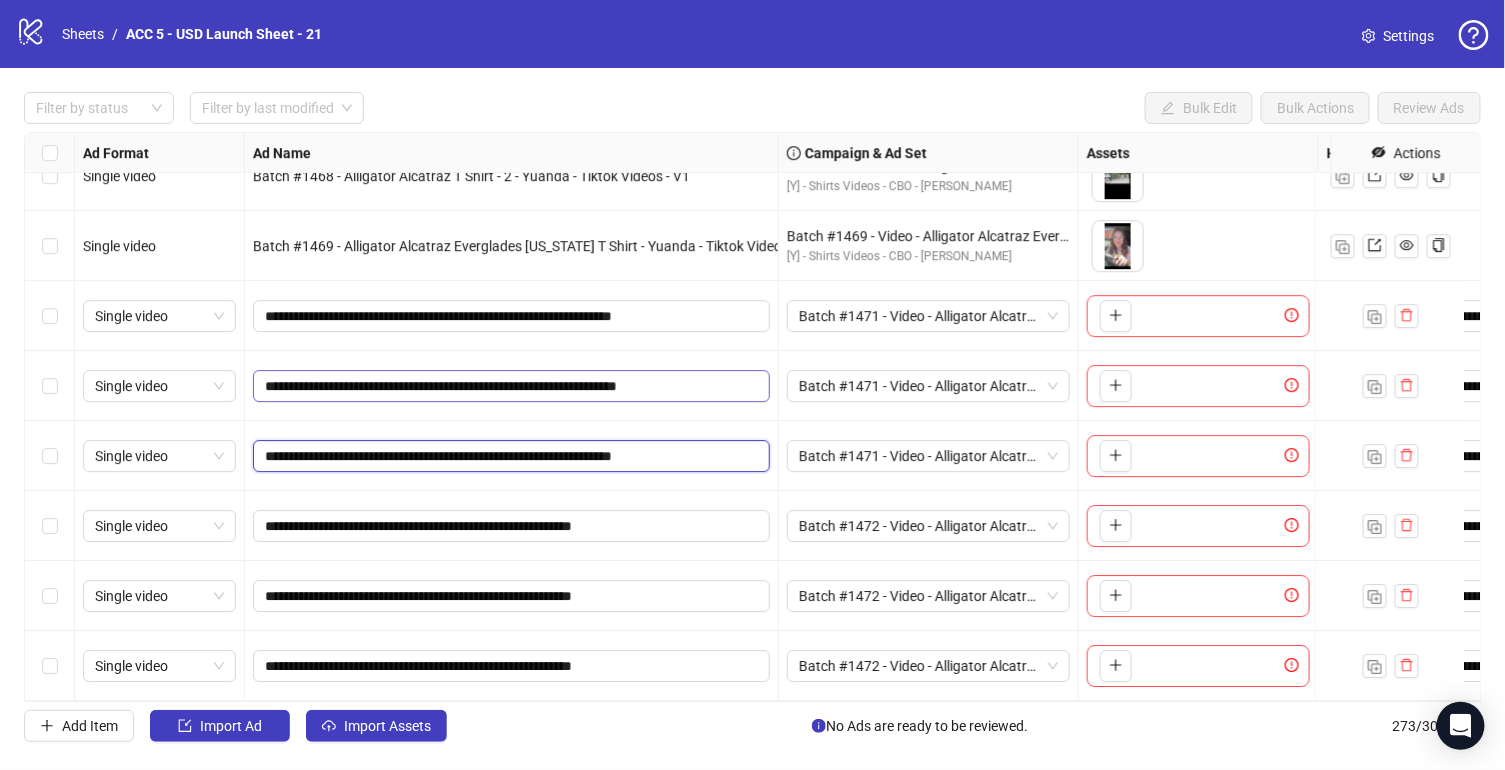 type on "**********" 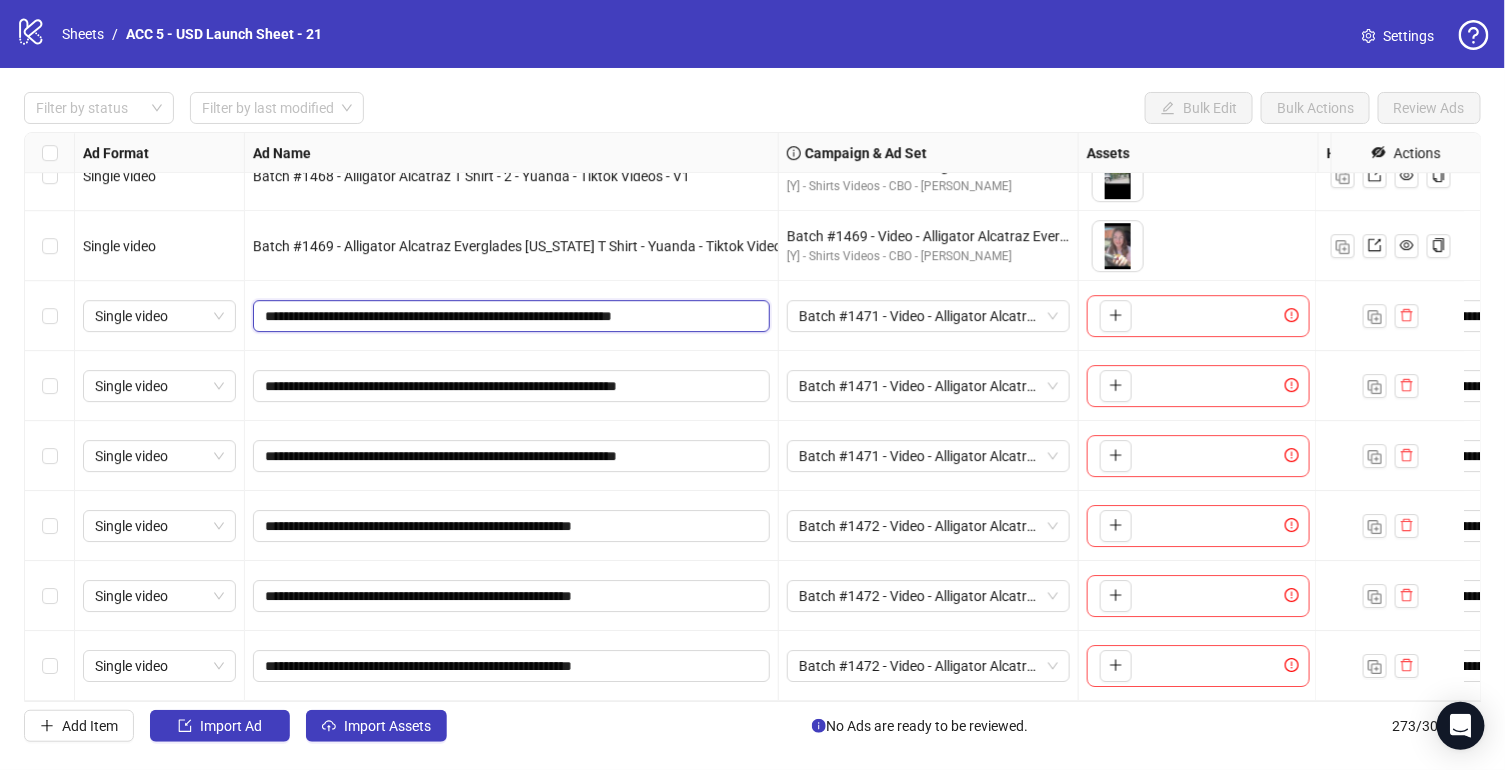click on "**********" at bounding box center [509, 316] 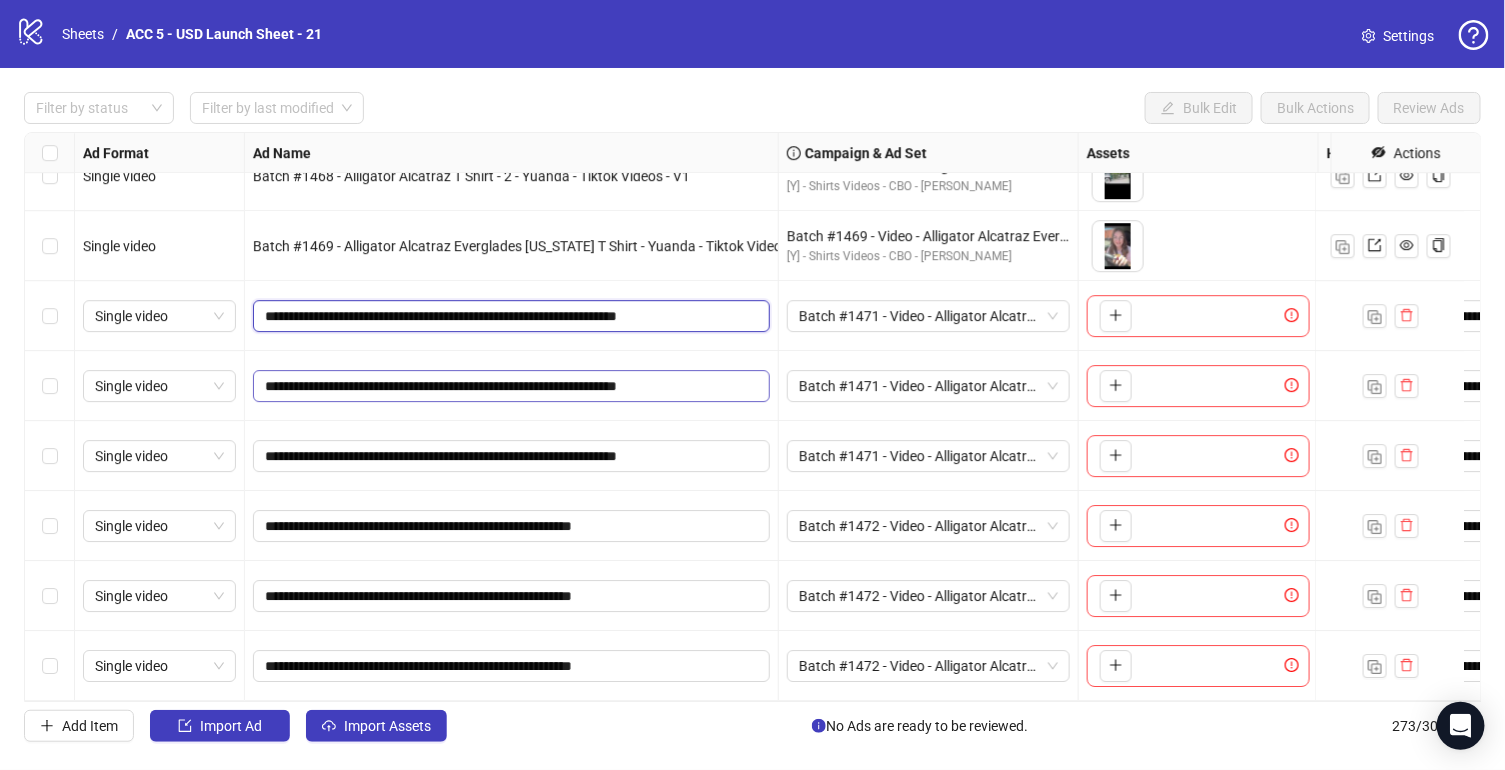 type on "**********" 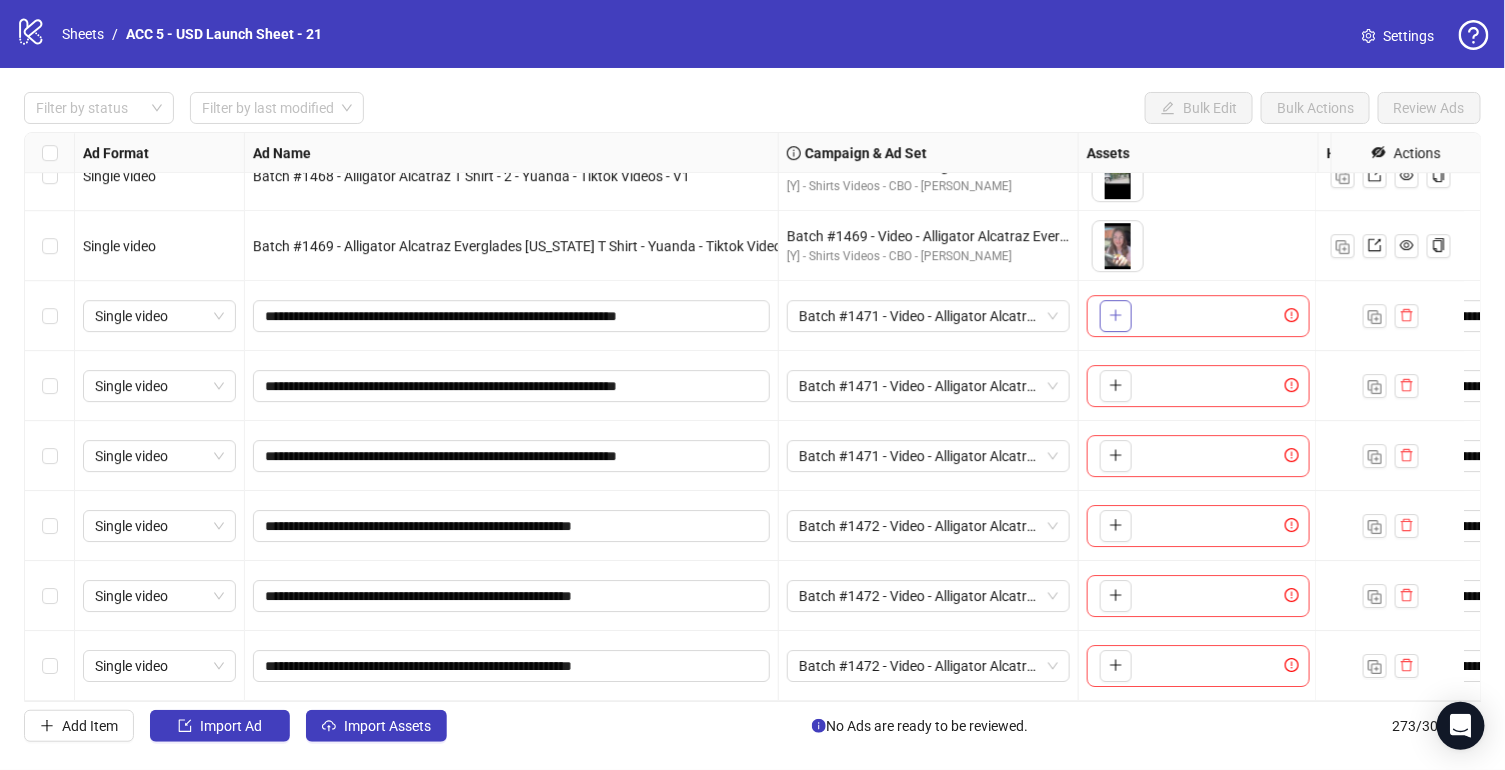 click 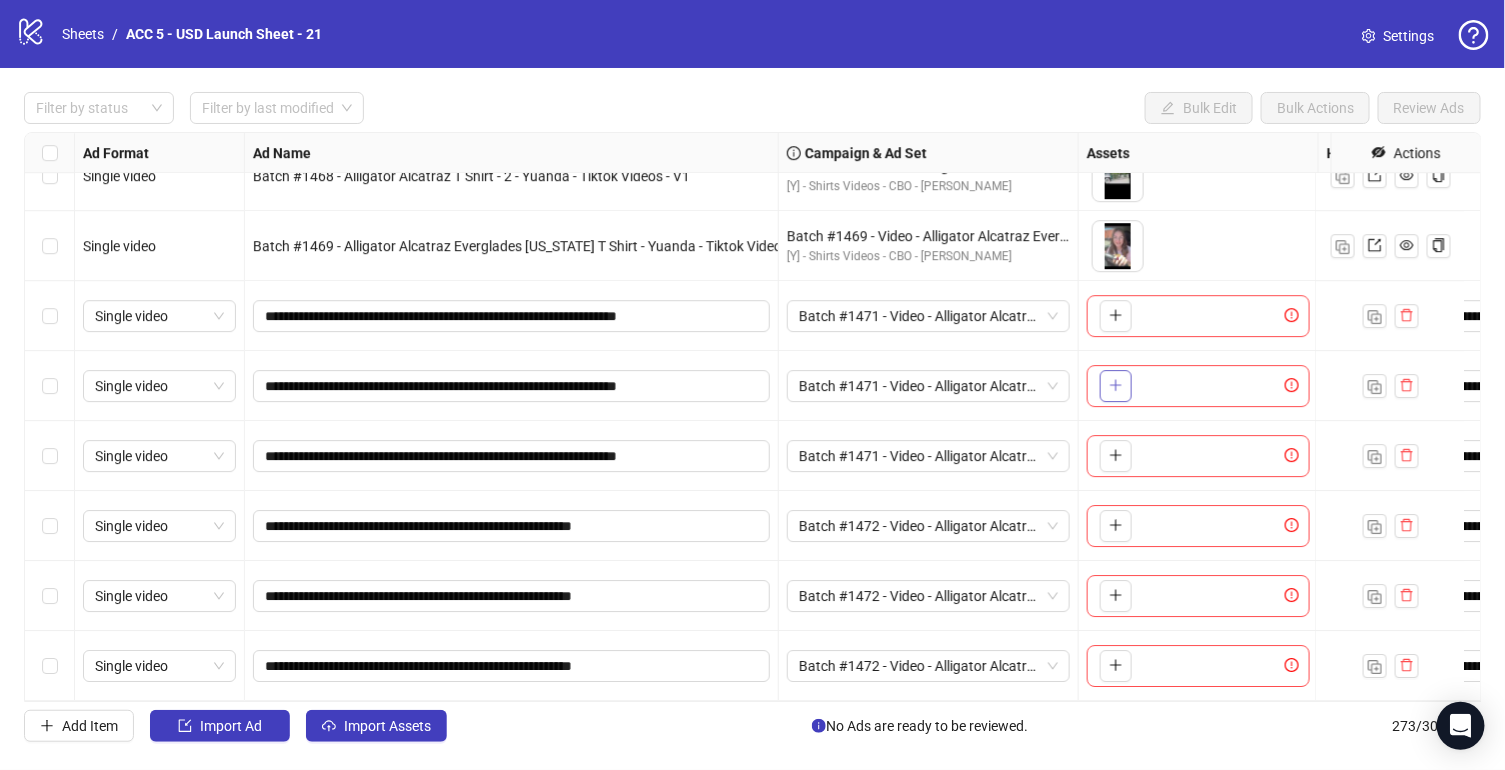 click at bounding box center [1116, 386] 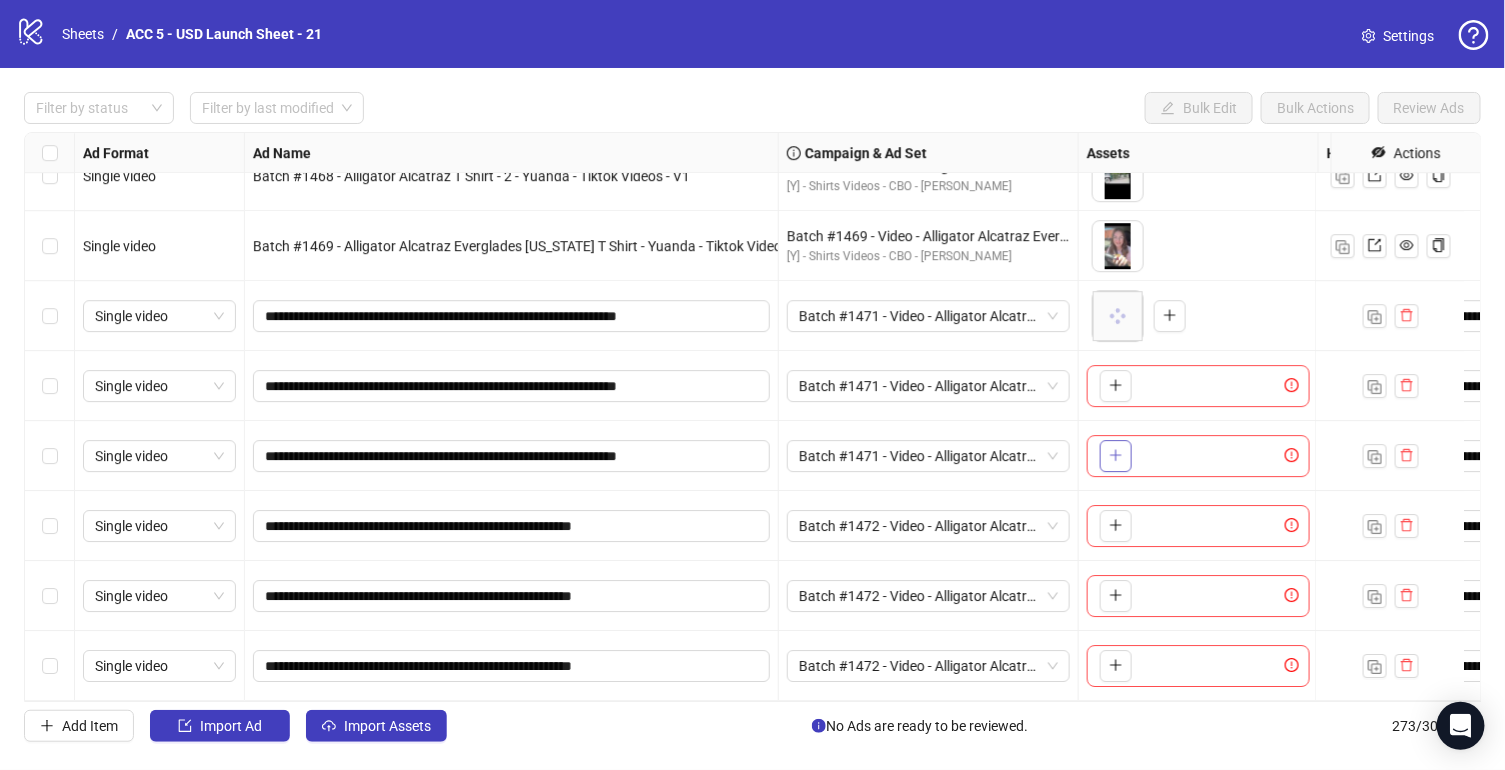 click 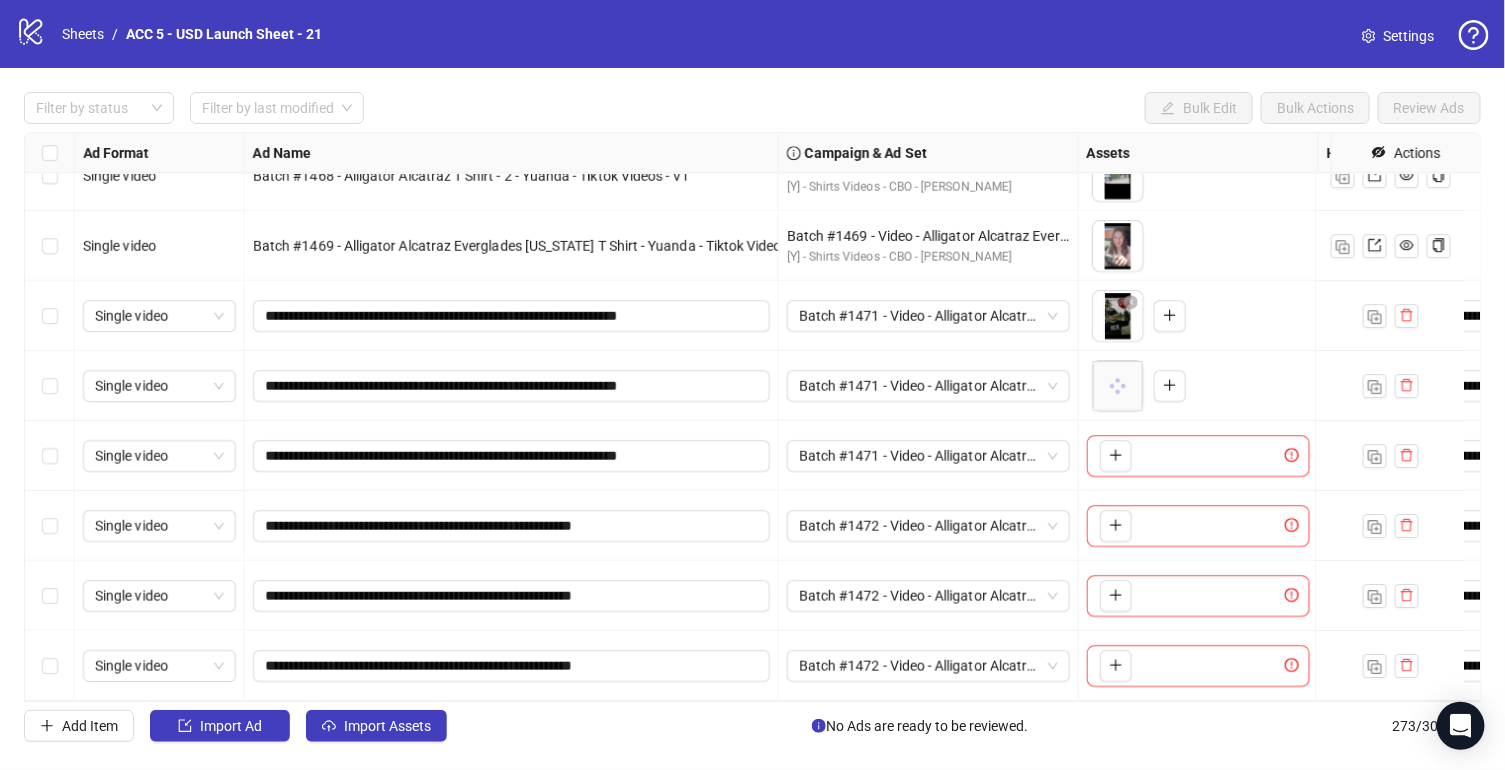 click on "To pick up a draggable item, press the space bar.
While dragging, use the arrow keys to move the item.
Press space again to drop the item in its new position, or press escape to cancel." at bounding box center (1198, 526) 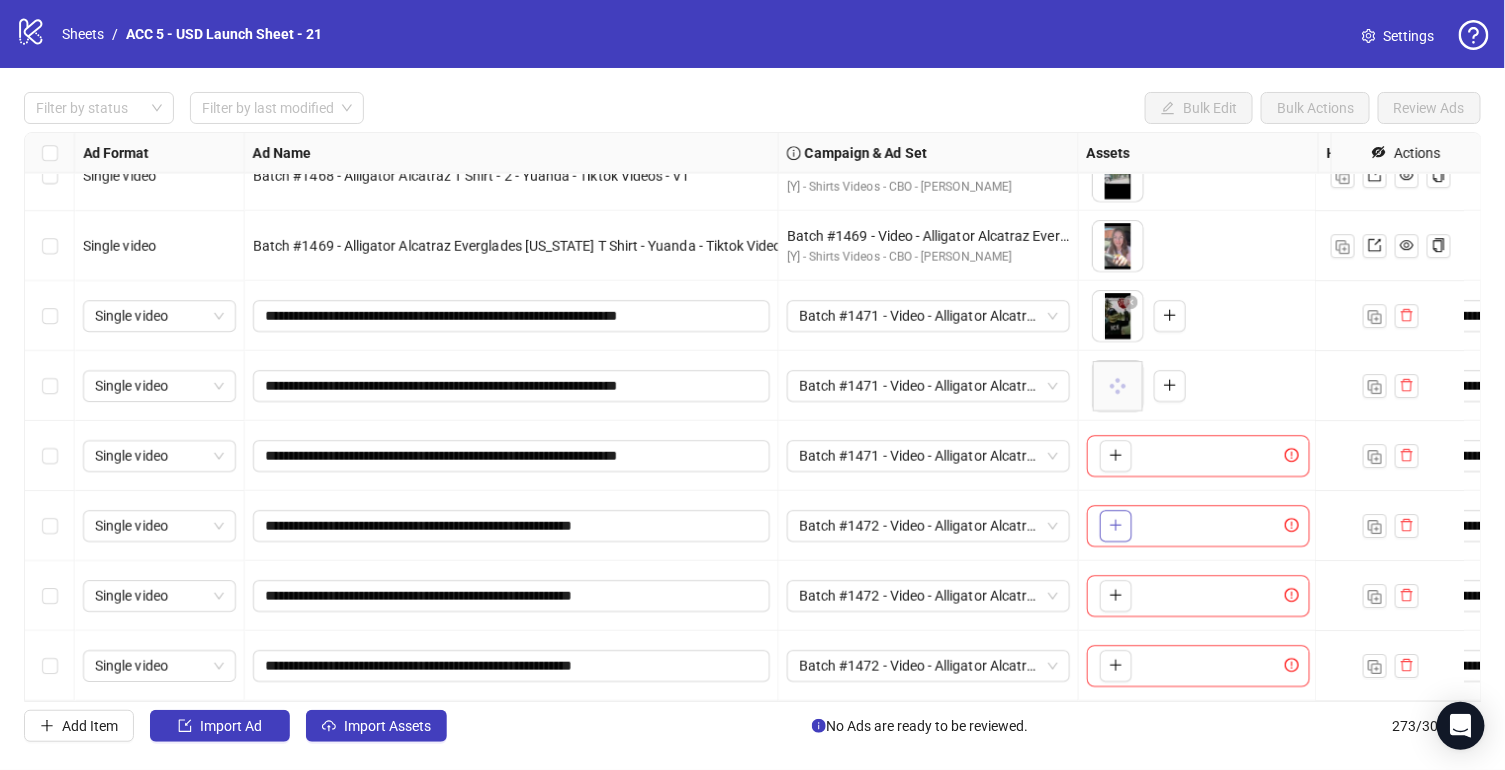 click 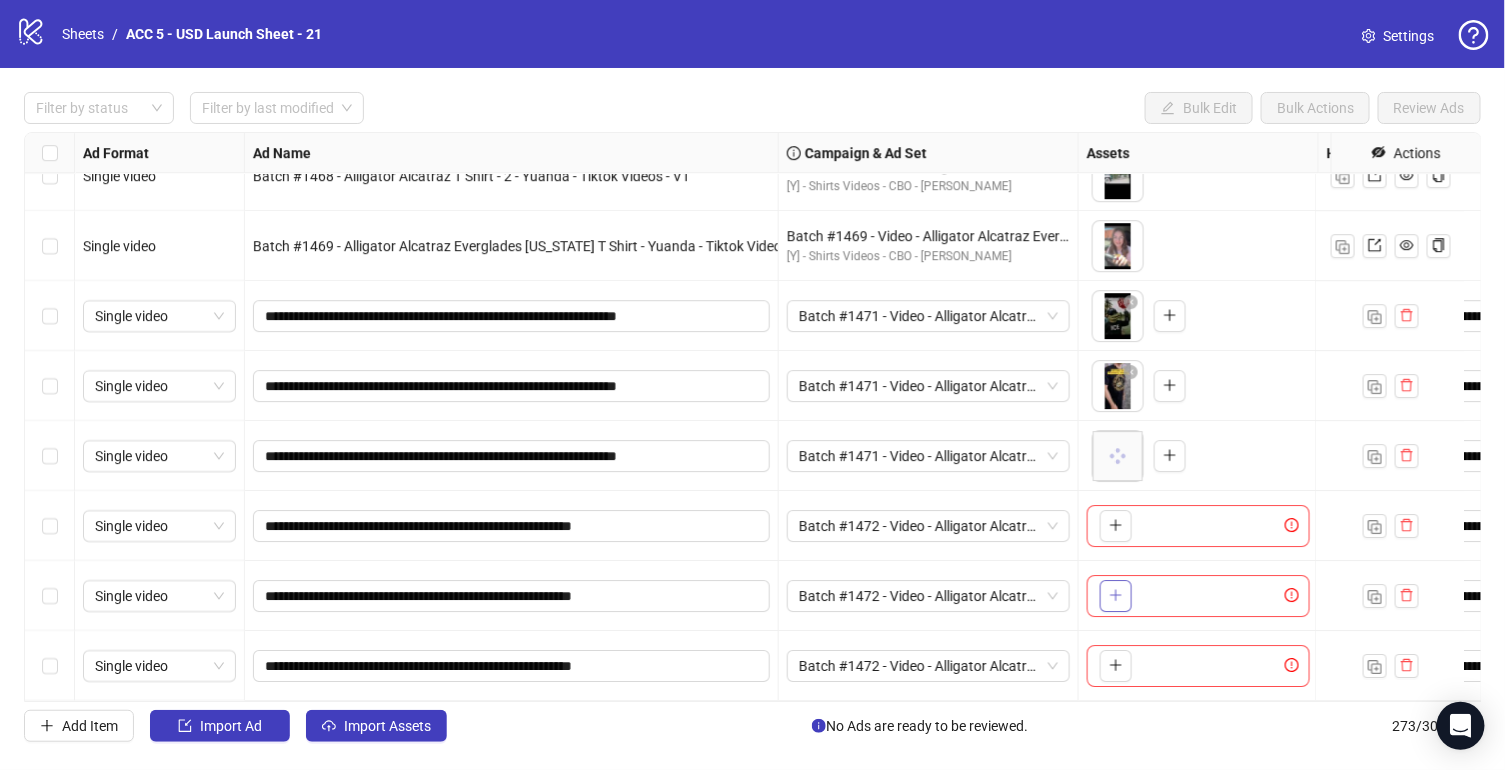 click at bounding box center [1116, 596] 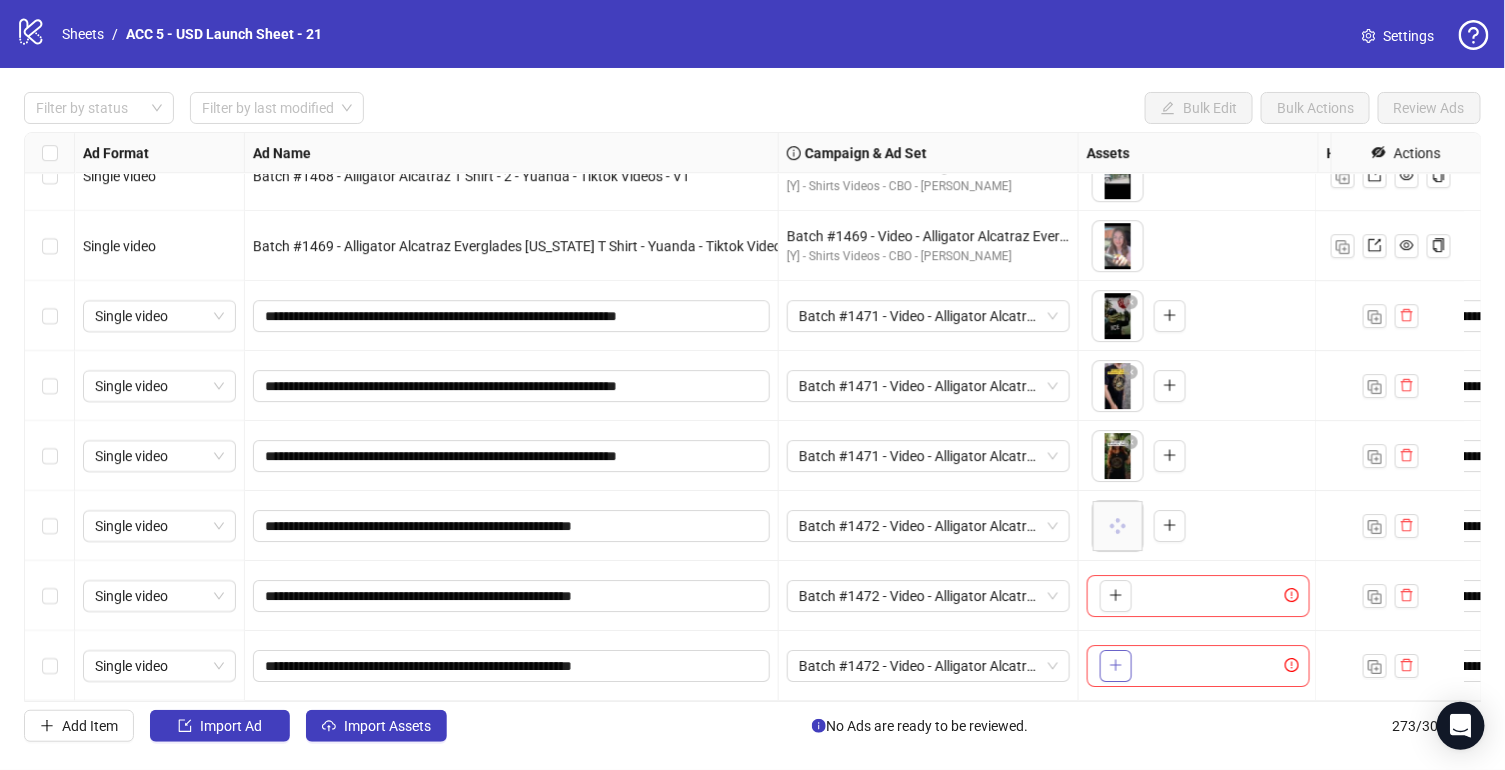 click 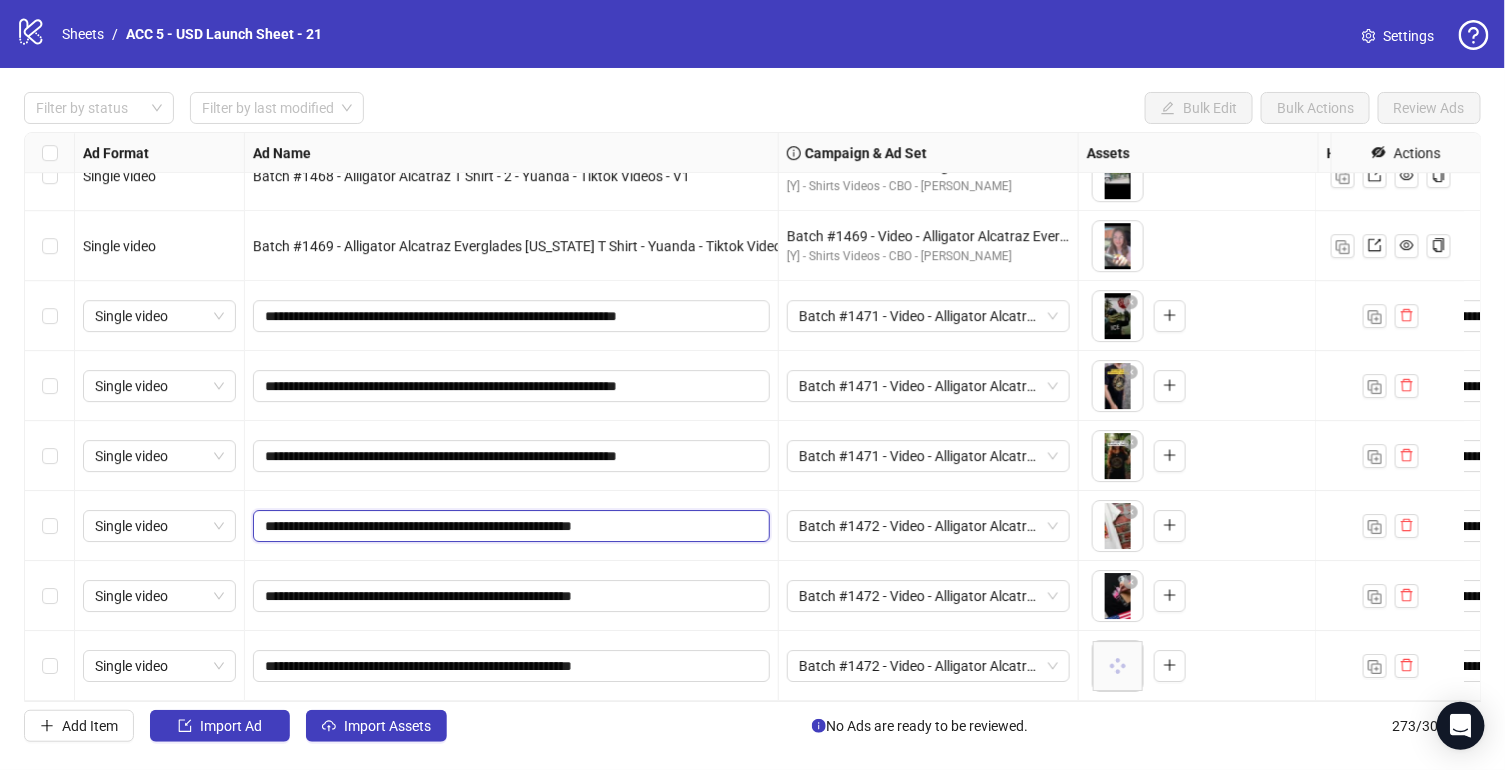 click on "**********" at bounding box center (509, 526) 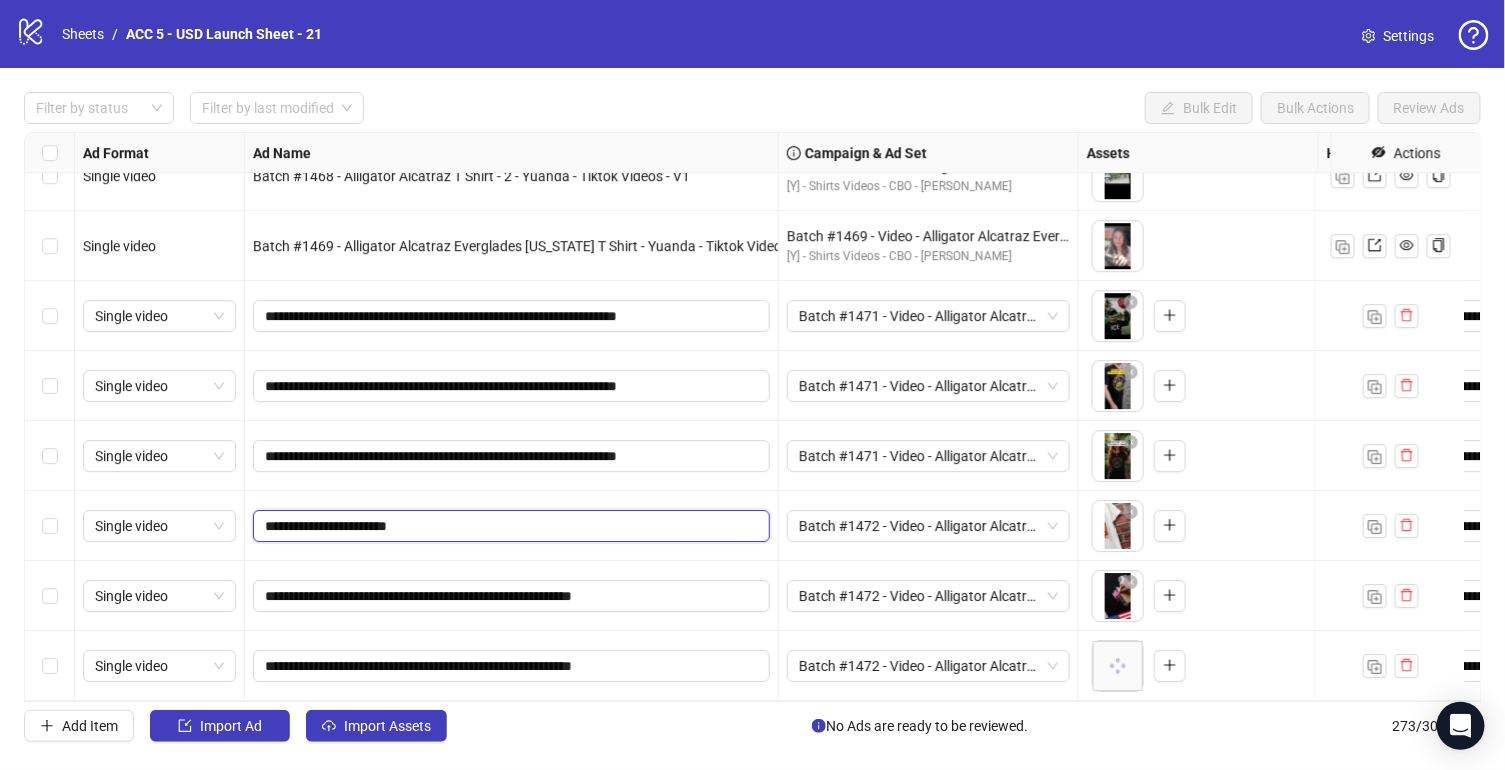 type 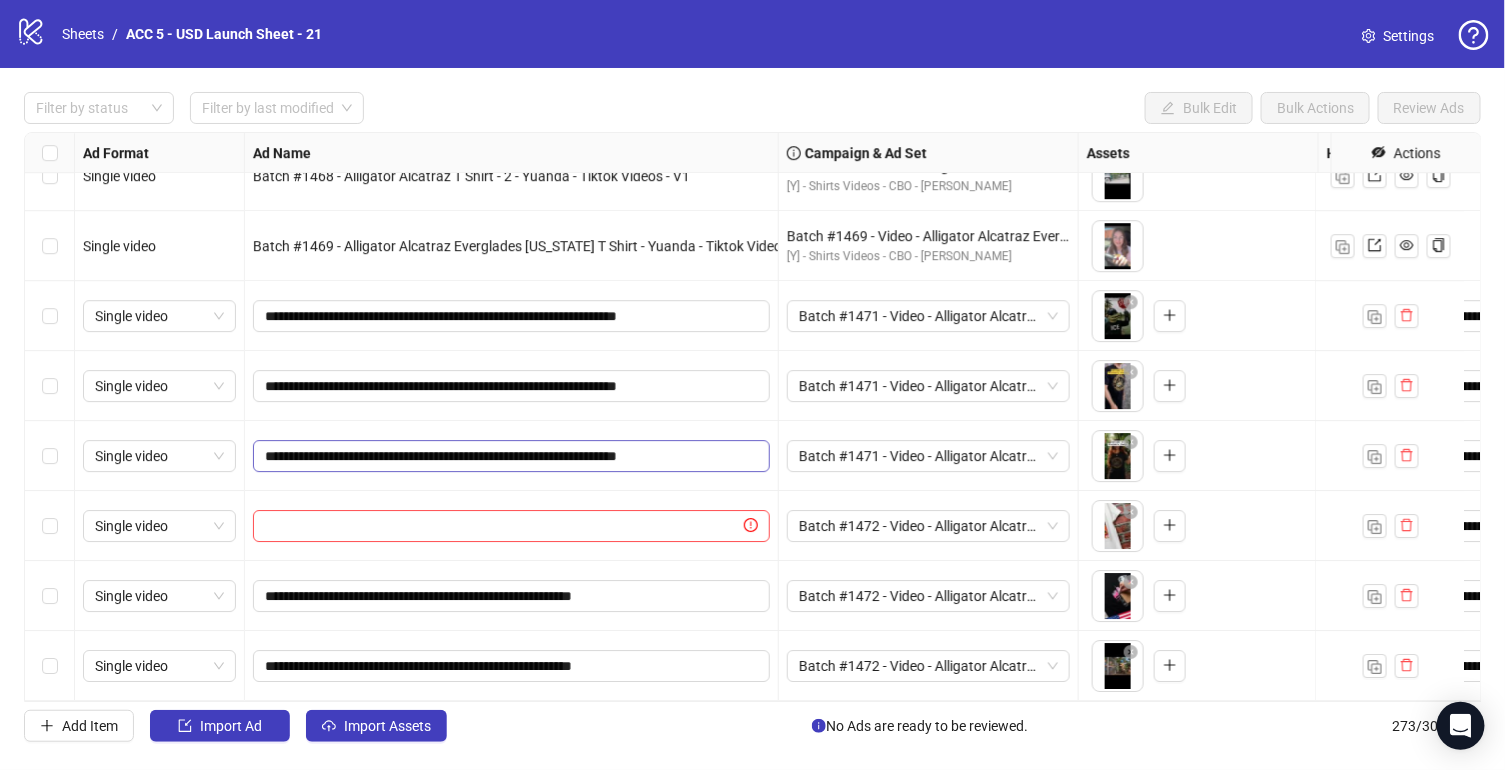 click on "**********" at bounding box center (511, 456) 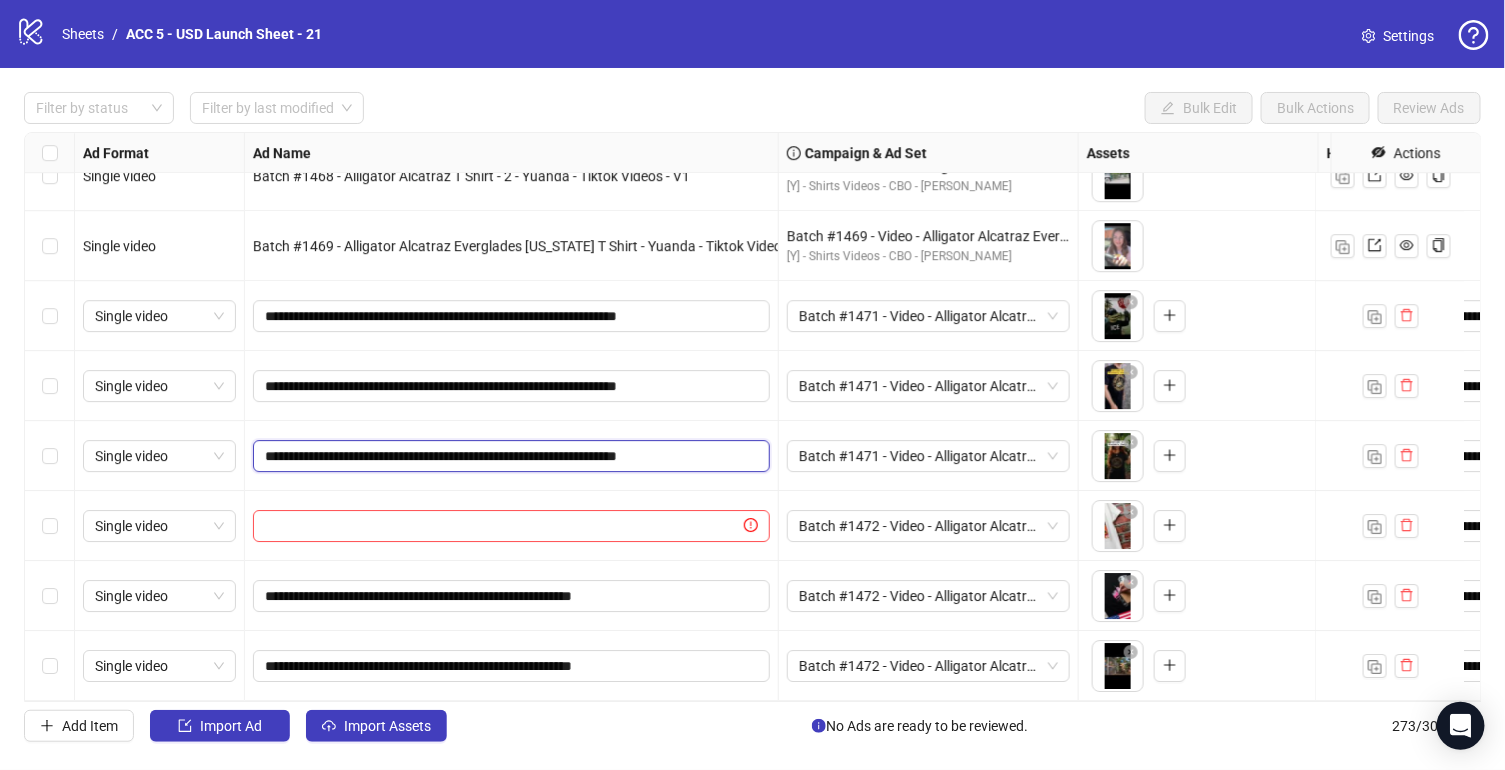 click on "**********" at bounding box center (509, 456) 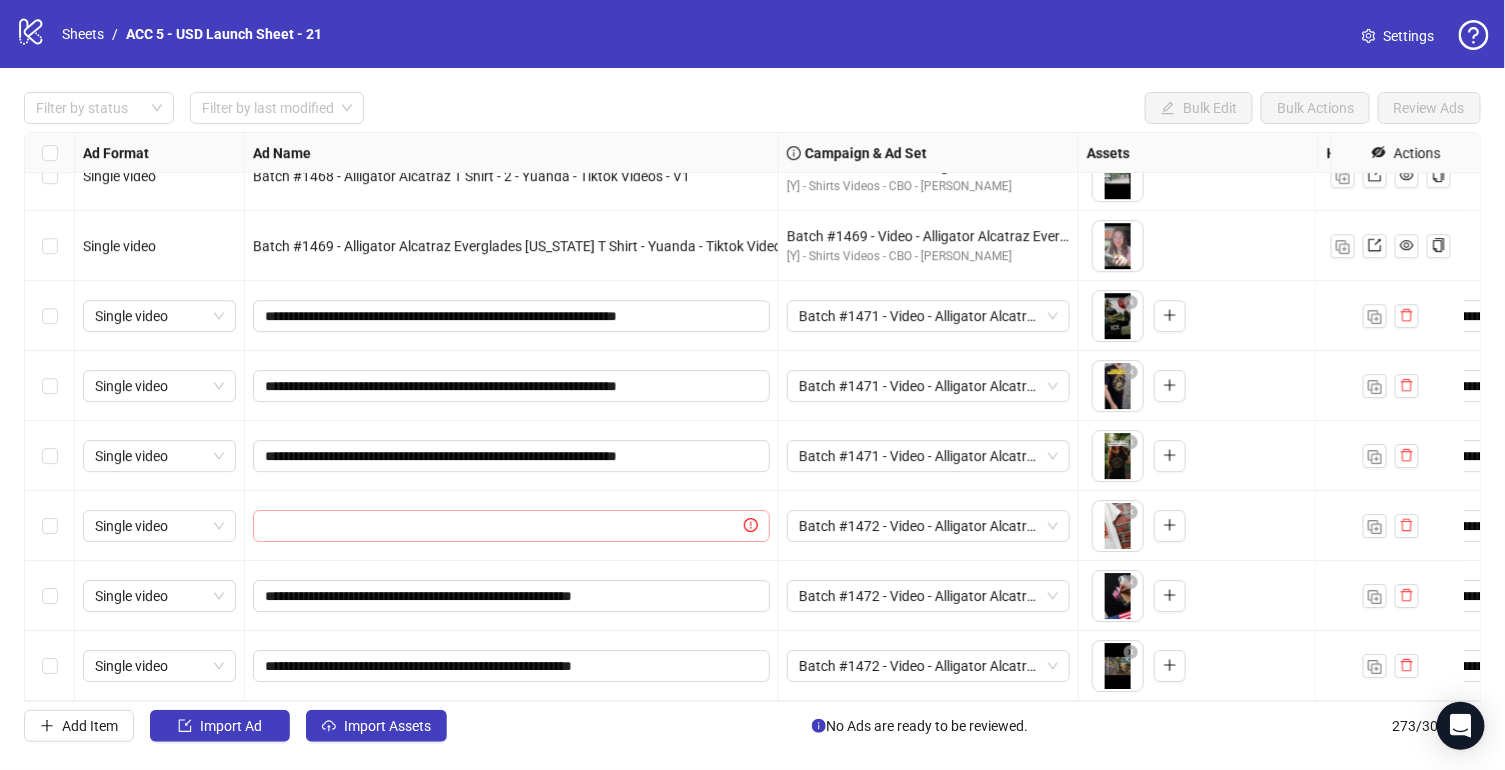 click at bounding box center [511, 526] 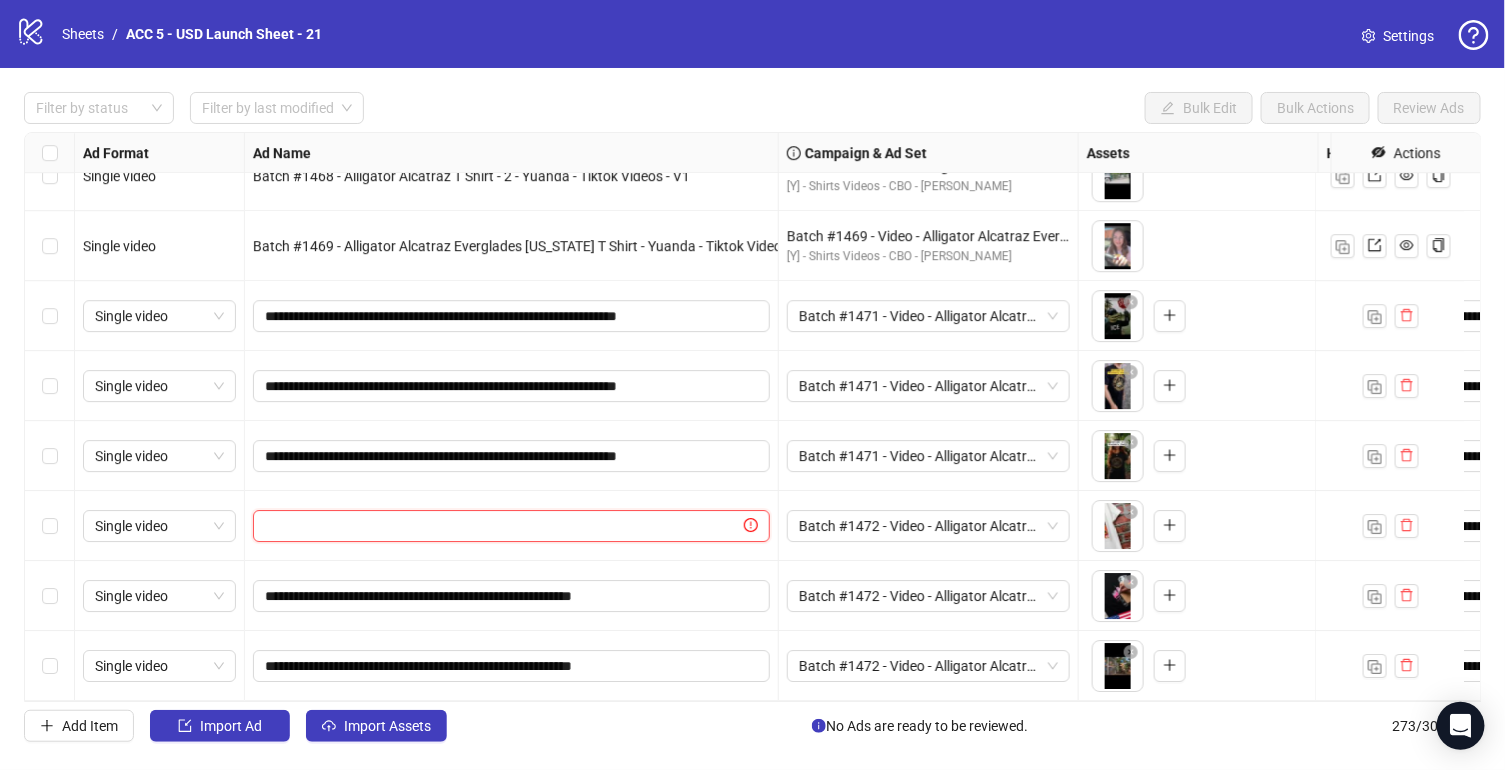 click at bounding box center [502, 526] 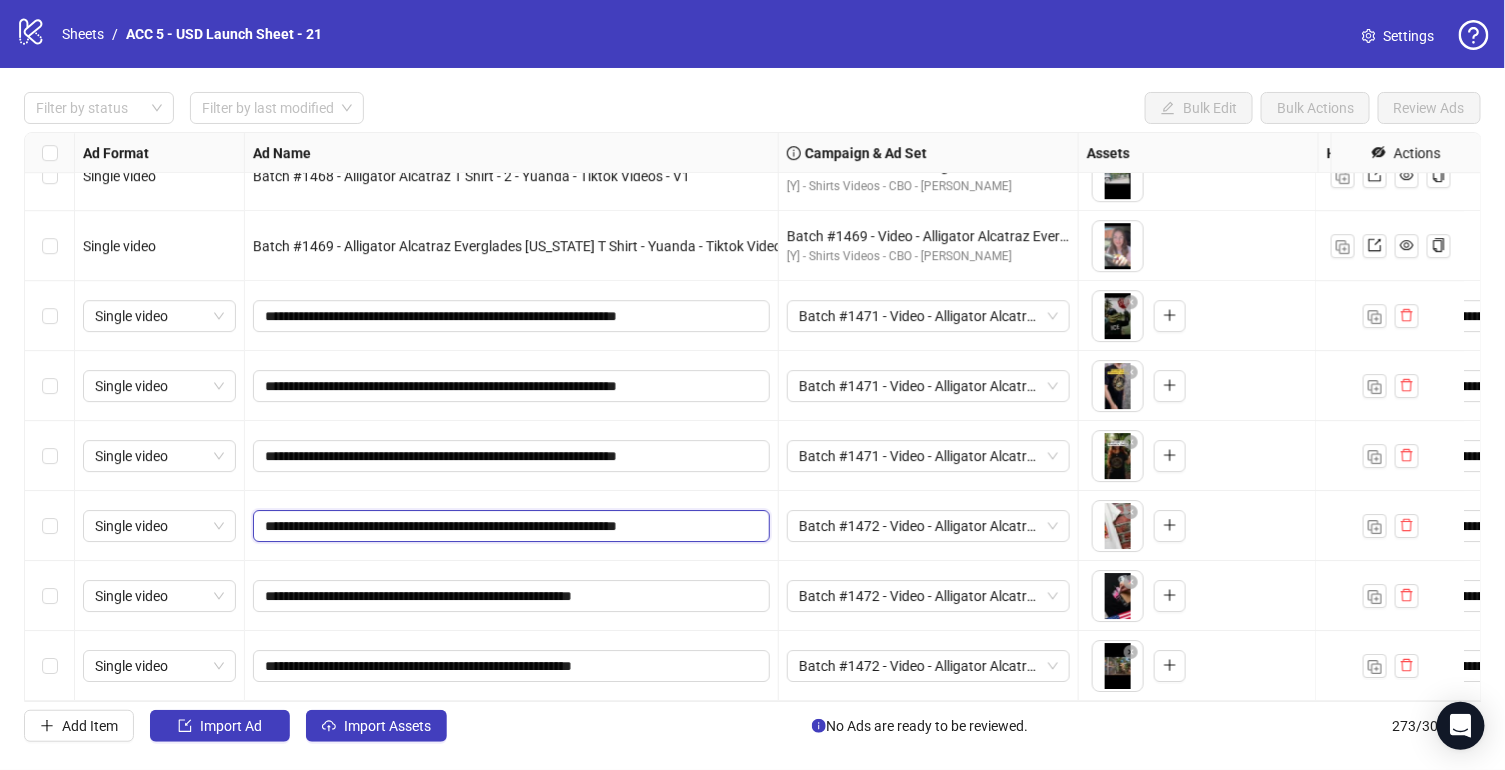 click on "**********" at bounding box center [509, 526] 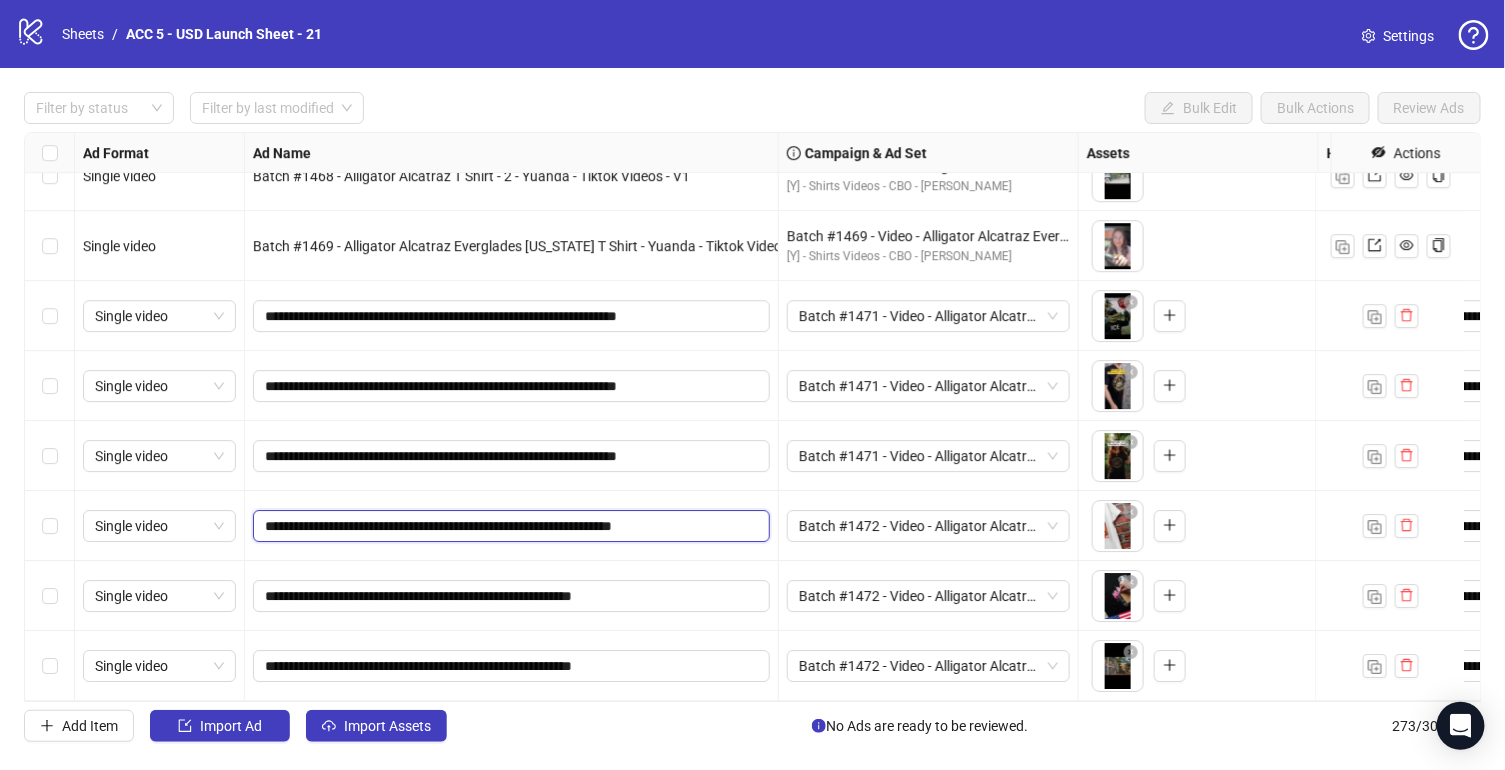 type on "**********" 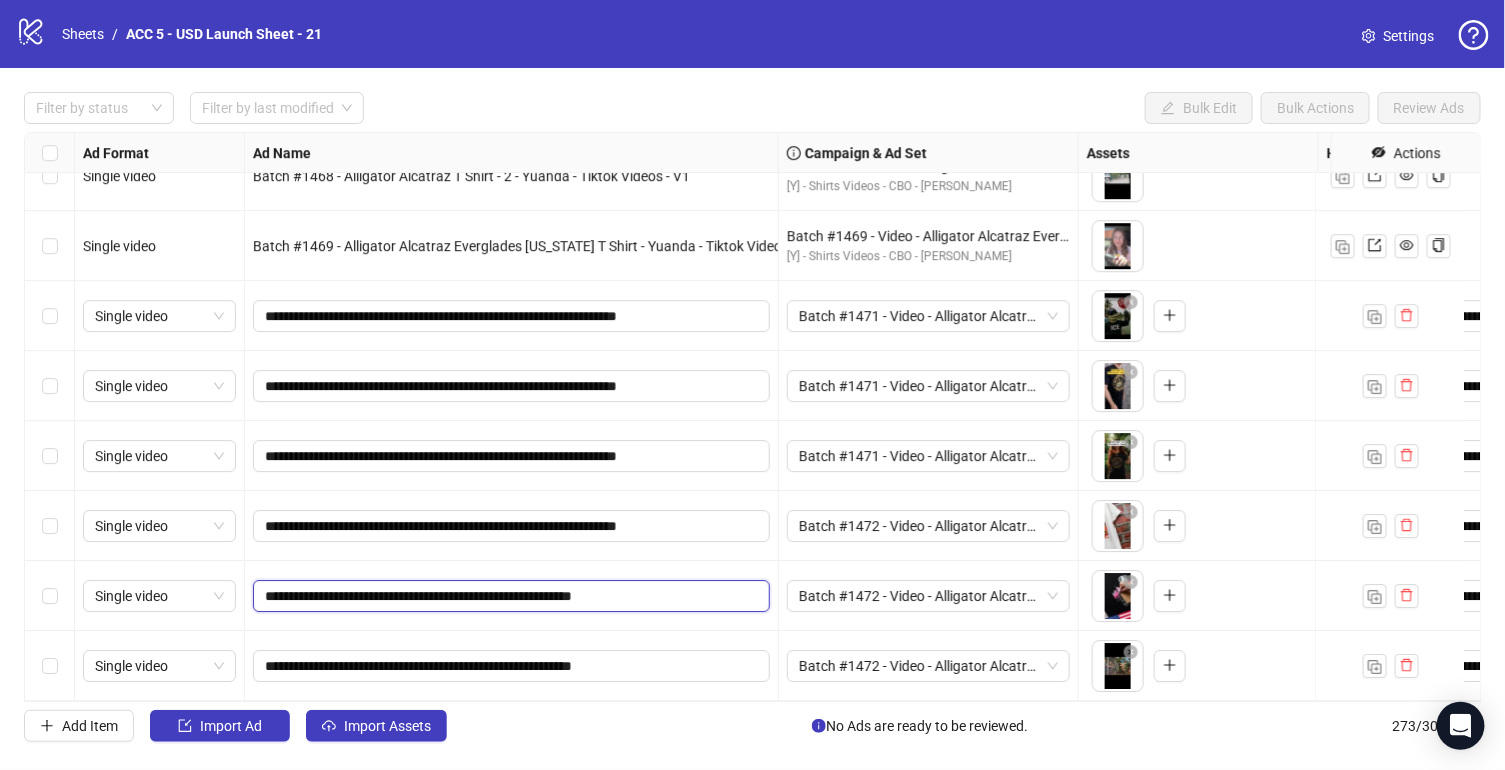 click on "**********" at bounding box center (509, 596) 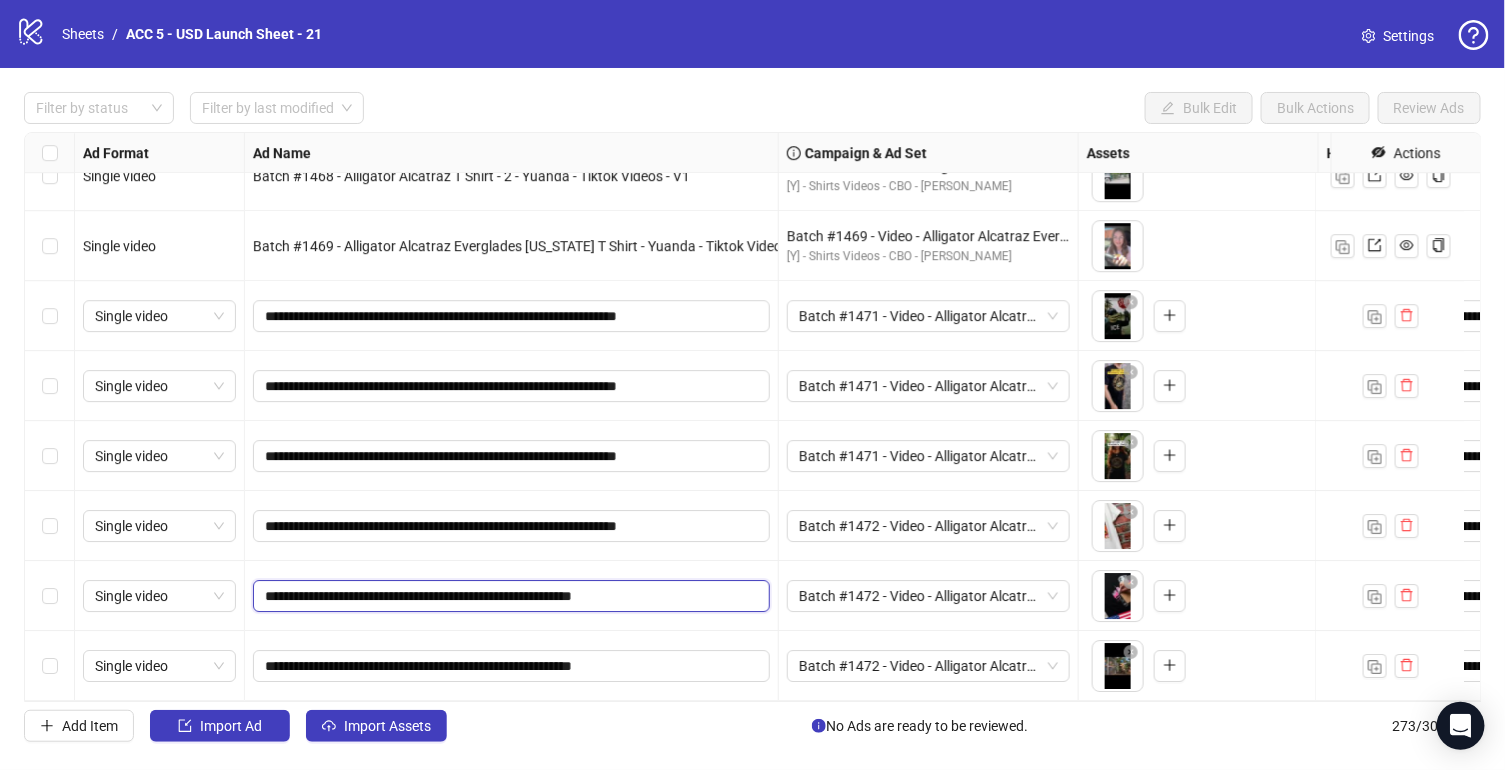 paste on "*********" 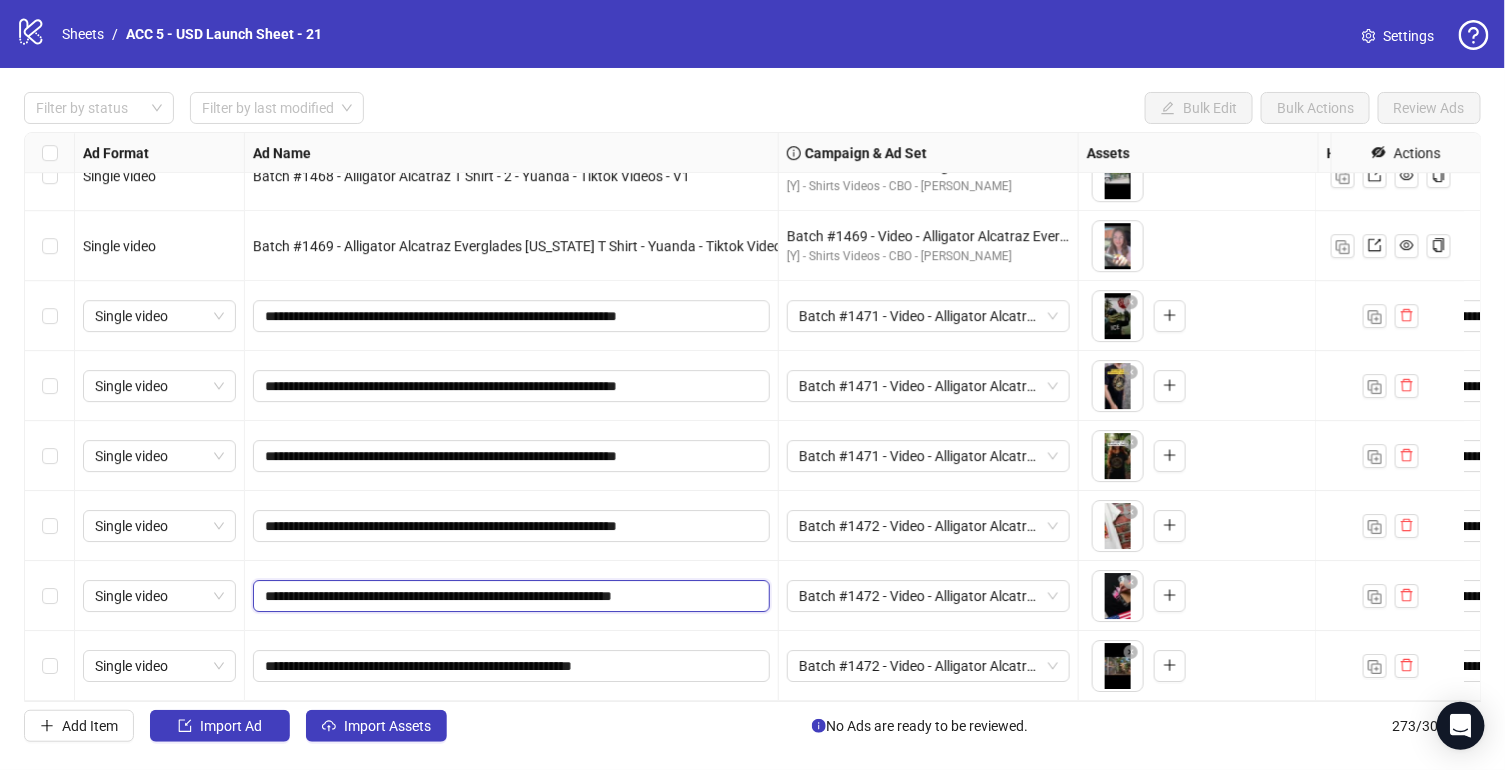 type on "**********" 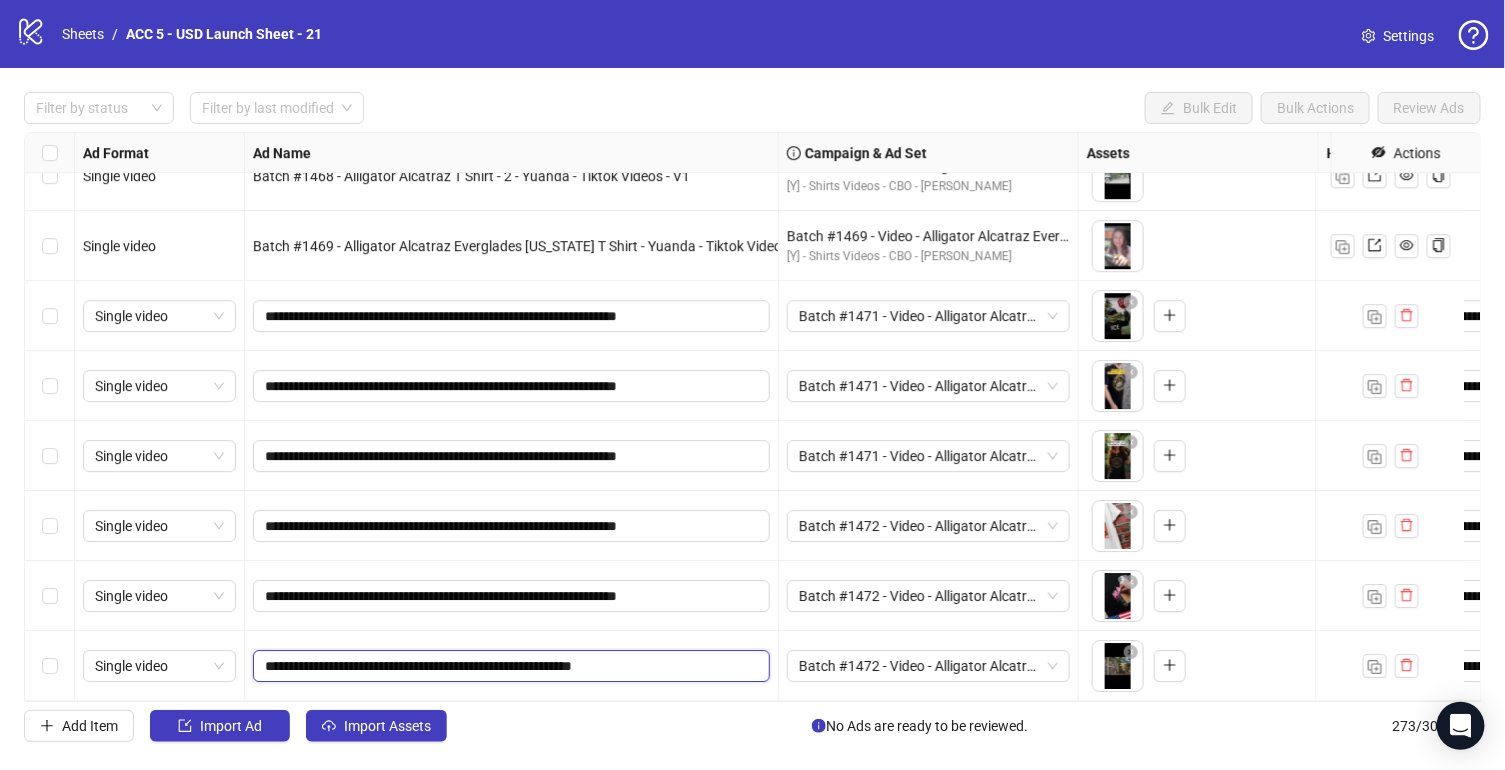 click on "**********" at bounding box center (509, 666) 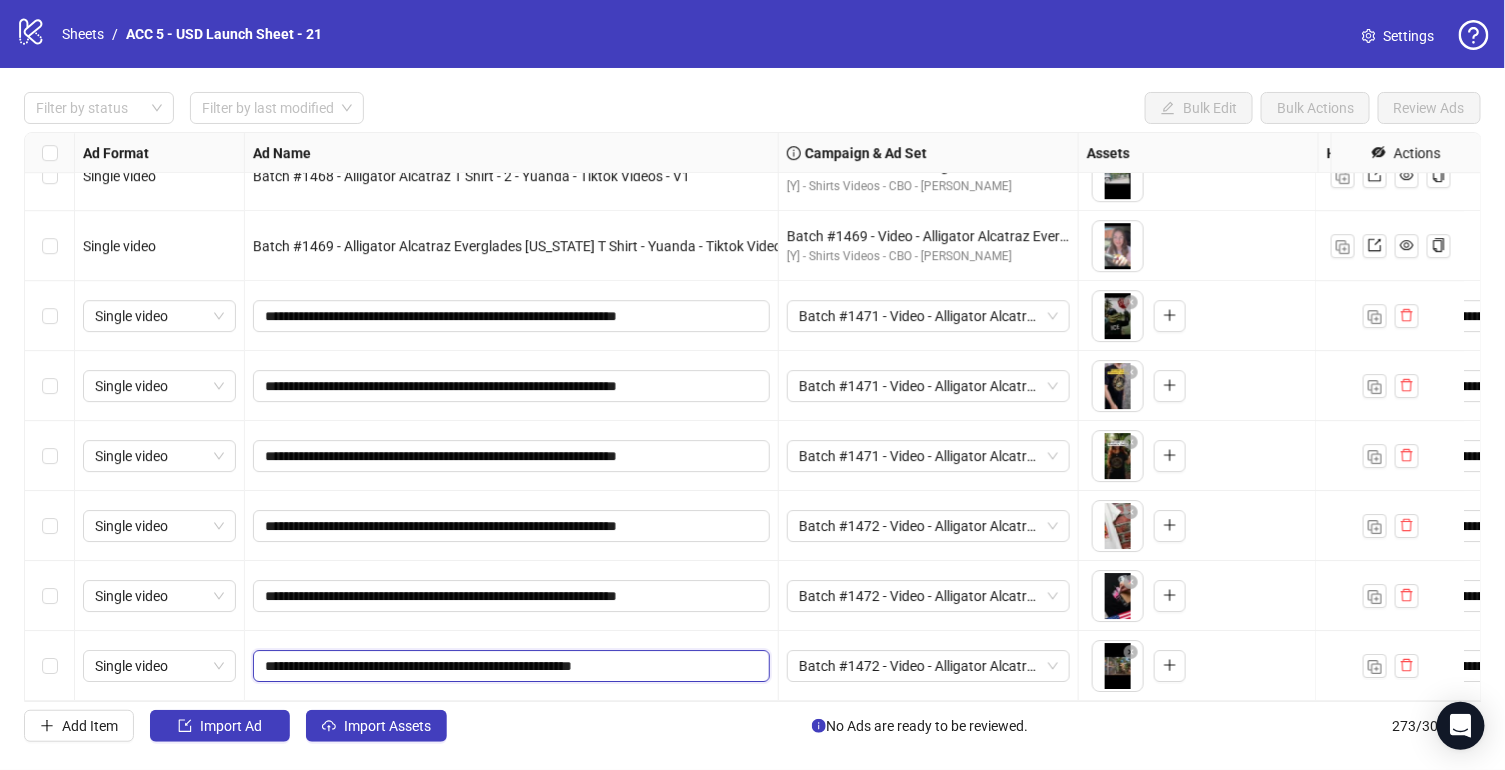 paste on "********" 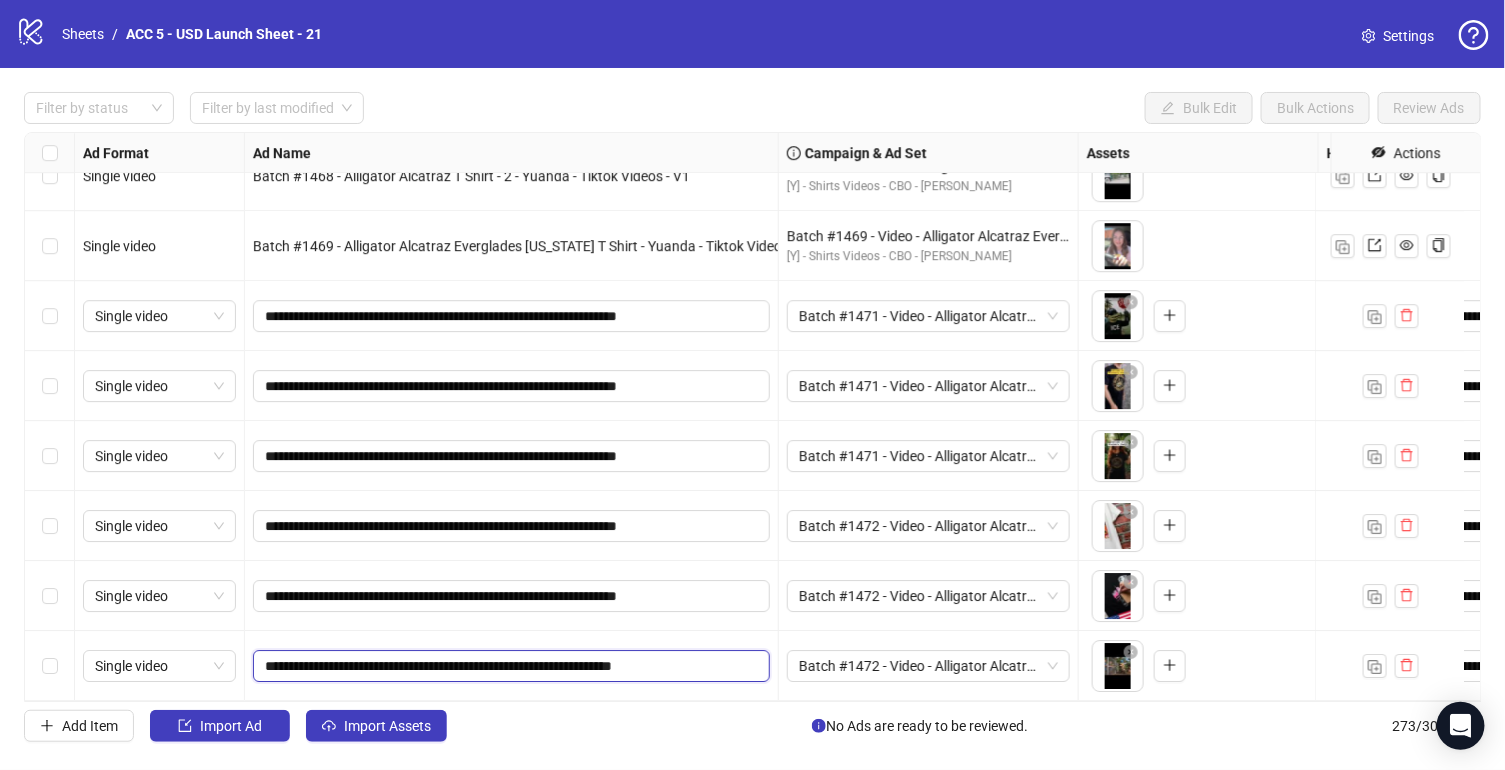 type on "**********" 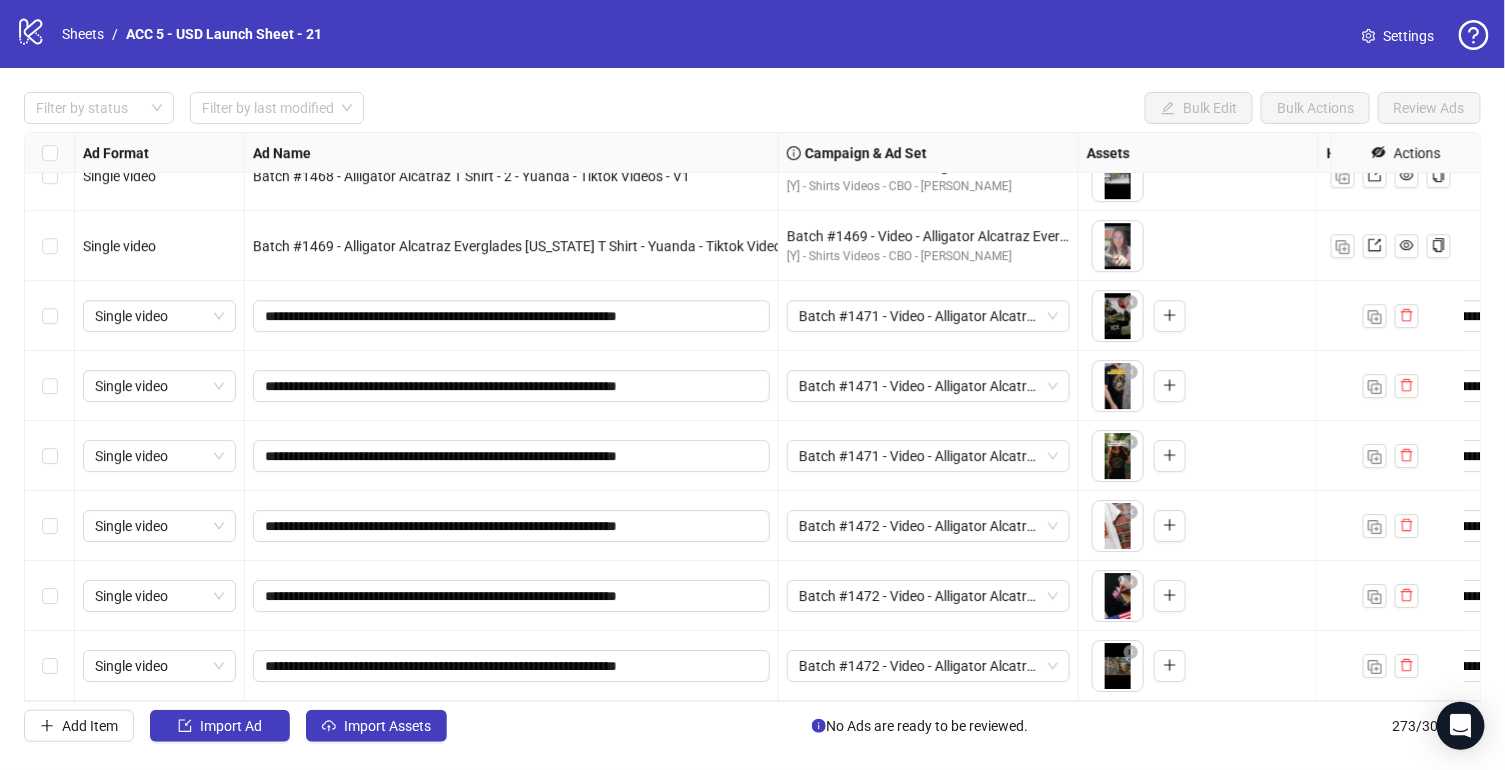 click on "**********" at bounding box center [512, 666] 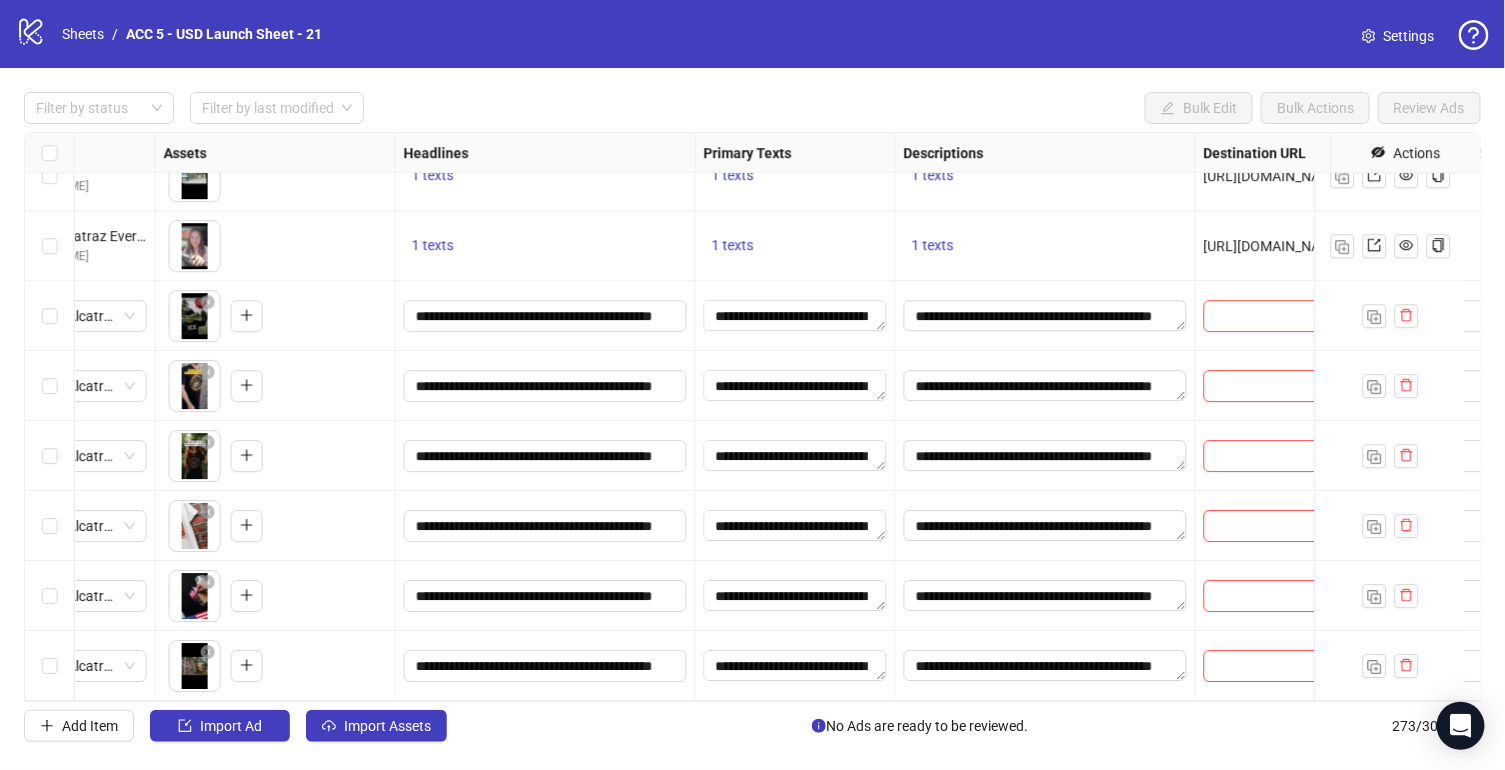 scroll, scrollTop: 18597, scrollLeft: 1028, axis: both 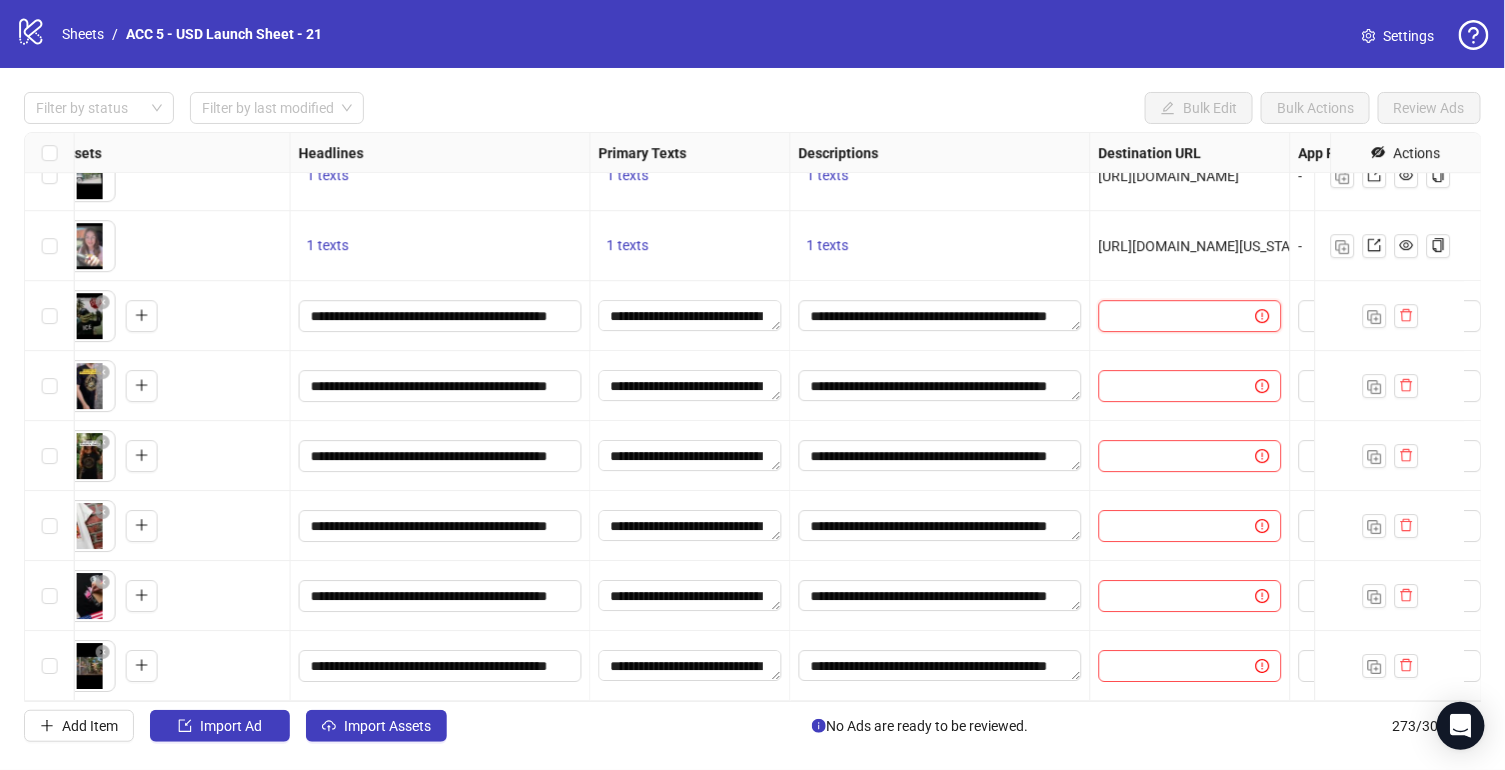 click at bounding box center (1169, 316) 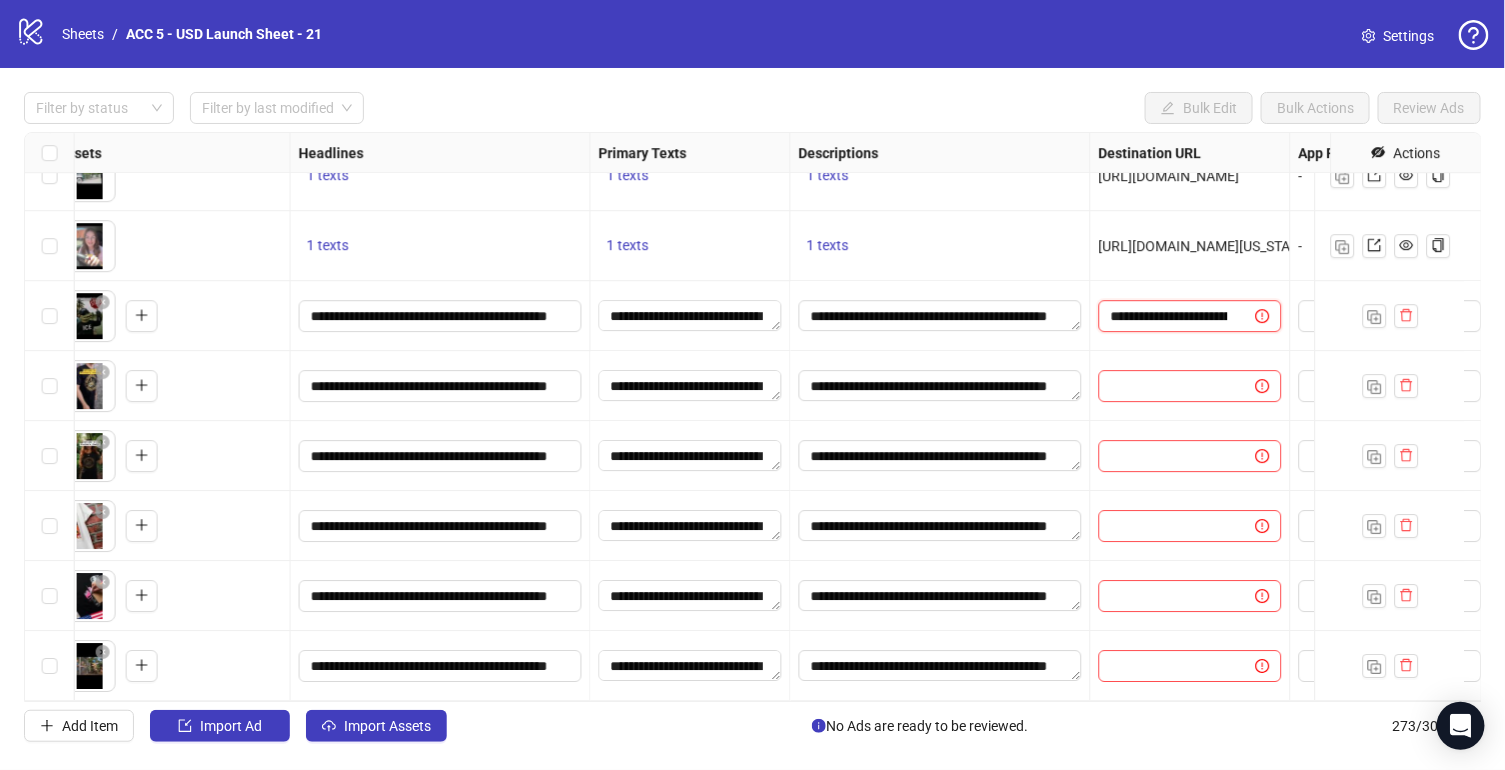 scroll, scrollTop: 0, scrollLeft: 452, axis: horizontal 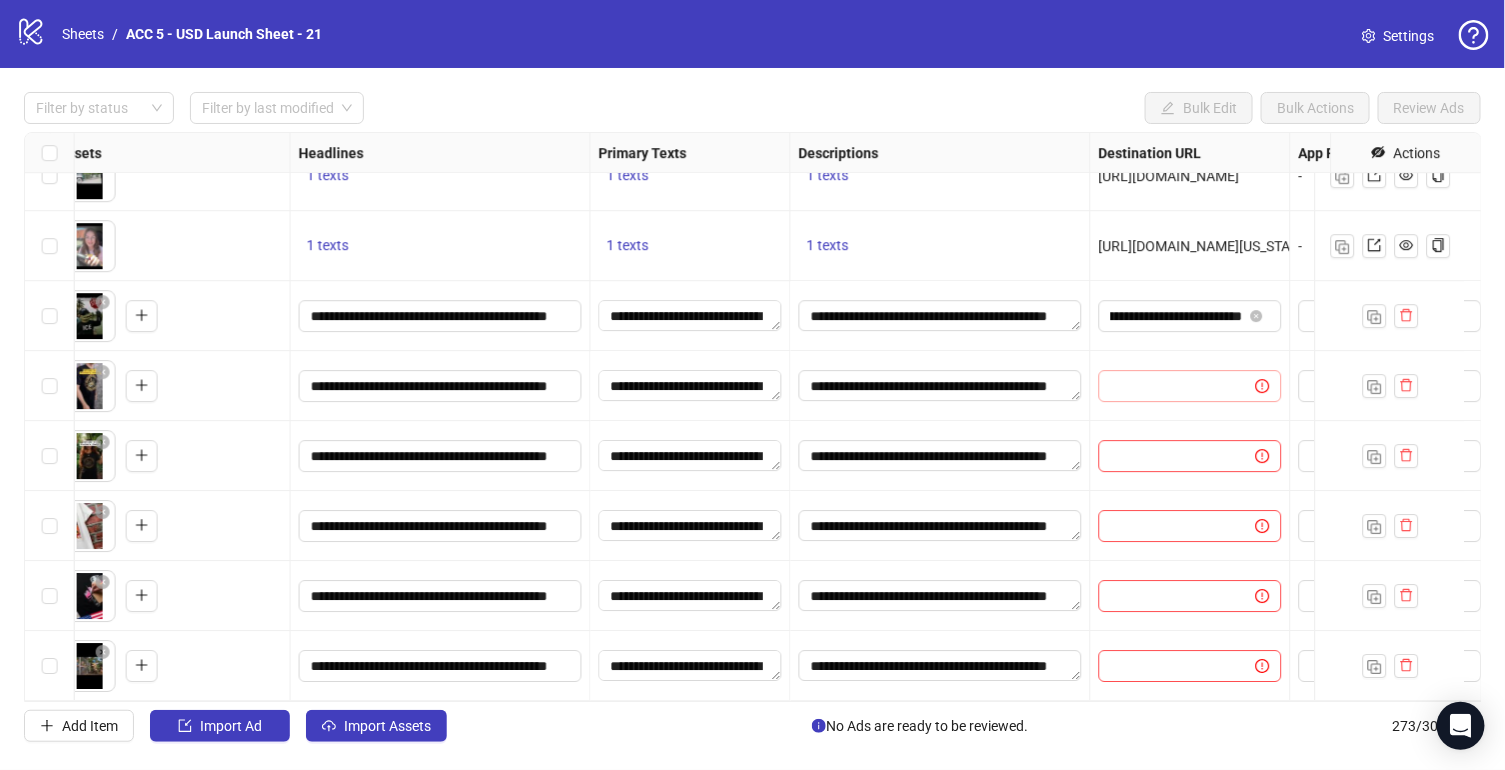 click at bounding box center [1190, 386] 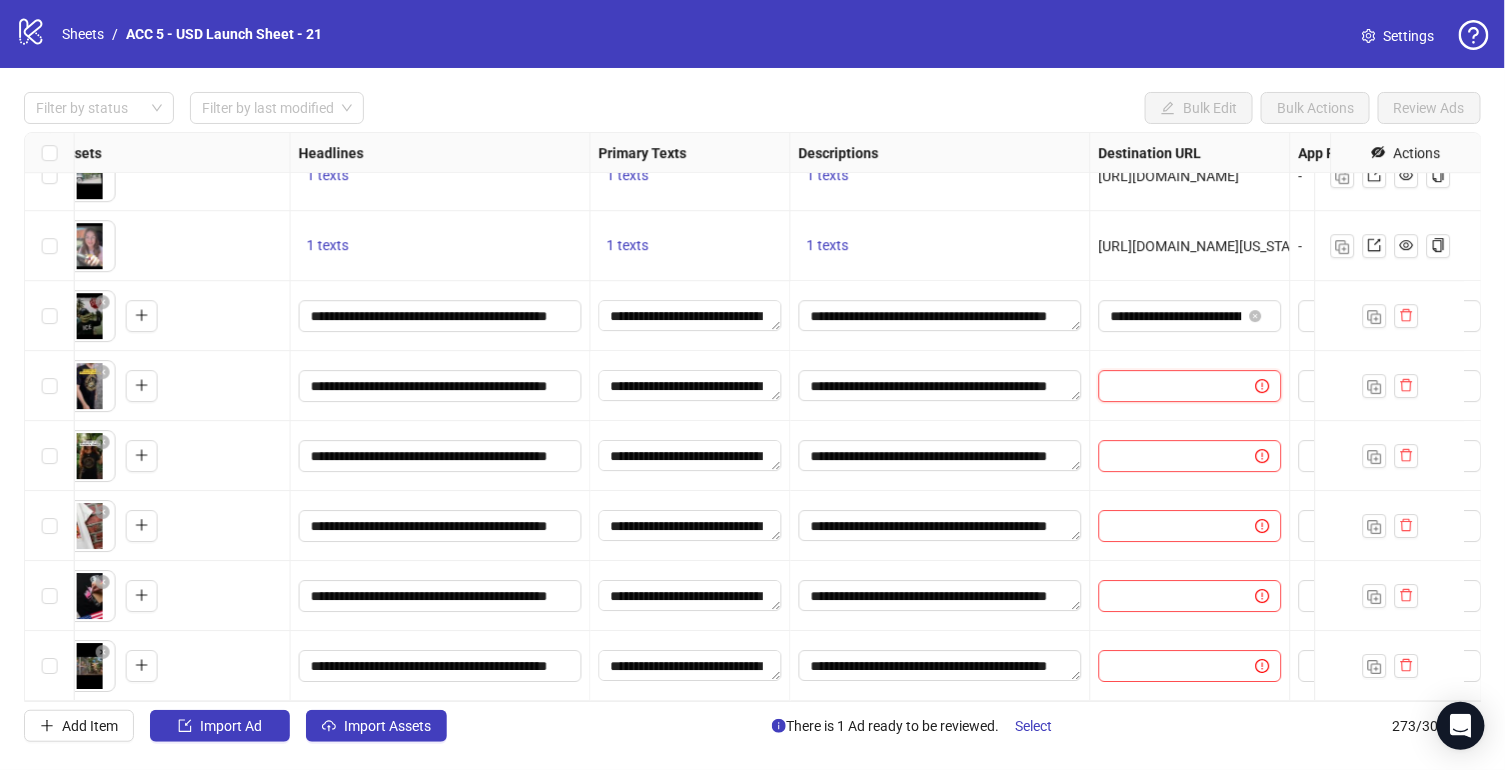 click at bounding box center [1169, 386] 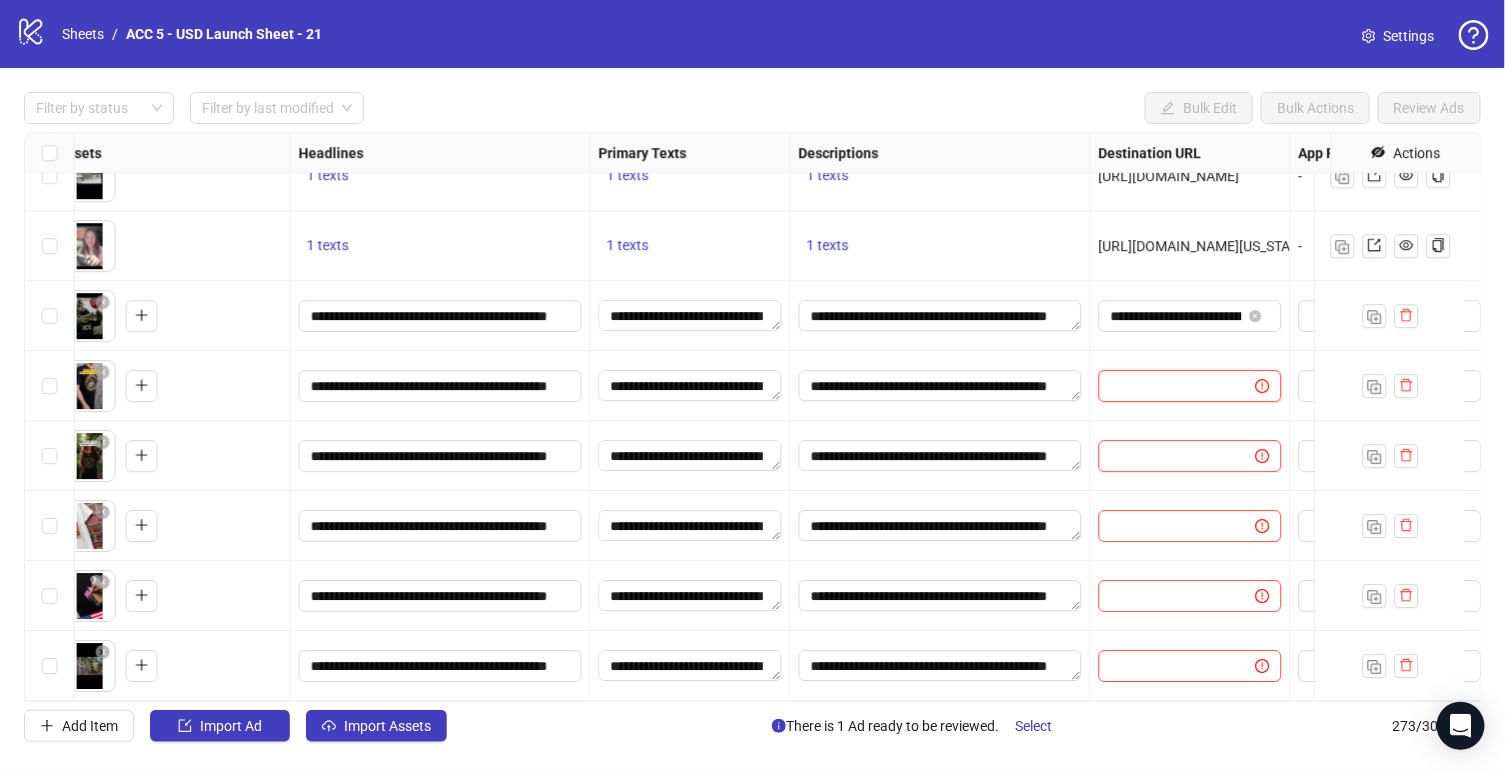 click at bounding box center (1169, 386) 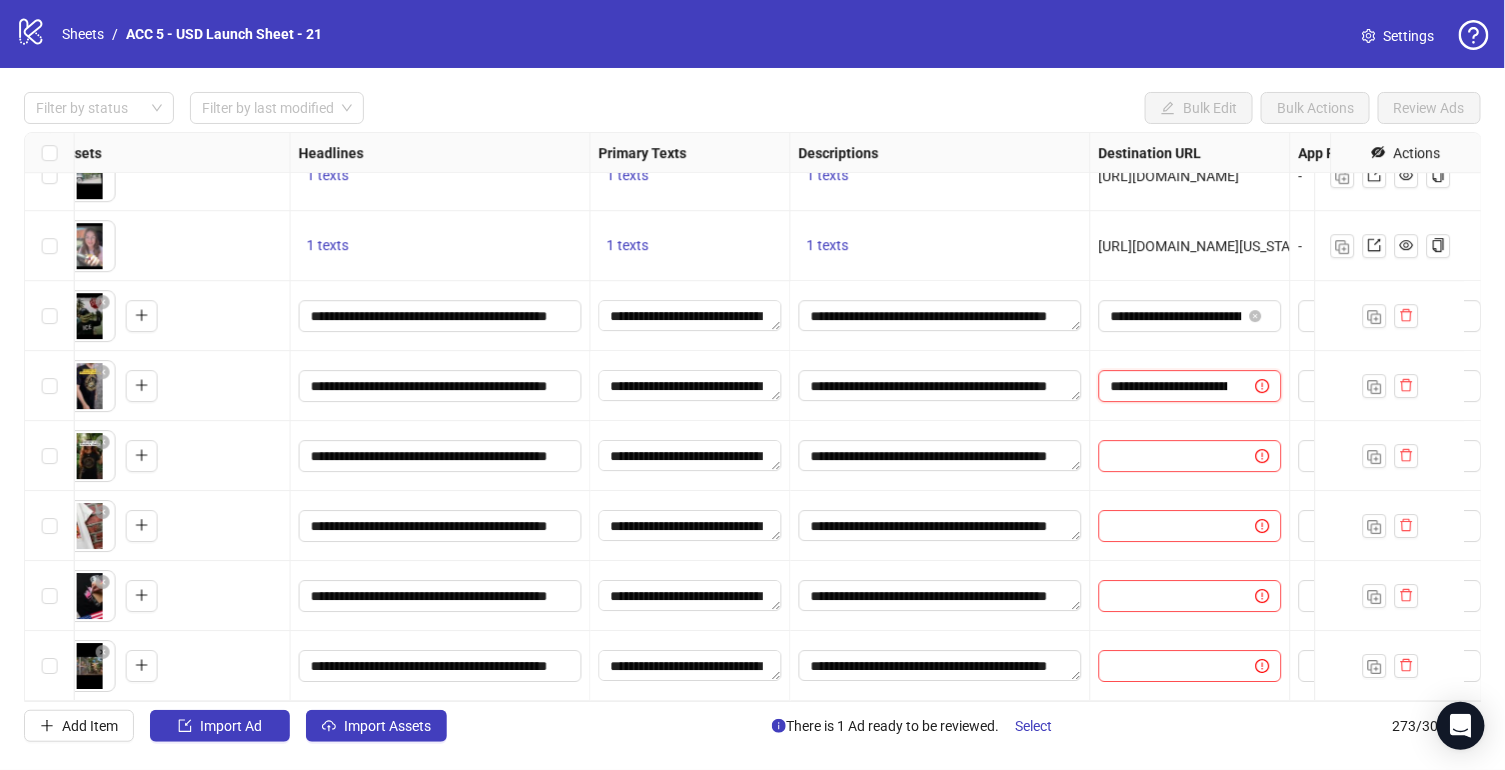 scroll, scrollTop: 0, scrollLeft: 426, axis: horizontal 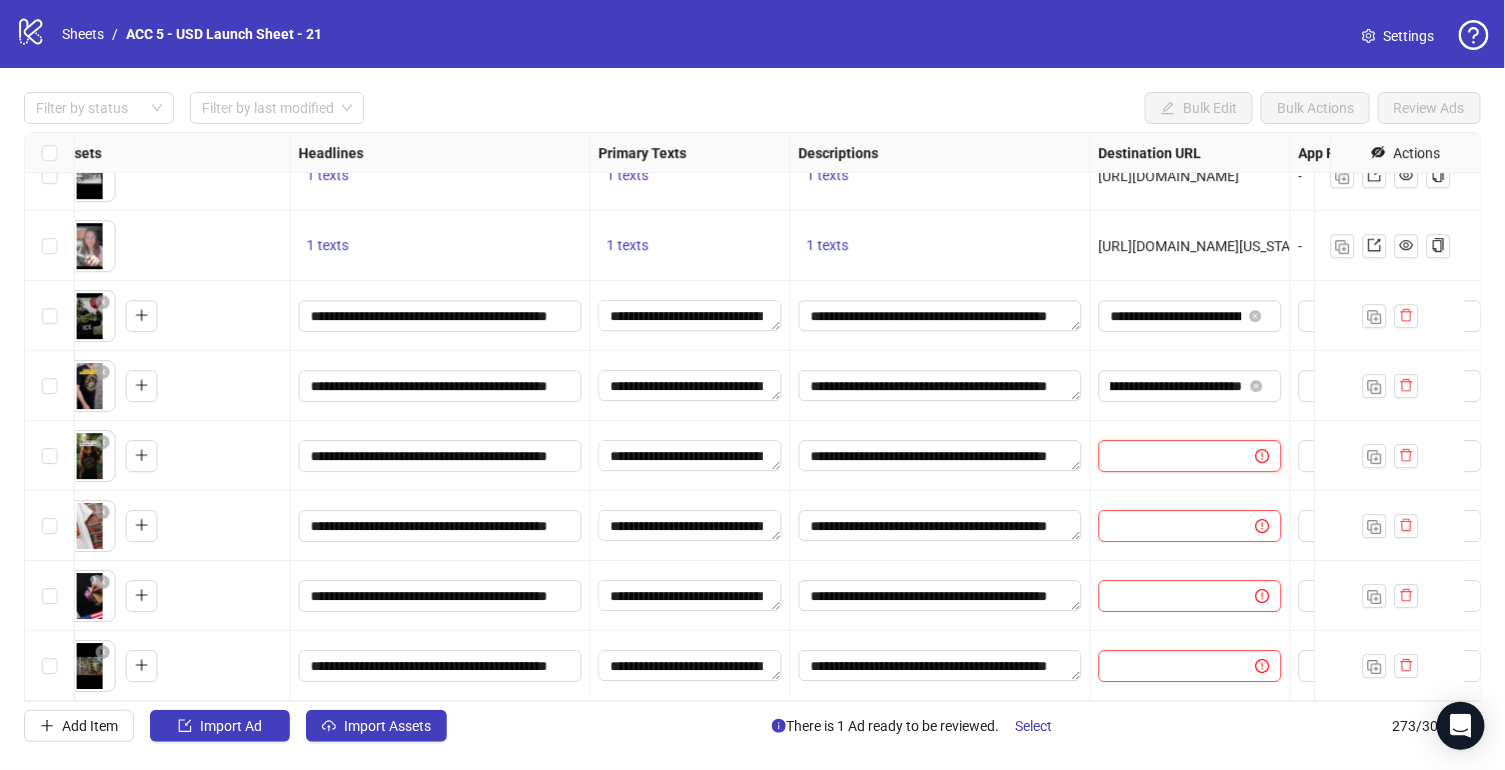 click at bounding box center [1169, 456] 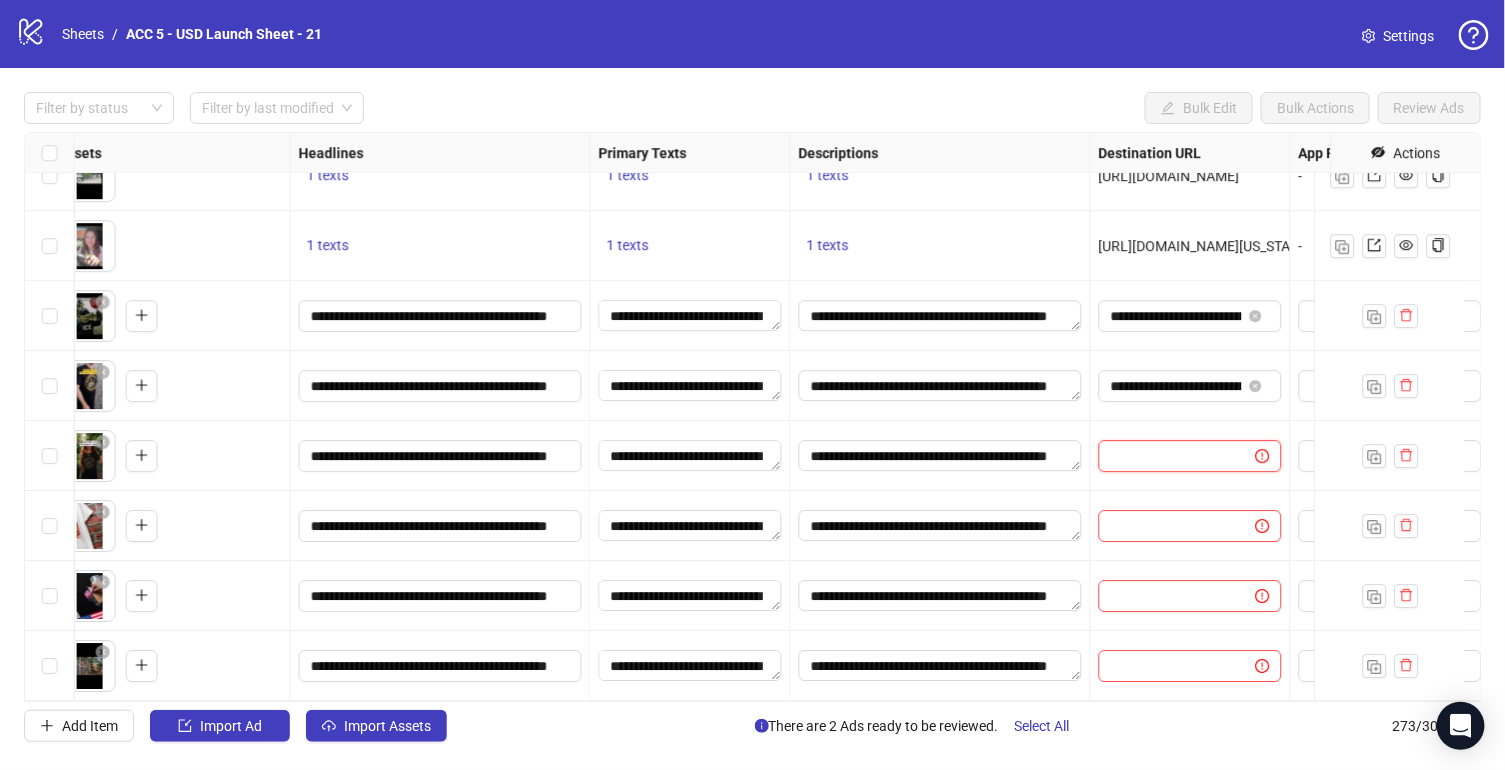 paste on "**********" 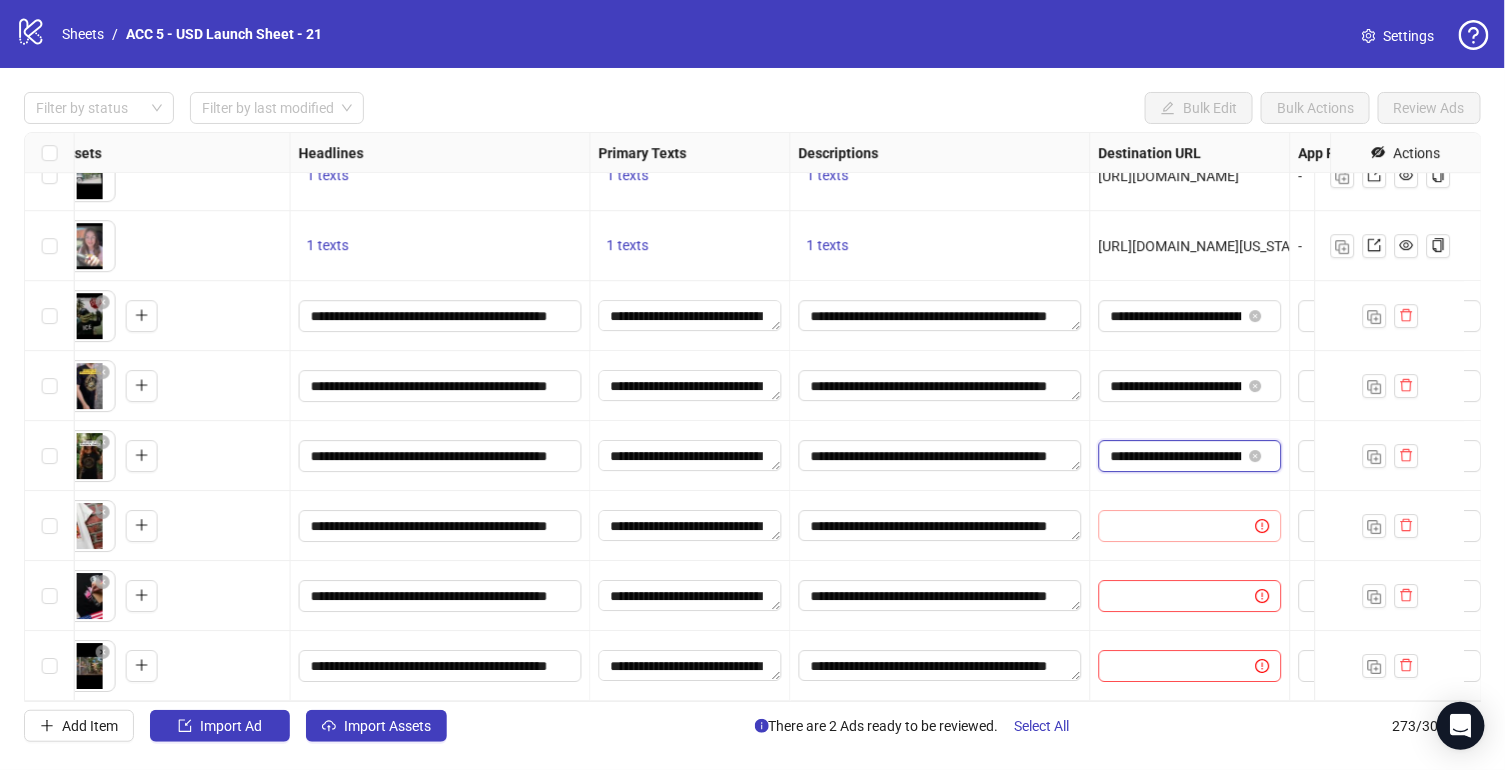 scroll, scrollTop: 0, scrollLeft: 426, axis: horizontal 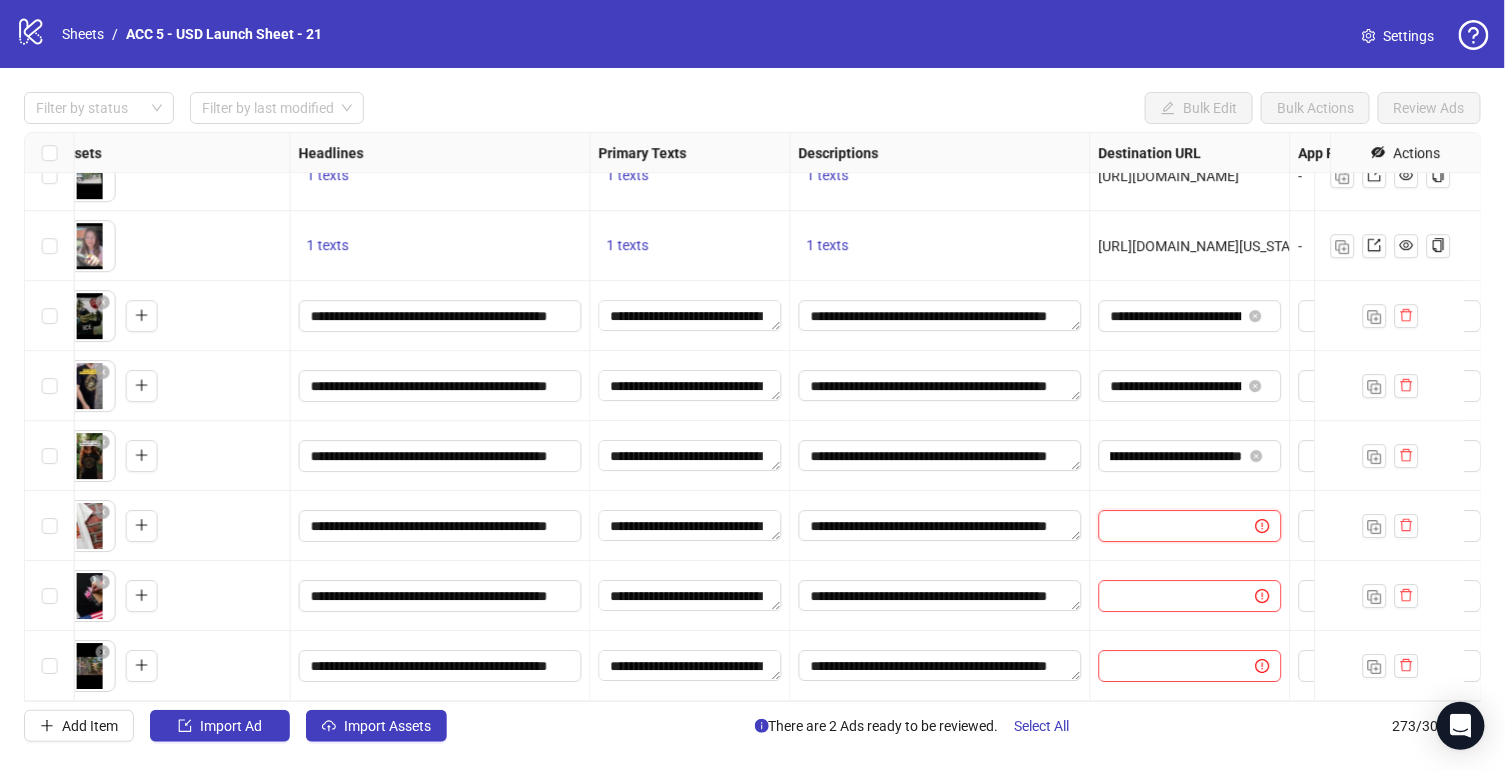 click at bounding box center (1169, 526) 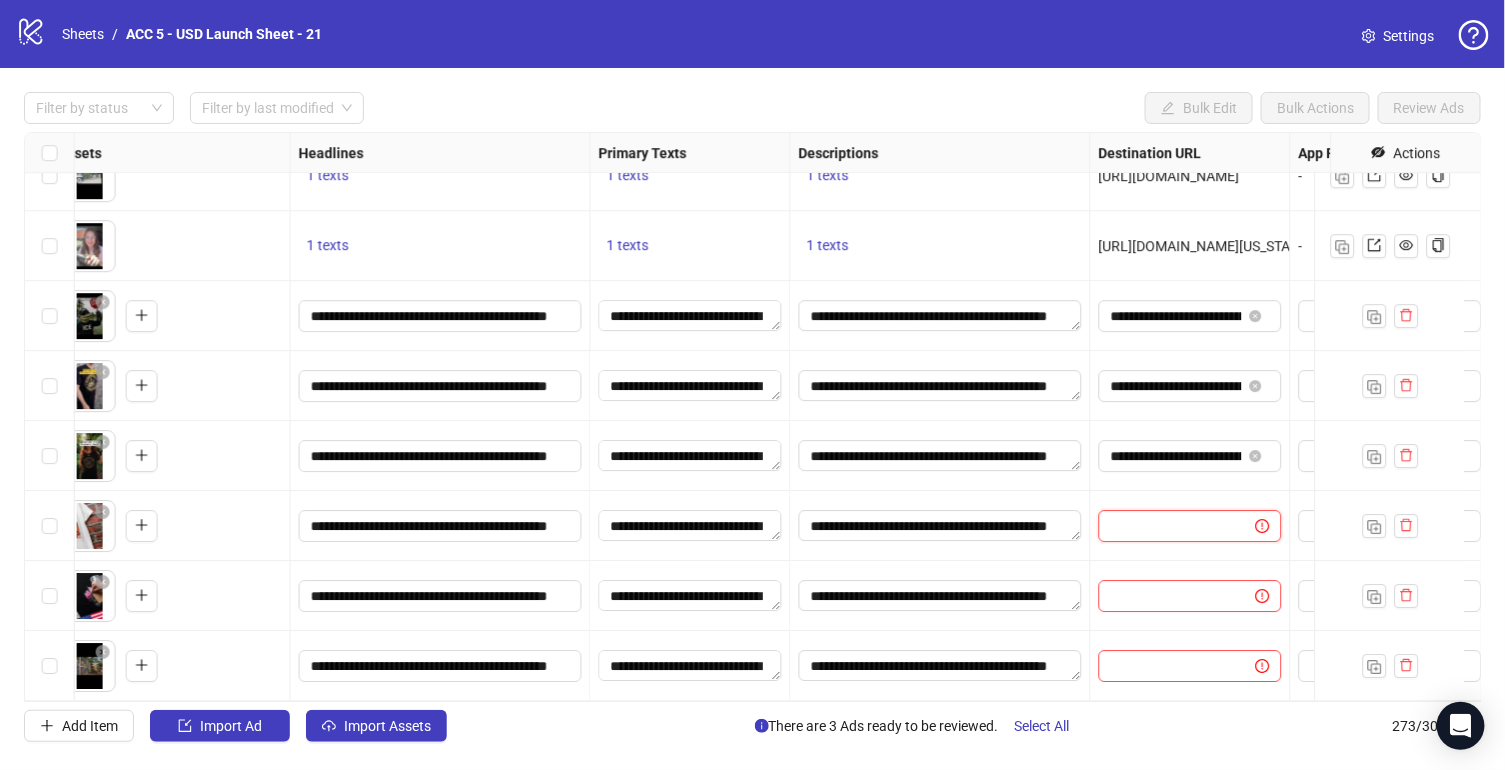 paste on "**********" 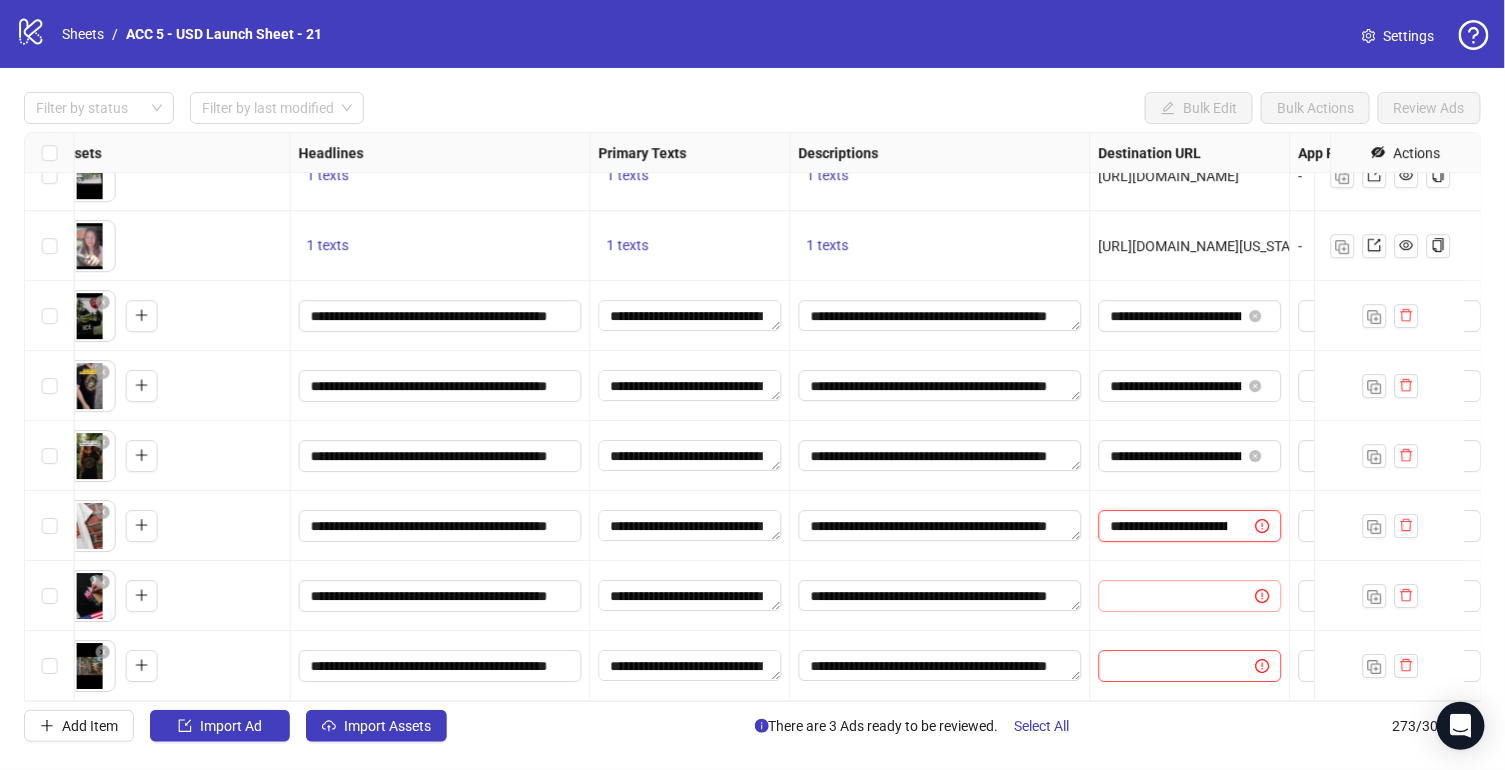 scroll, scrollTop: 0, scrollLeft: 325, axis: horizontal 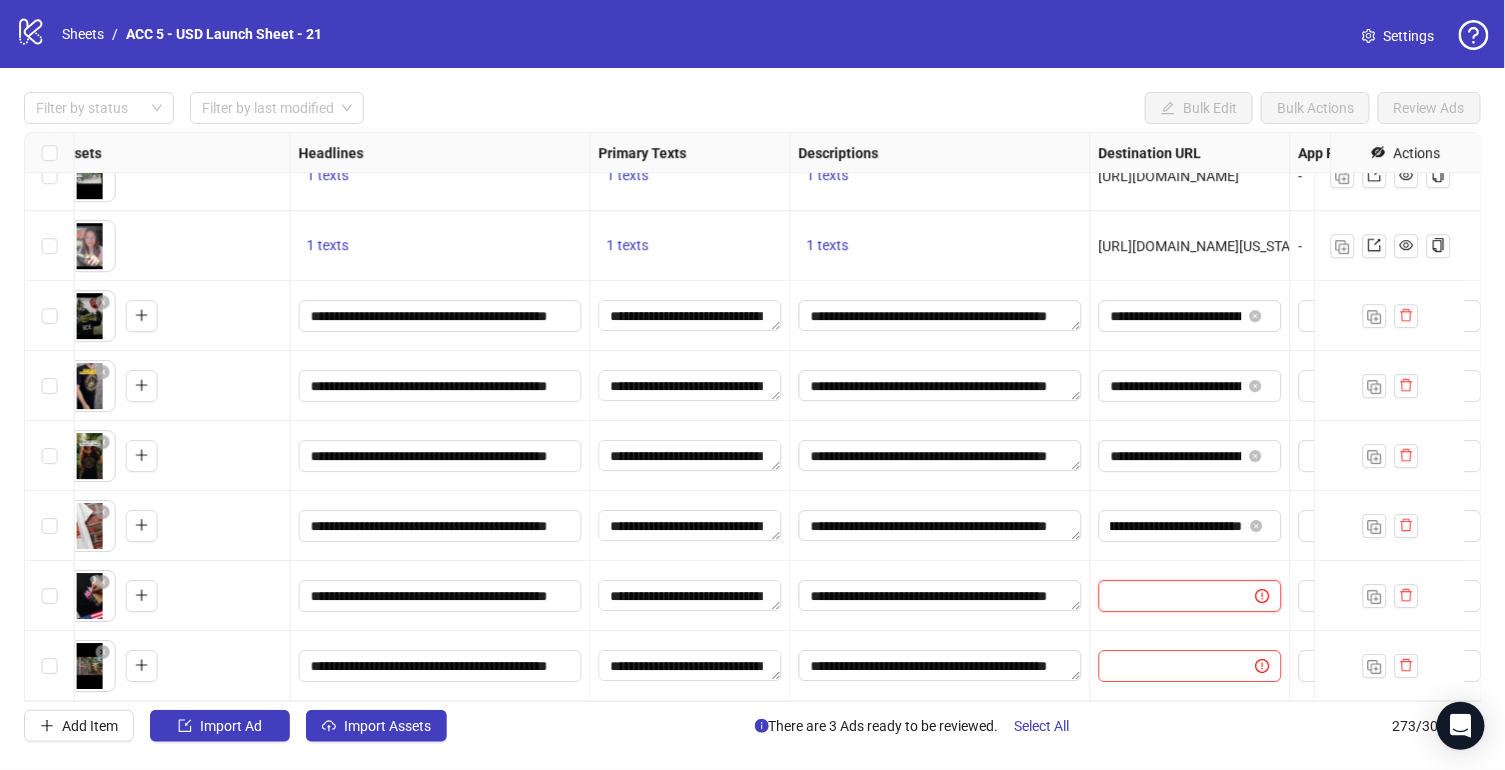 click at bounding box center (1169, 596) 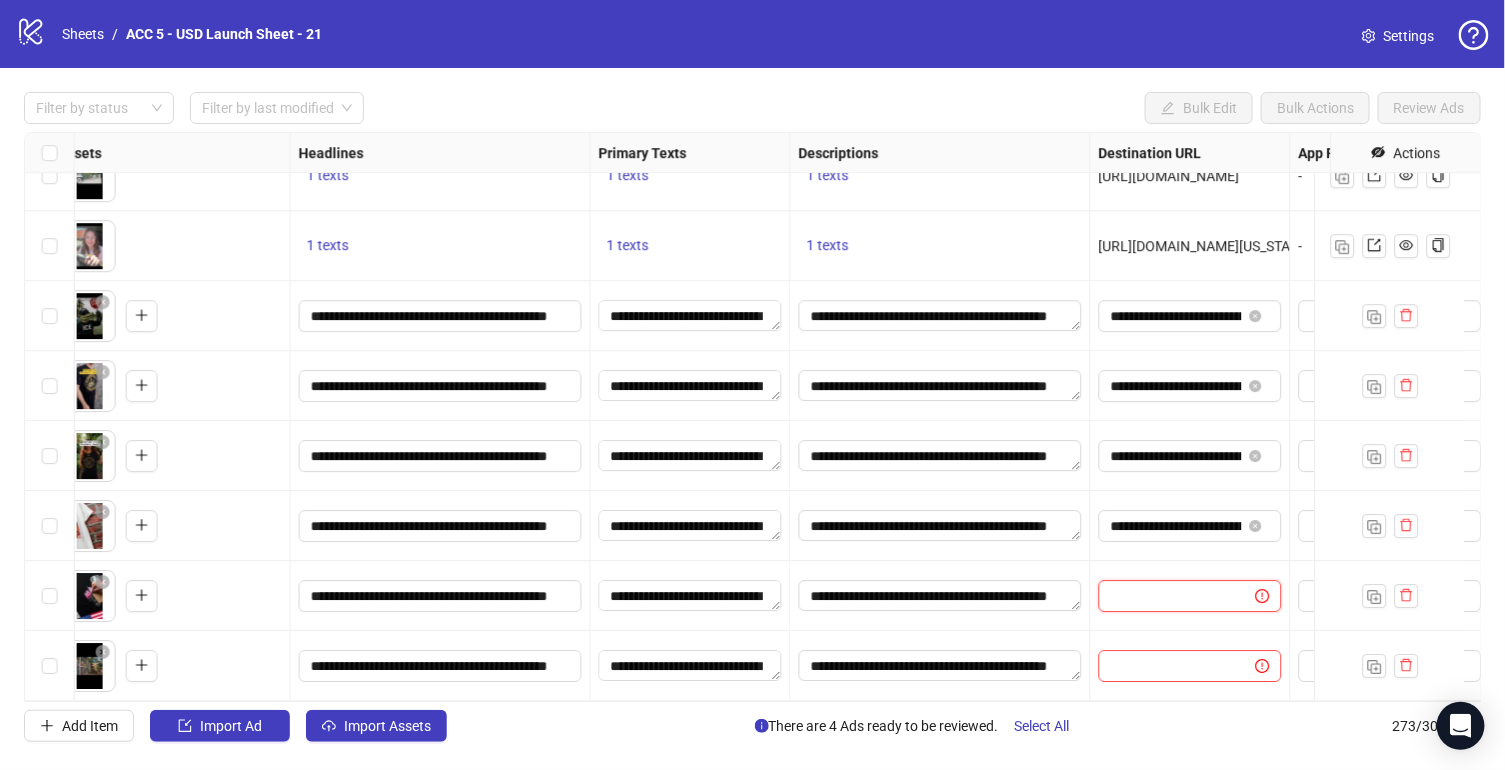 scroll, scrollTop: 18597, scrollLeft: 947, axis: both 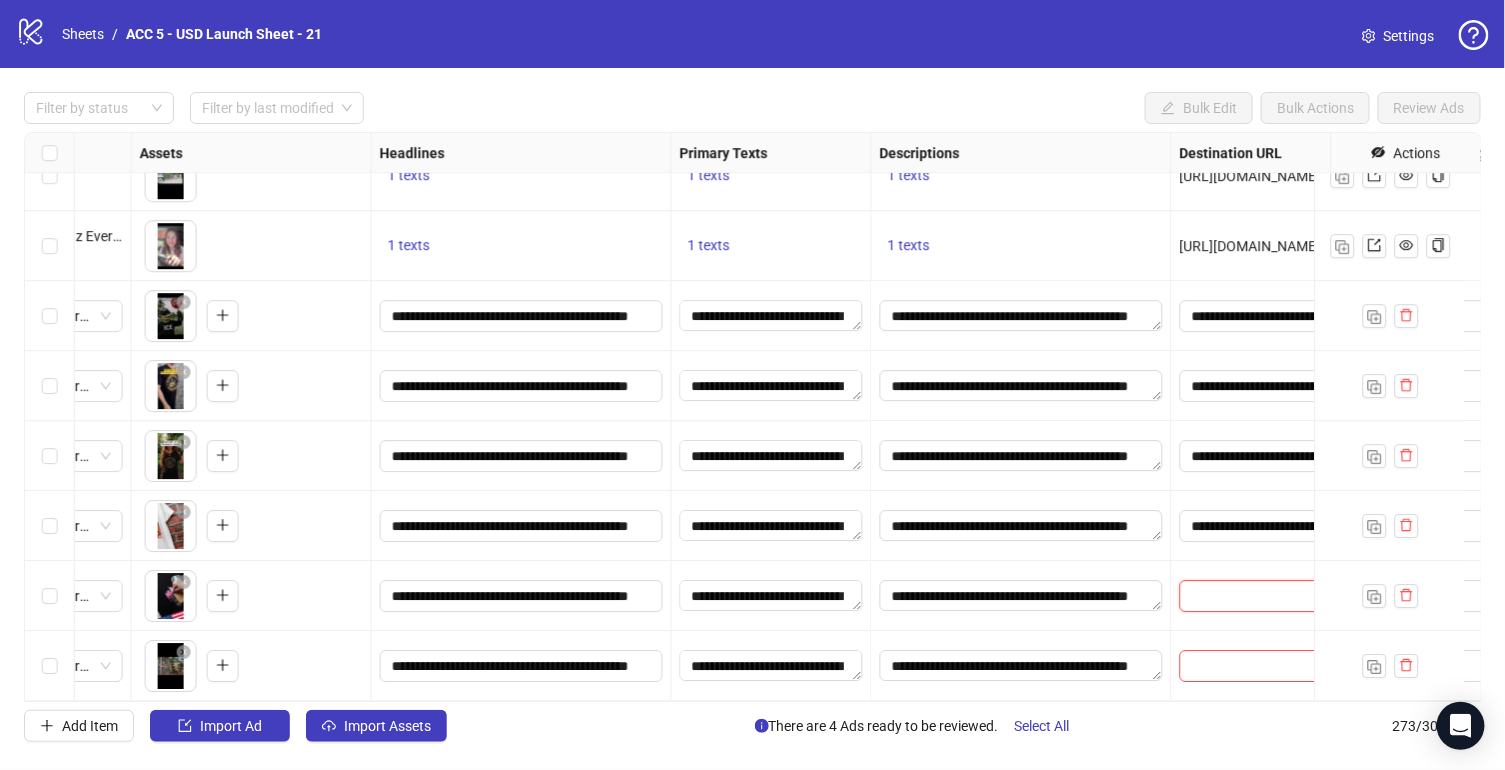 paste on "**********" 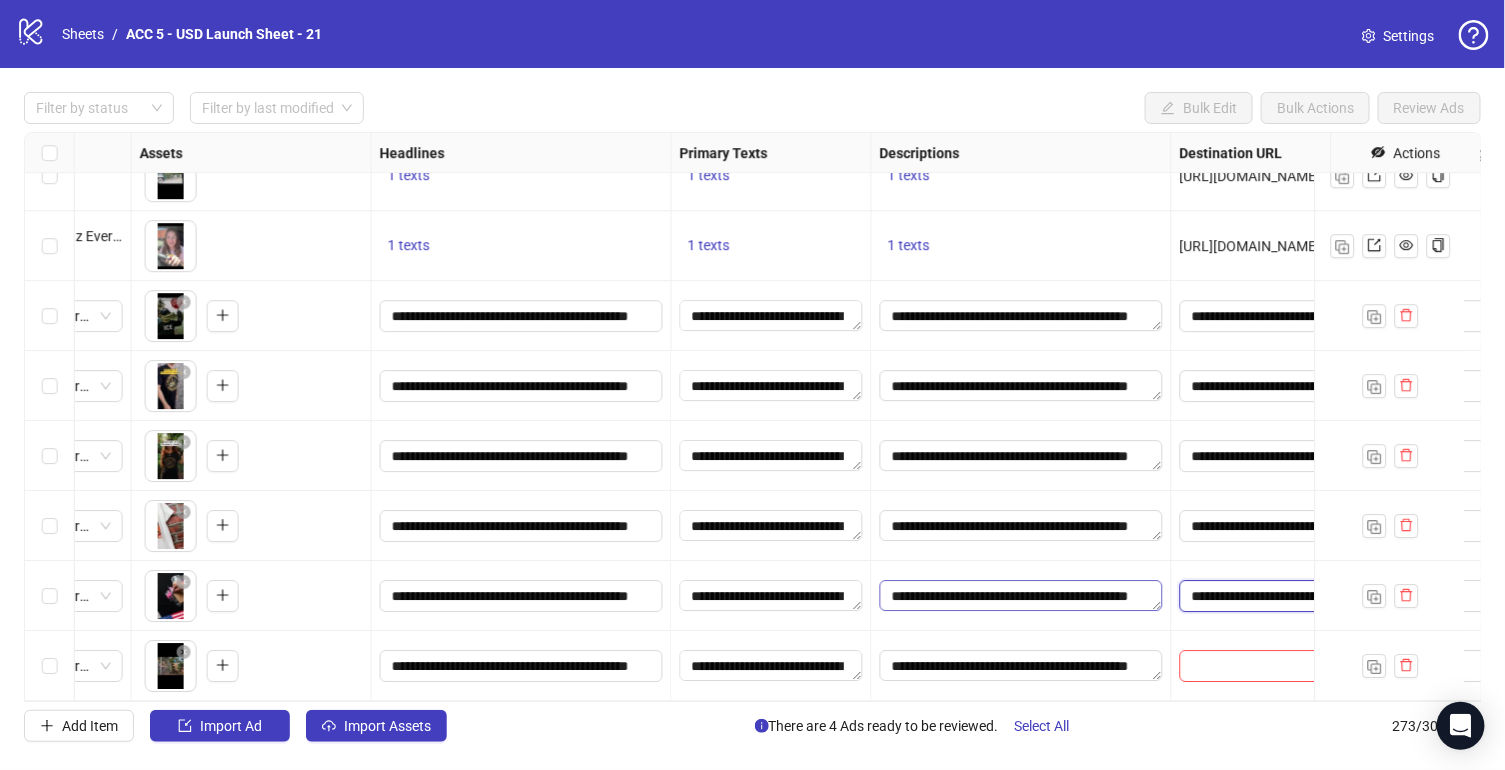 scroll, scrollTop: 0, scrollLeft: 330, axis: horizontal 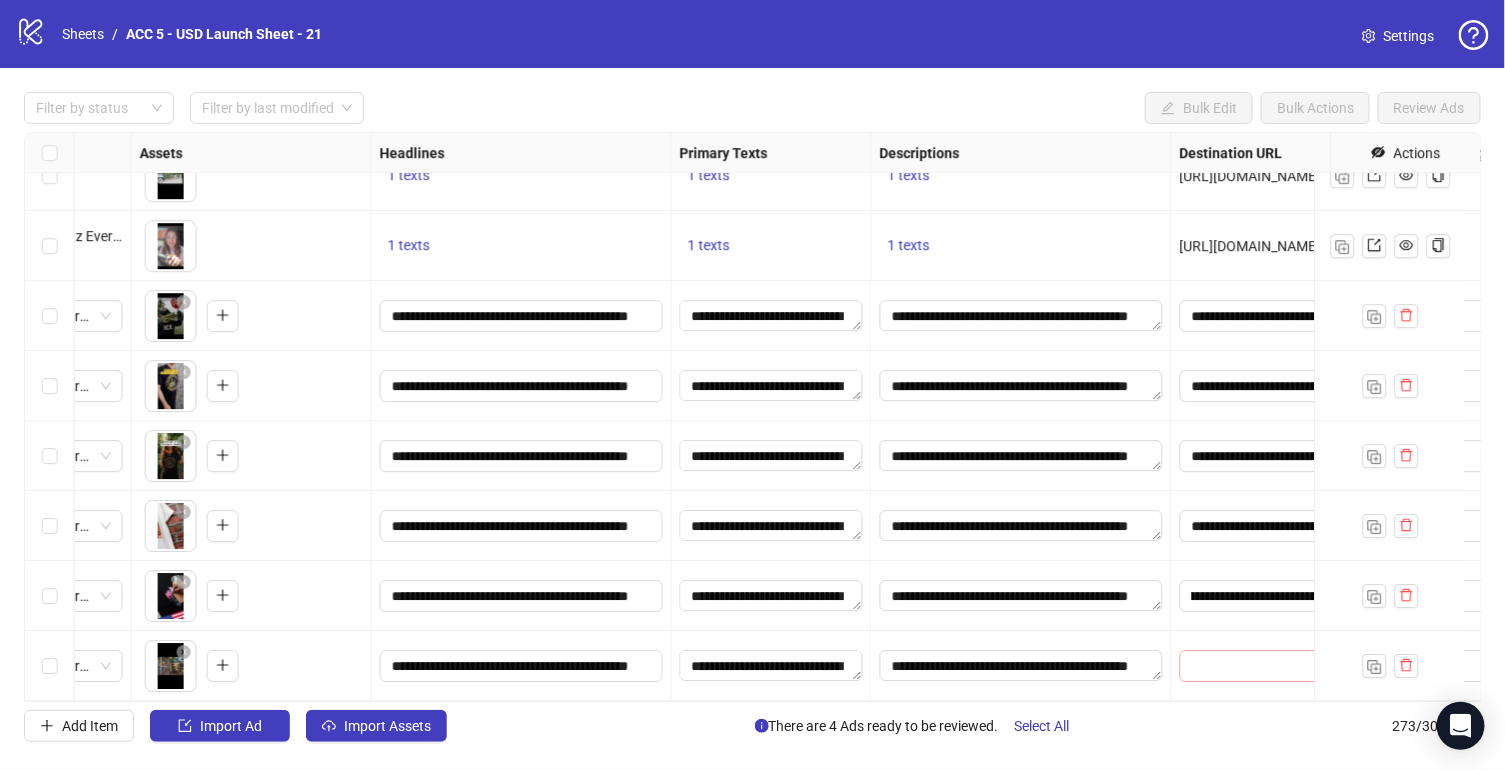 click on "Ad Format Ad Name Campaign & Ad Set Assets Headlines Primary Texts Descriptions Destination URL App Product Page ID Display URL Leadgen Form Product Set ID Call to Action Actions Batch #1467 - Video - Alligator Alcatraz Detention Center [US_STATE] T Shirt - Yuanda - Tiktok Videos - [DATE] [Y] - Shirts Videos - CBO - Yuanda Manage
To pick up a draggable item, press the space bar.
While dragging, use the arrow keys to move the item.
Press space again to drop the item in its new position, or press escape to cancel.
1 texts 1 texts 1 texts [URL][DOMAIN_NAME][US_STATE] - - Batch #1468 - Video - Alligator Alcatraz T Shirt - 2 - Yuanda - Tiktok Videos - [DATE] [Y] - Shirts Videos - CBO - Yuanda Manage
To pick up a draggable item, press the space bar.
While dragging, use the arrow keys to move the item.
Press space again to drop the item in its new position, or press escape to cancel.
1 texts 1 texts 1 texts - - 1 texts - -" at bounding box center [753, 417] 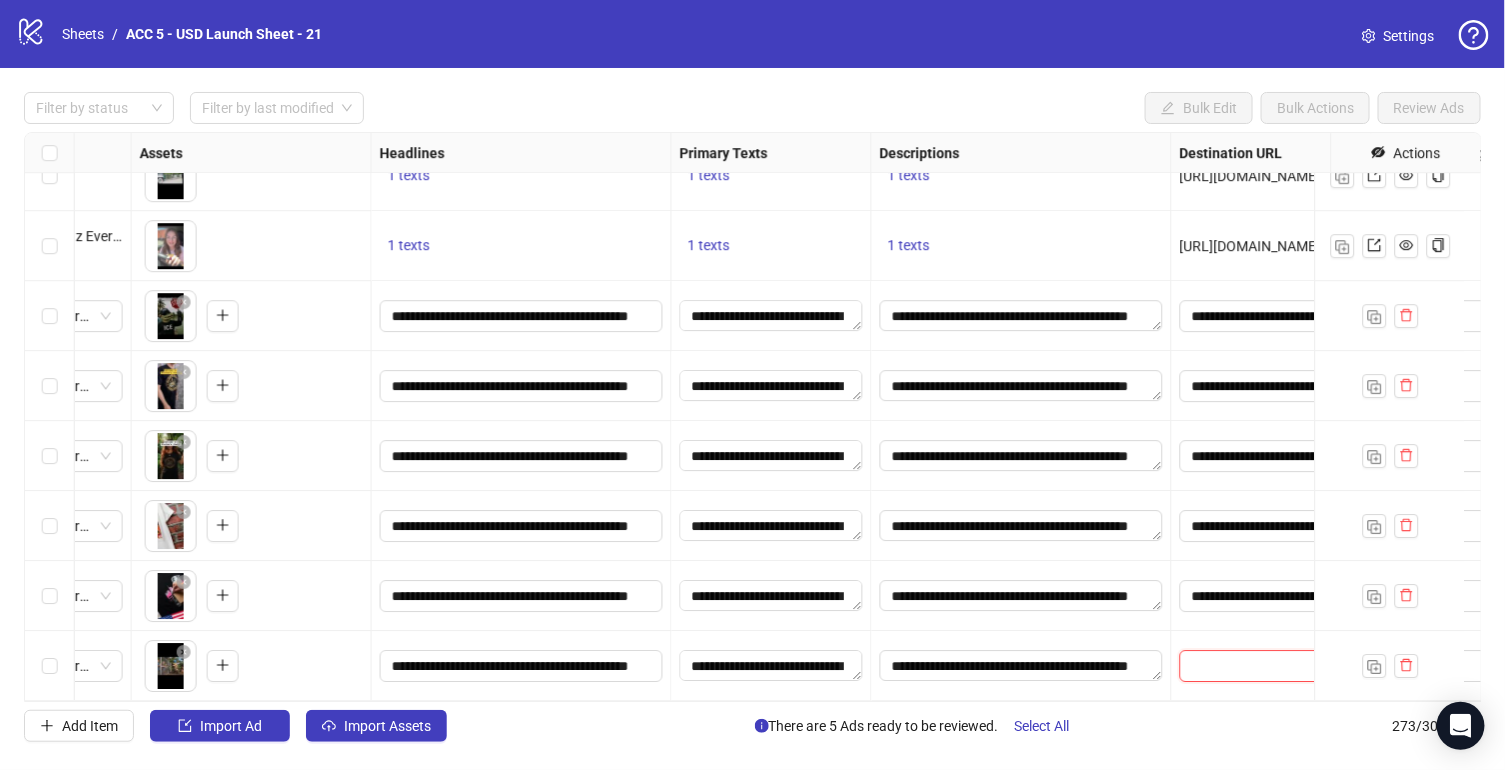 scroll, scrollTop: 18597, scrollLeft: 1188, axis: both 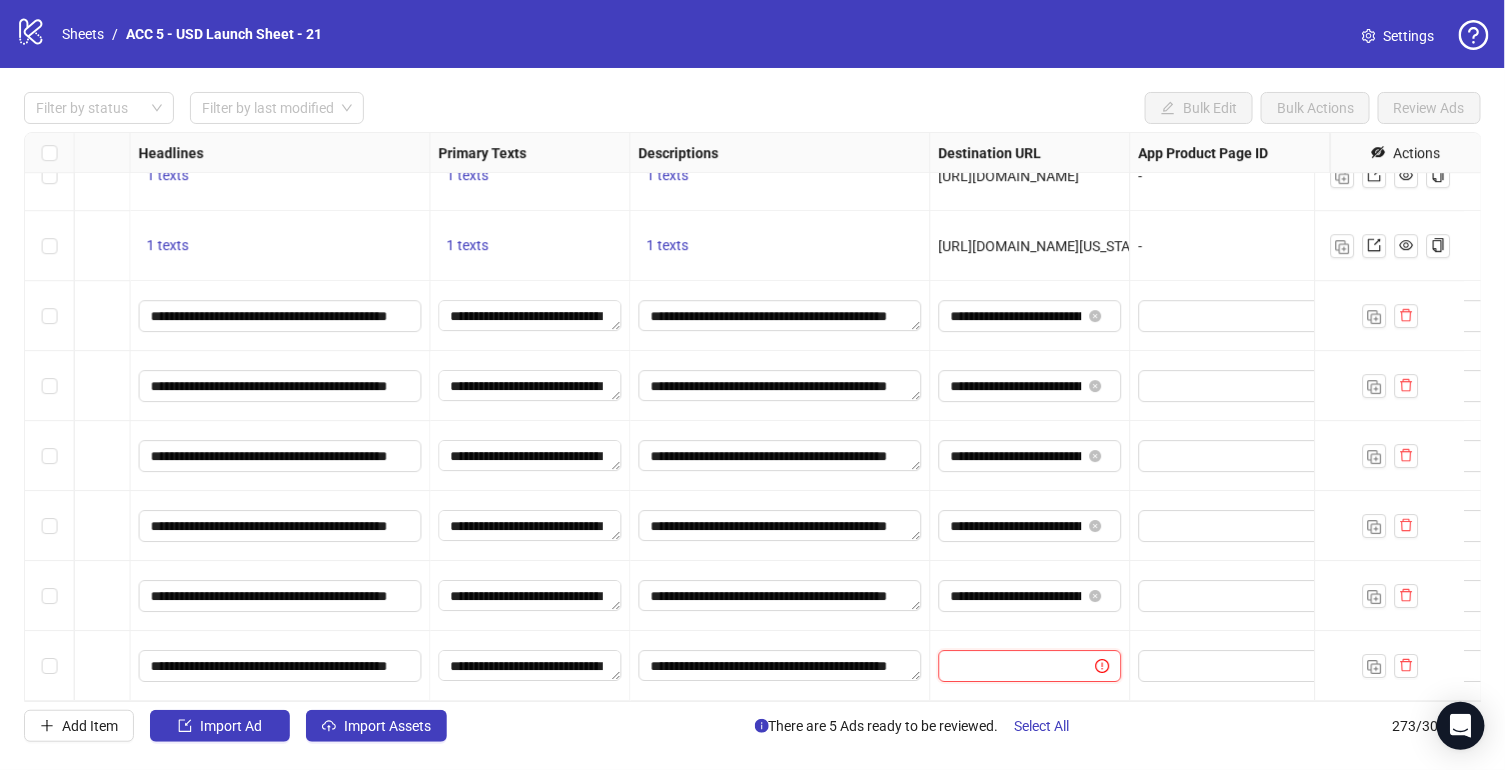 click at bounding box center [1009, 666] 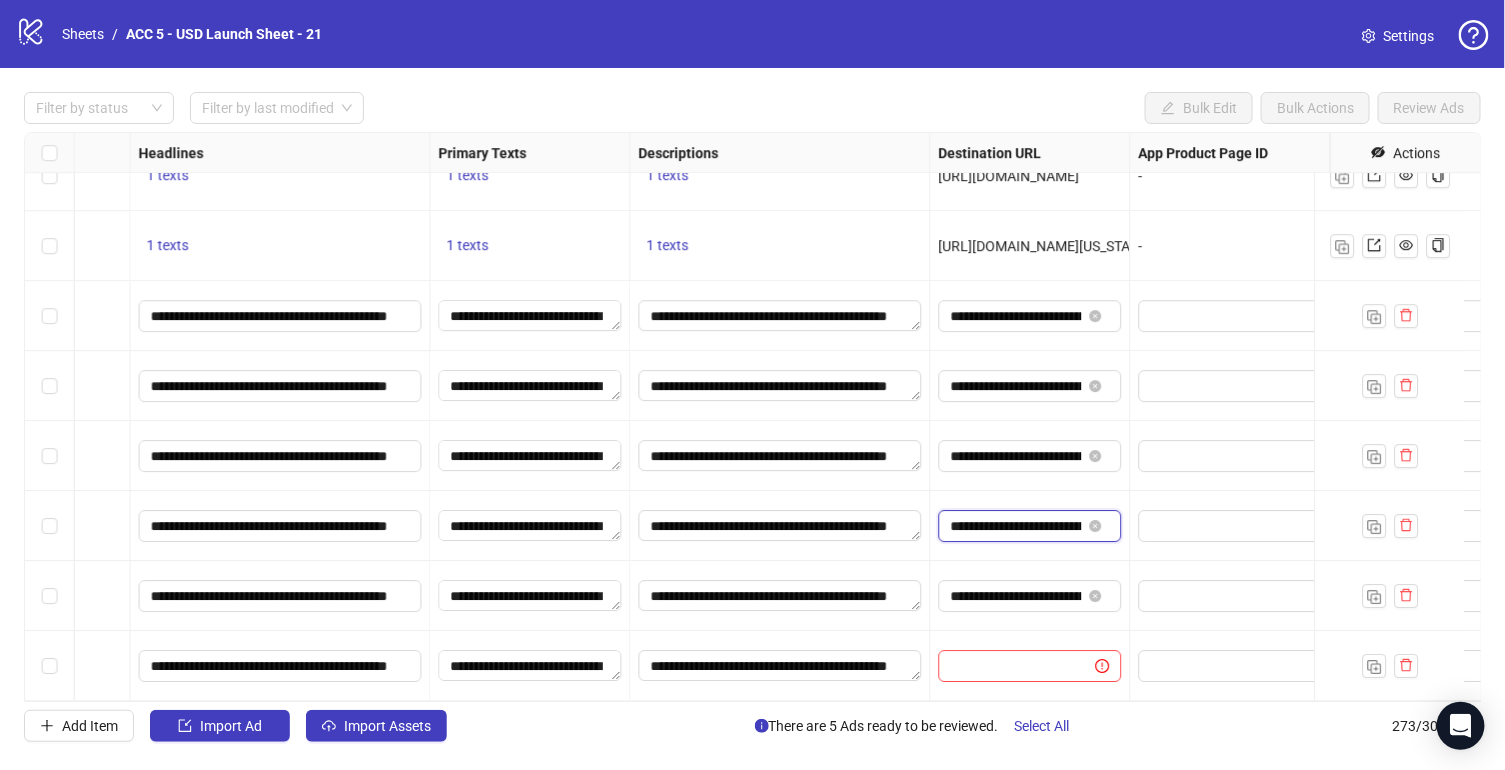 click on "**********" at bounding box center (1016, 526) 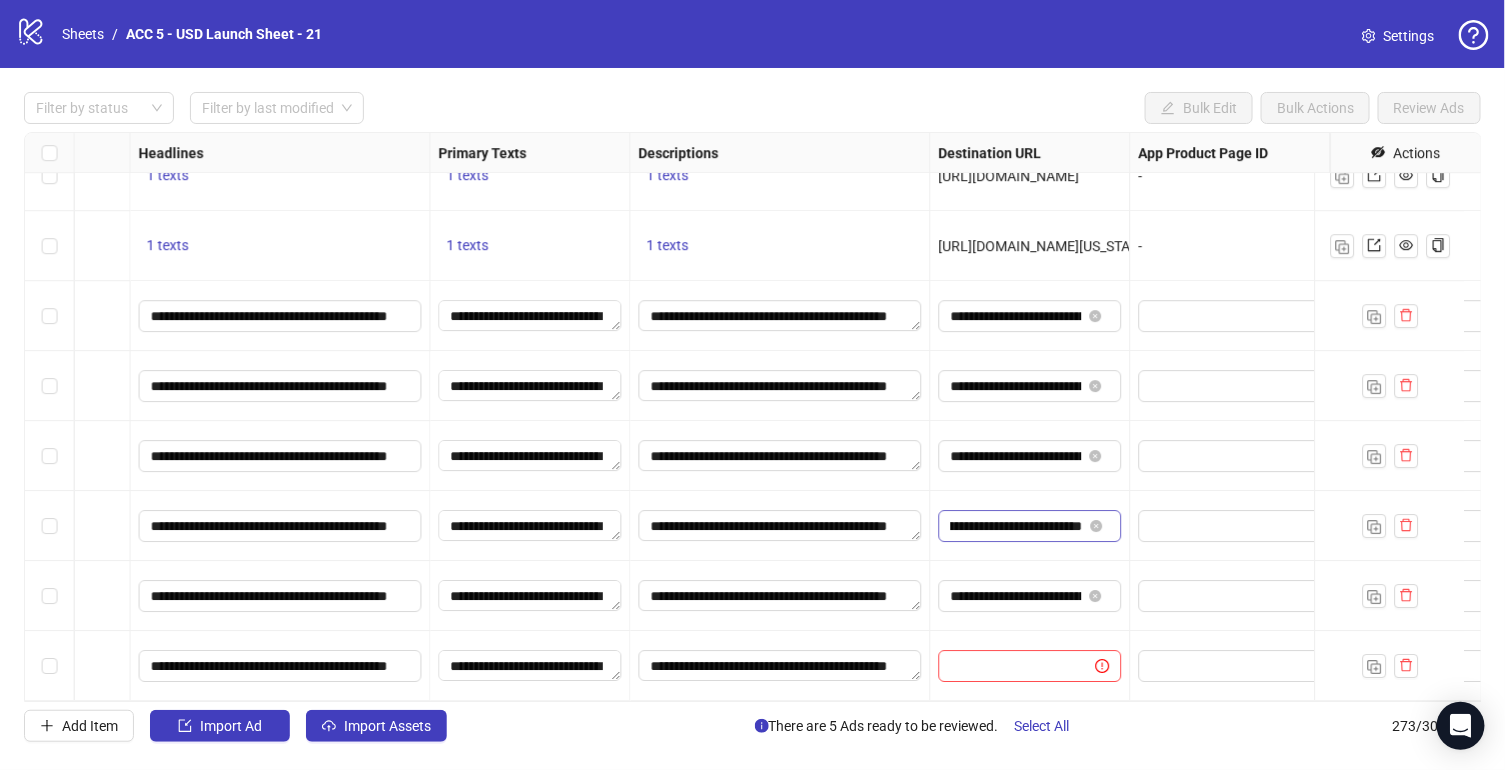 scroll, scrollTop: 0, scrollLeft: 0, axis: both 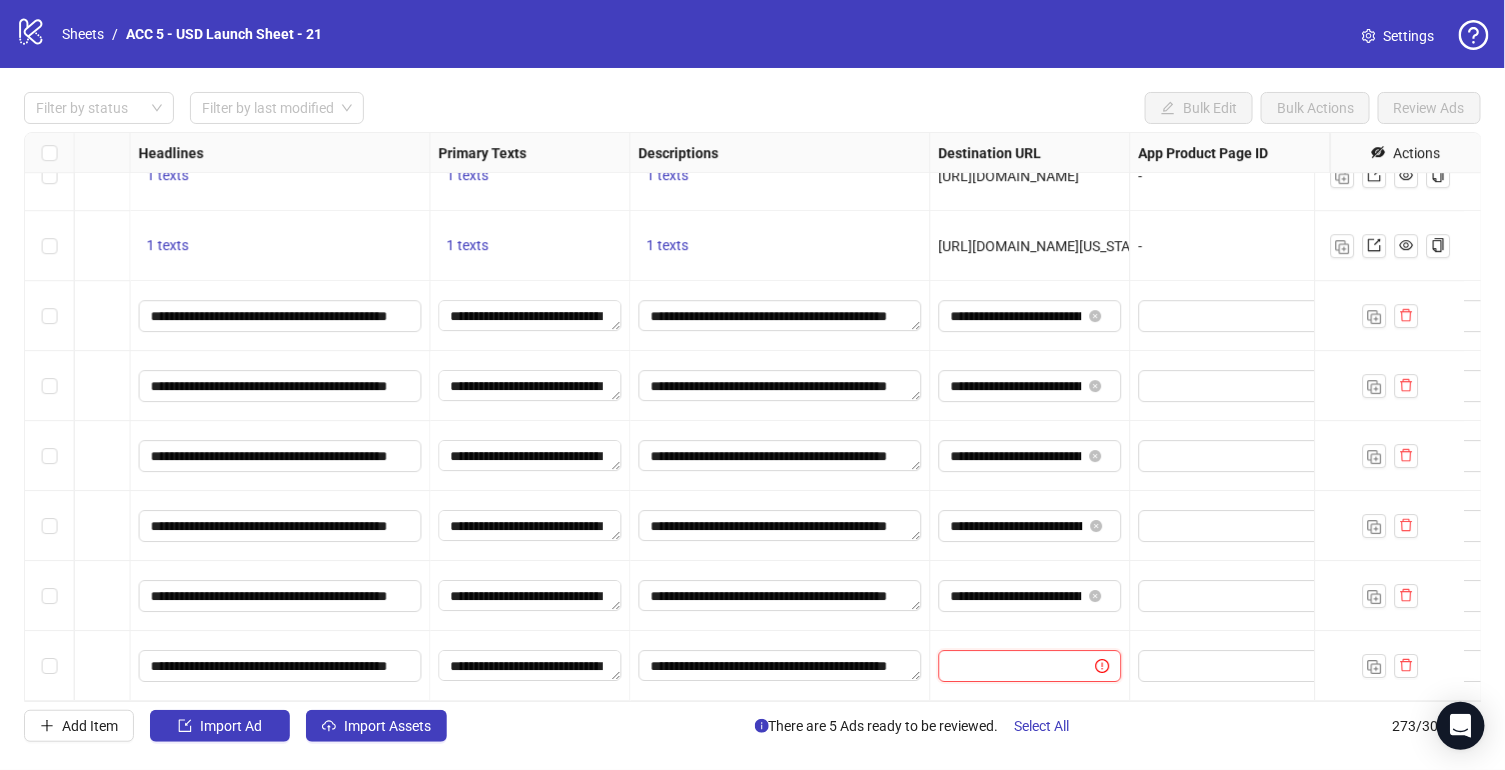 click at bounding box center [1009, 666] 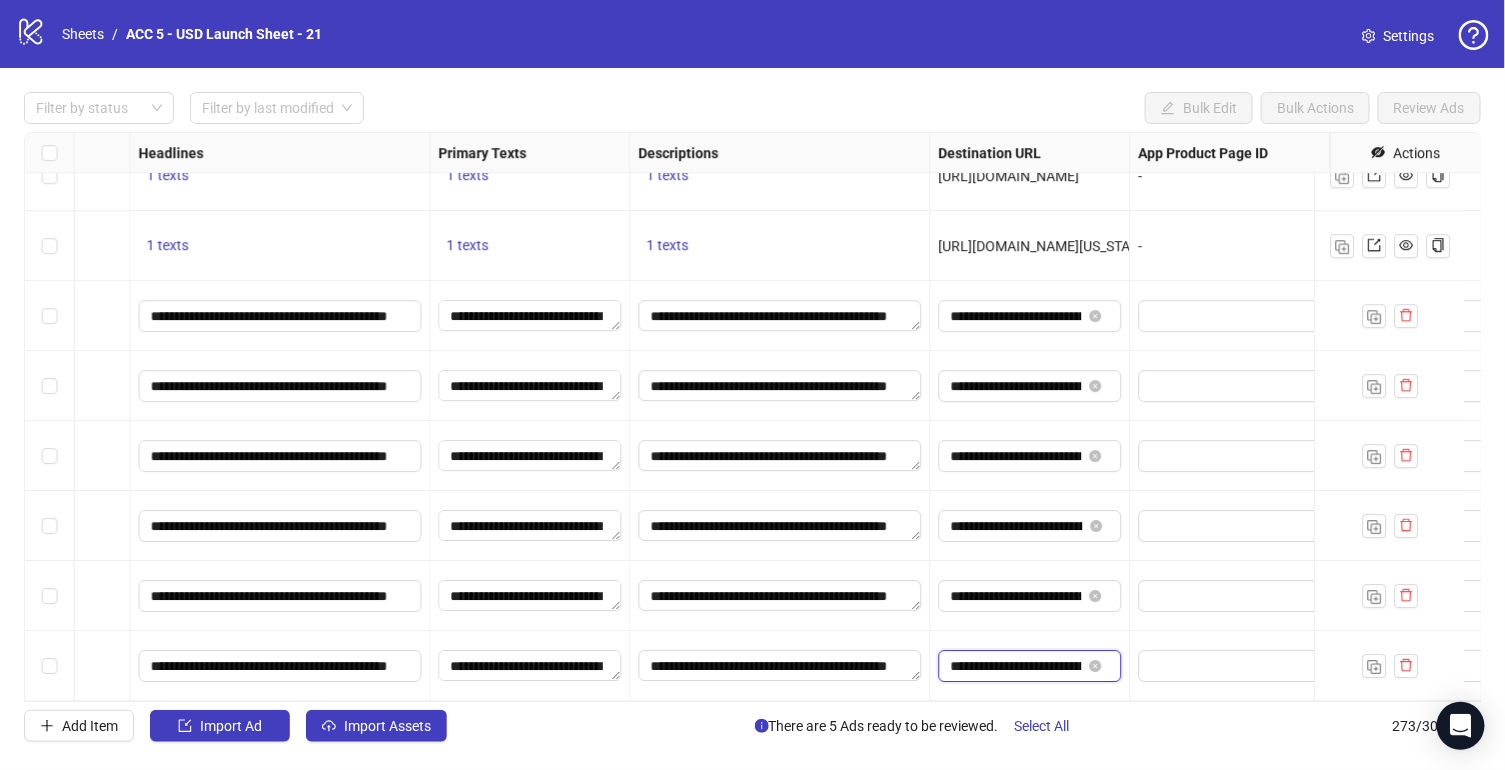 type on "**********" 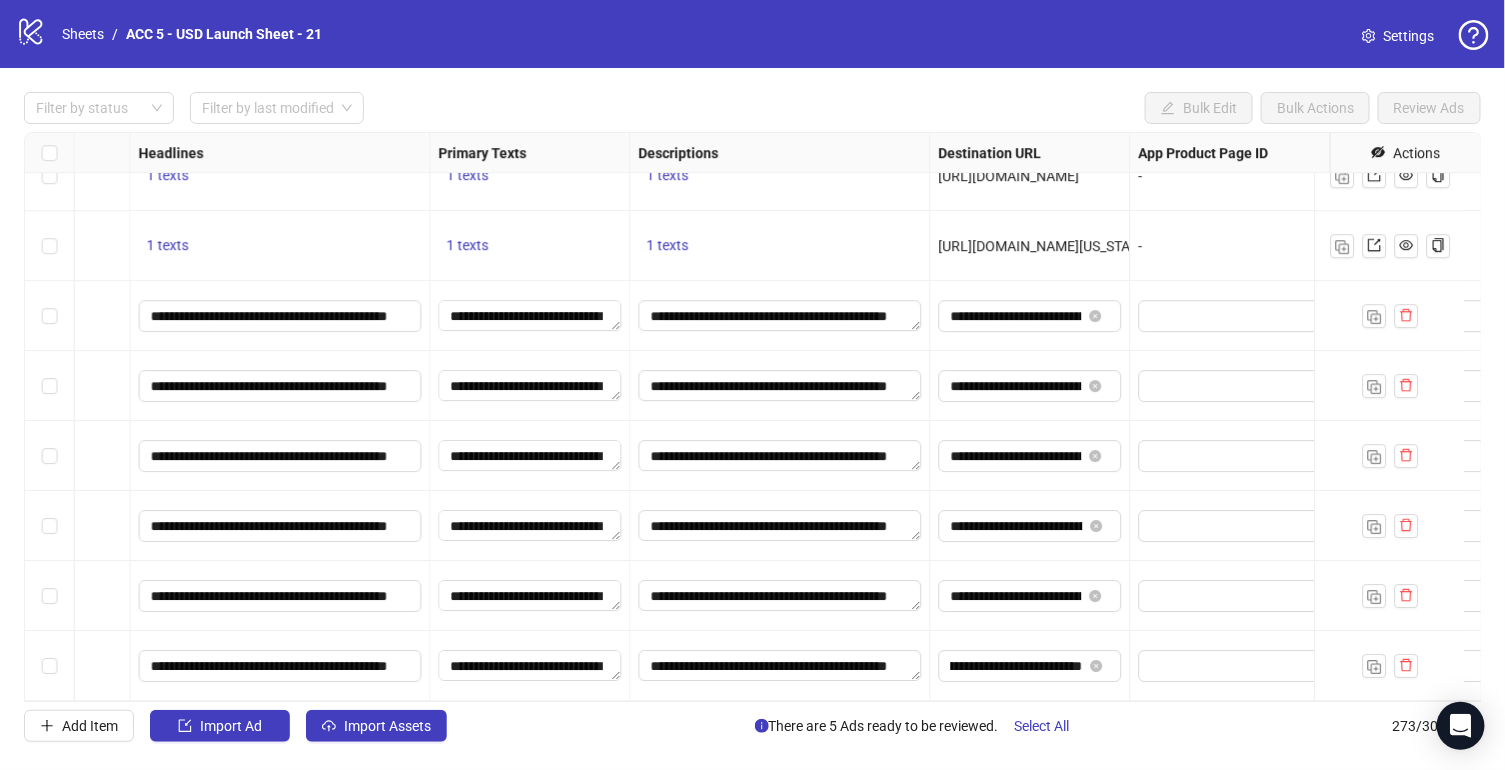 click on "**********" at bounding box center [1031, 666] 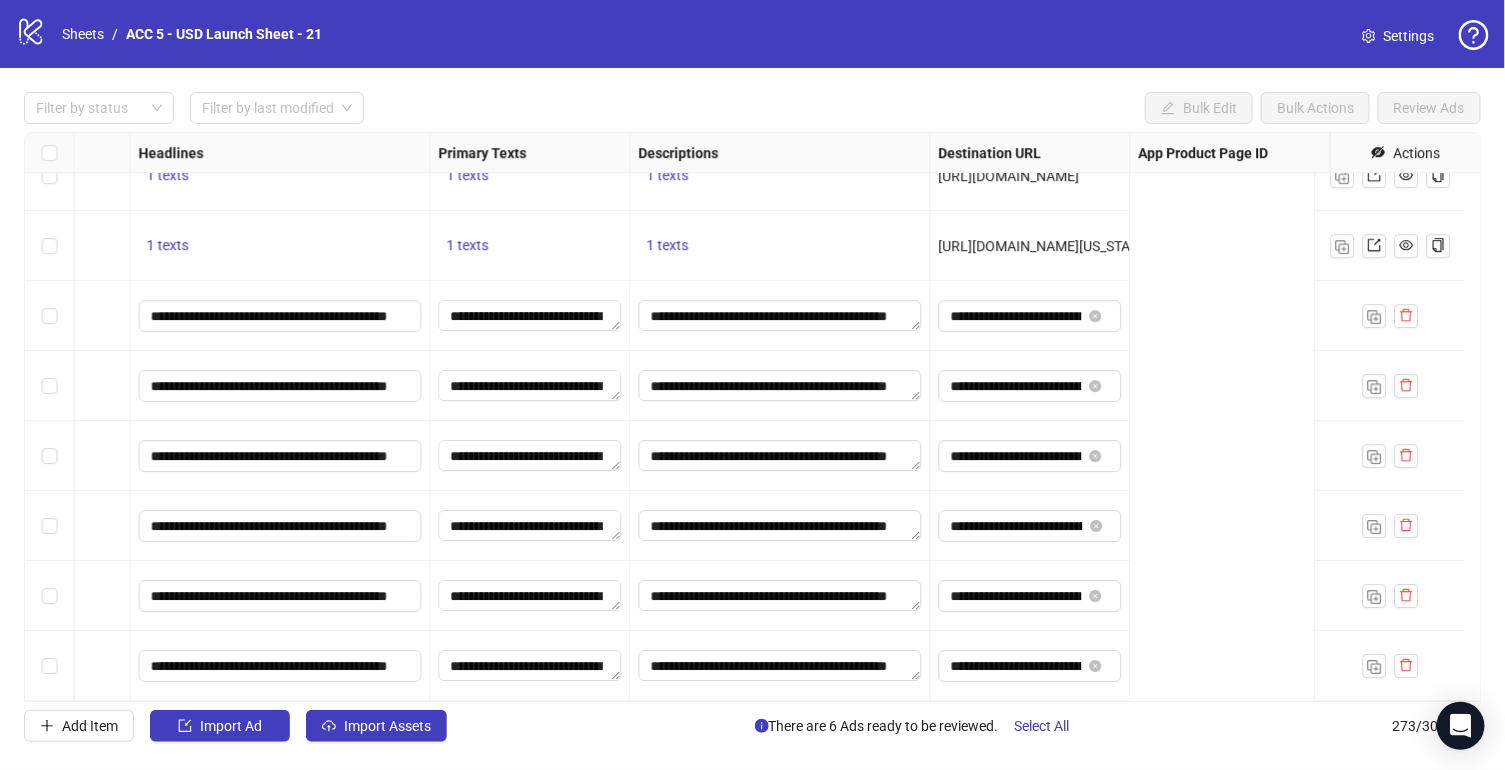 scroll, scrollTop: 18597, scrollLeft: 183, axis: both 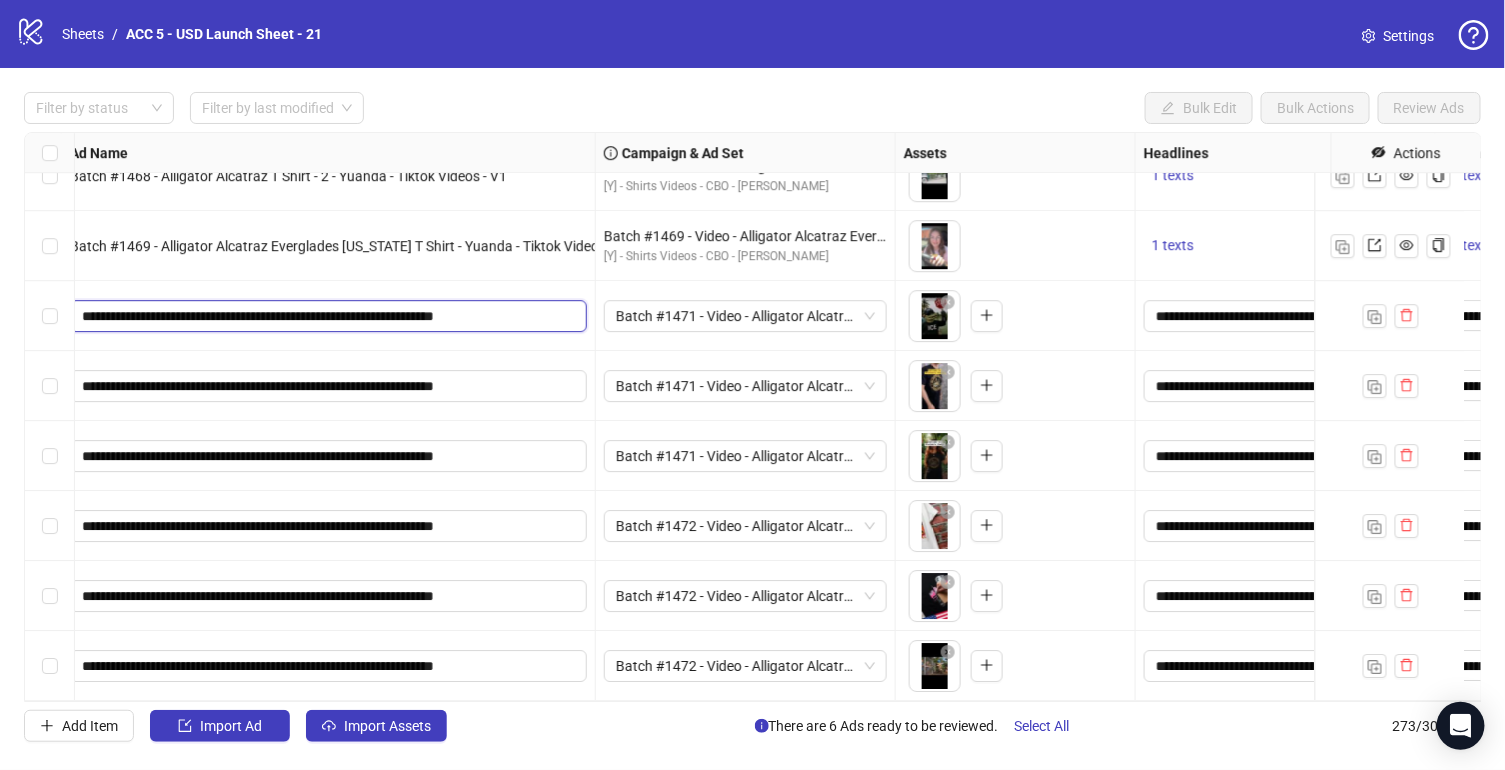 drag, startPoint x: 172, startPoint y: 300, endPoint x: 323, endPoint y: 293, distance: 151.16217 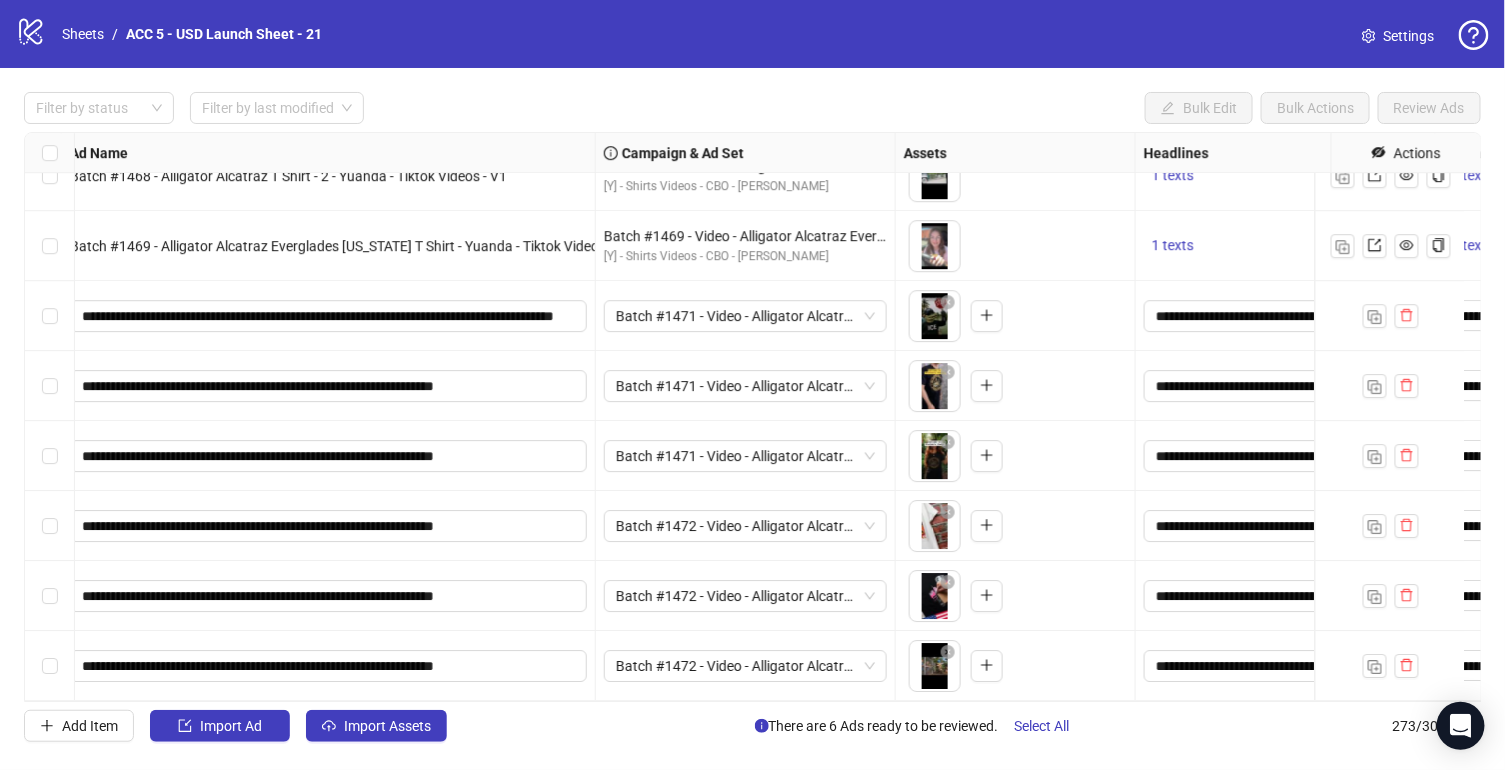 click on "**********" at bounding box center [329, 316] 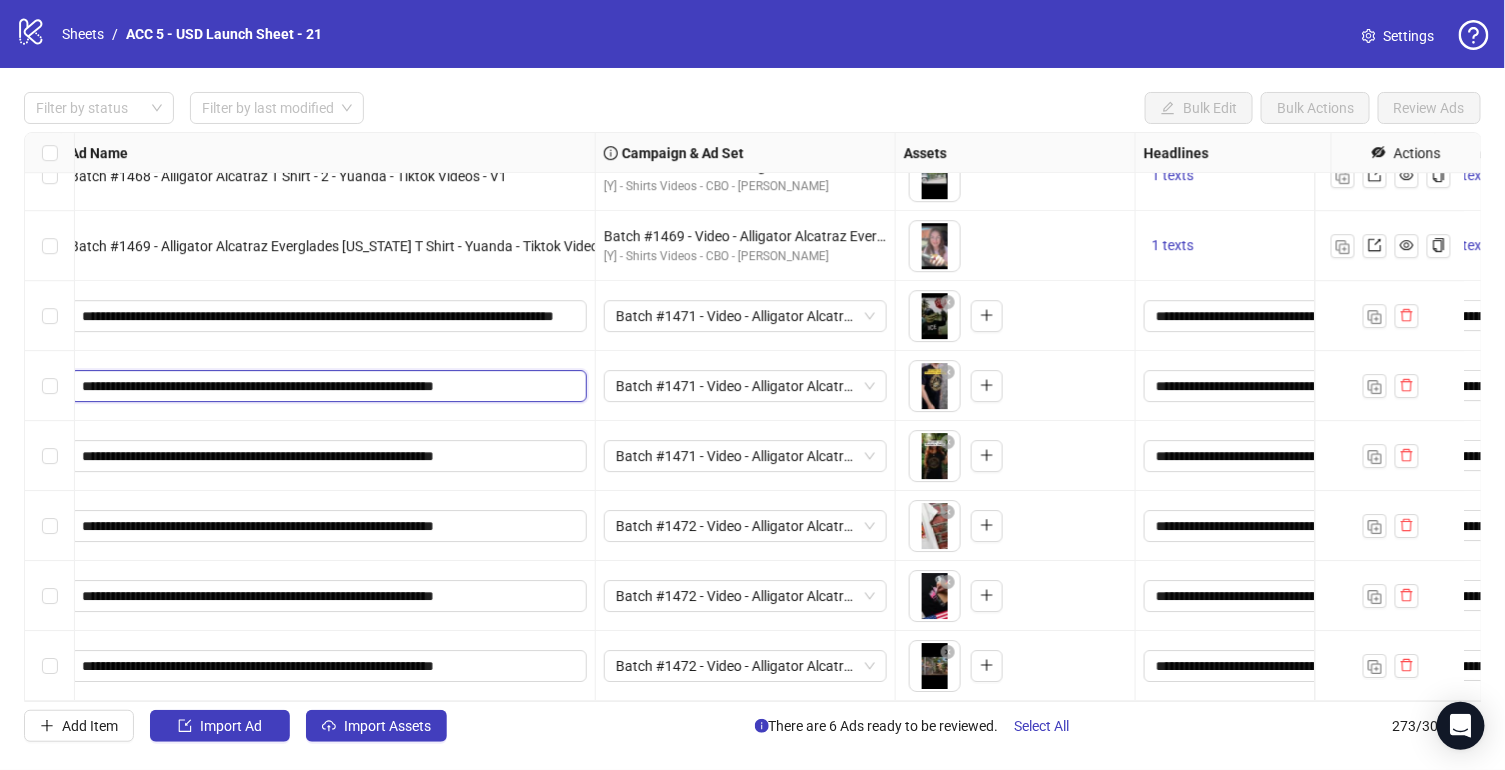 drag, startPoint x: 173, startPoint y: 368, endPoint x: 321, endPoint y: 369, distance: 148.00337 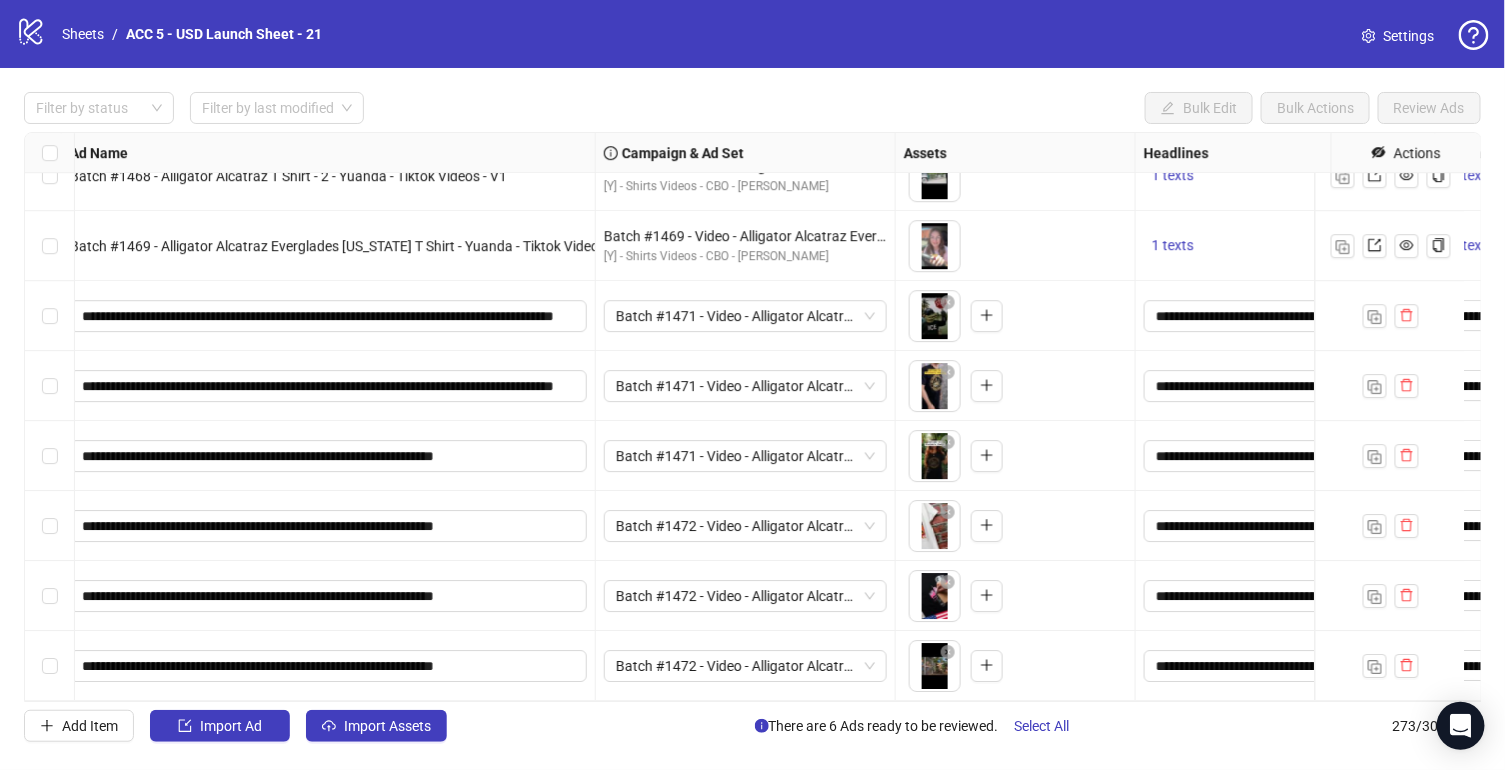 click on "**********" at bounding box center [329, 316] 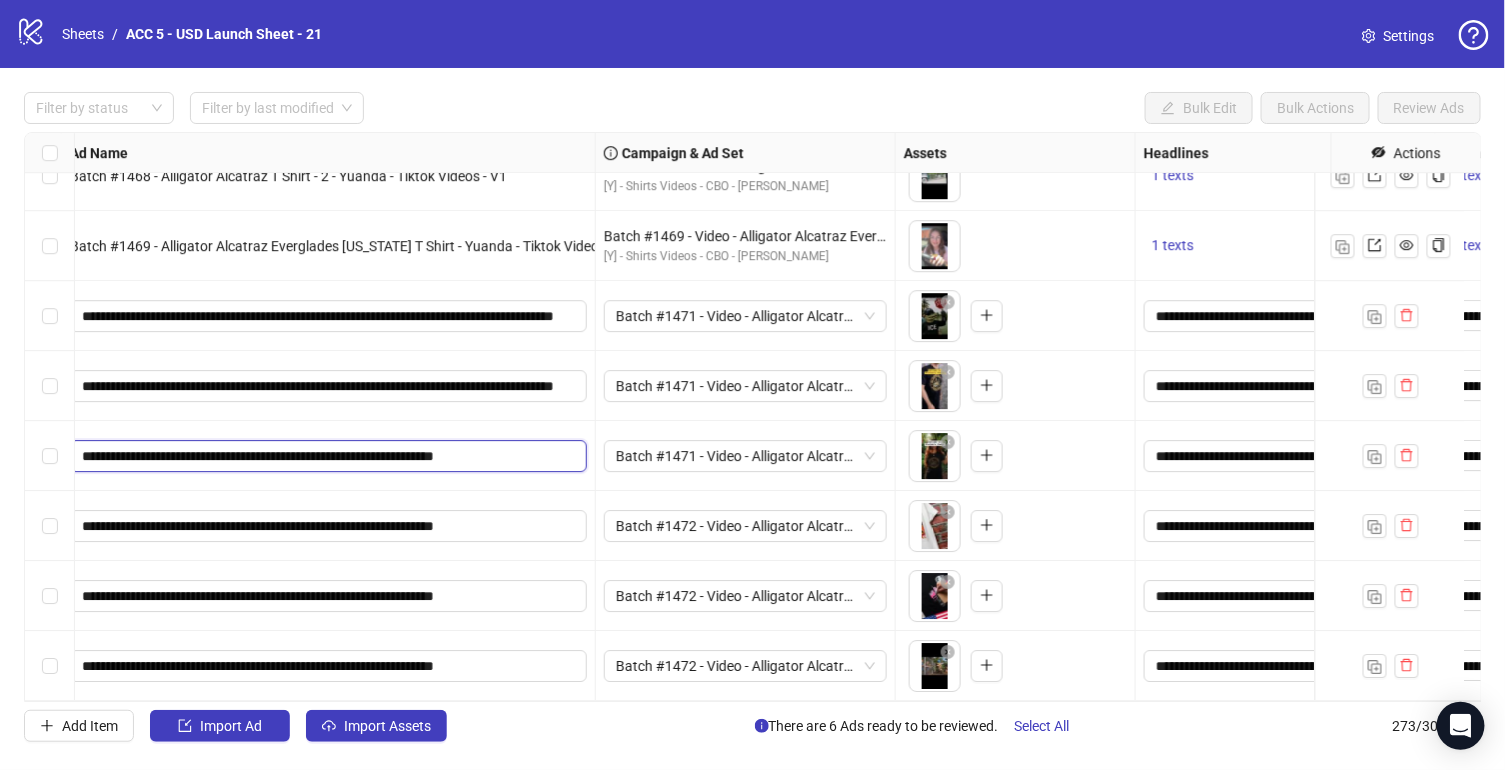 drag, startPoint x: 173, startPoint y: 439, endPoint x: 318, endPoint y: 438, distance: 145.00345 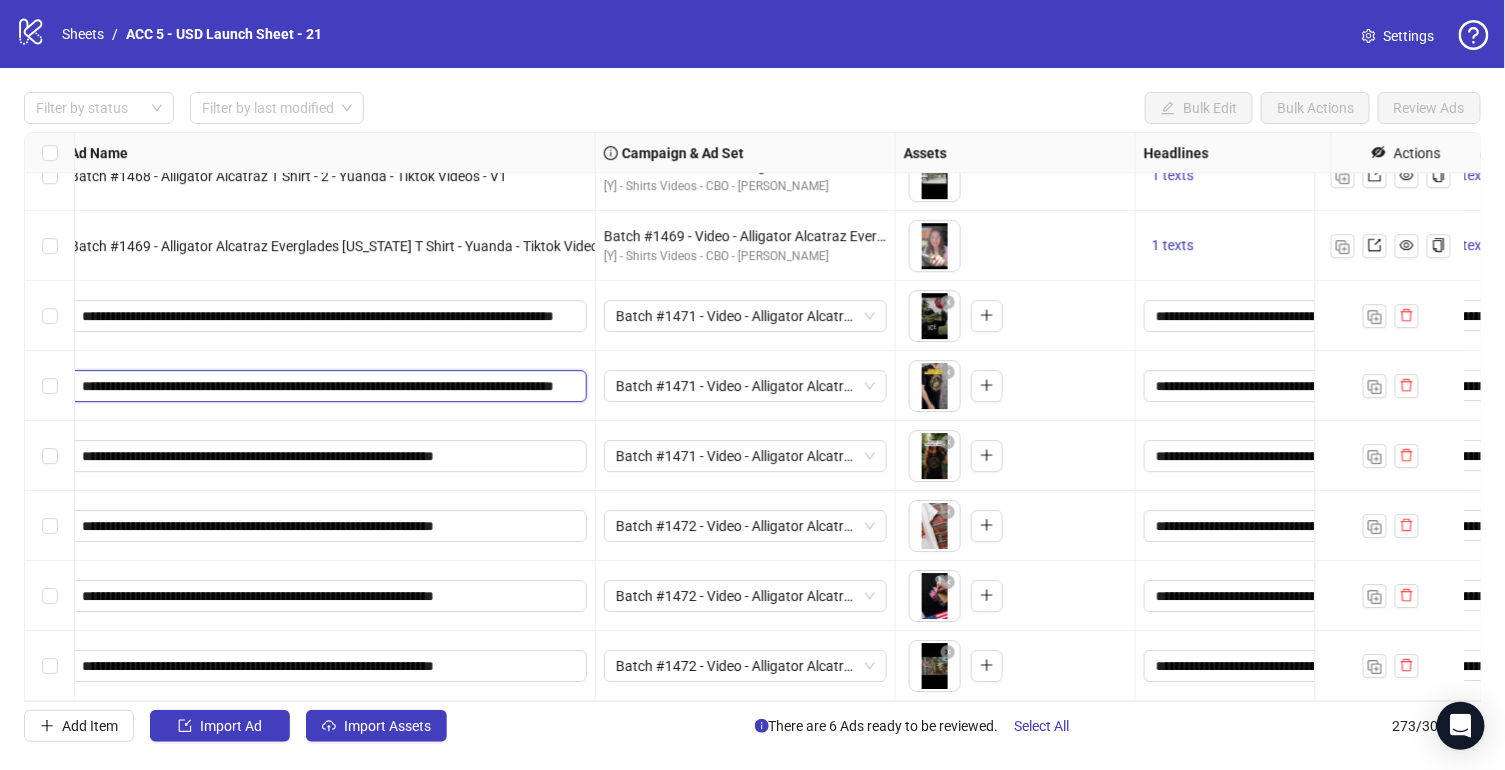 click on "**********" at bounding box center (326, 386) 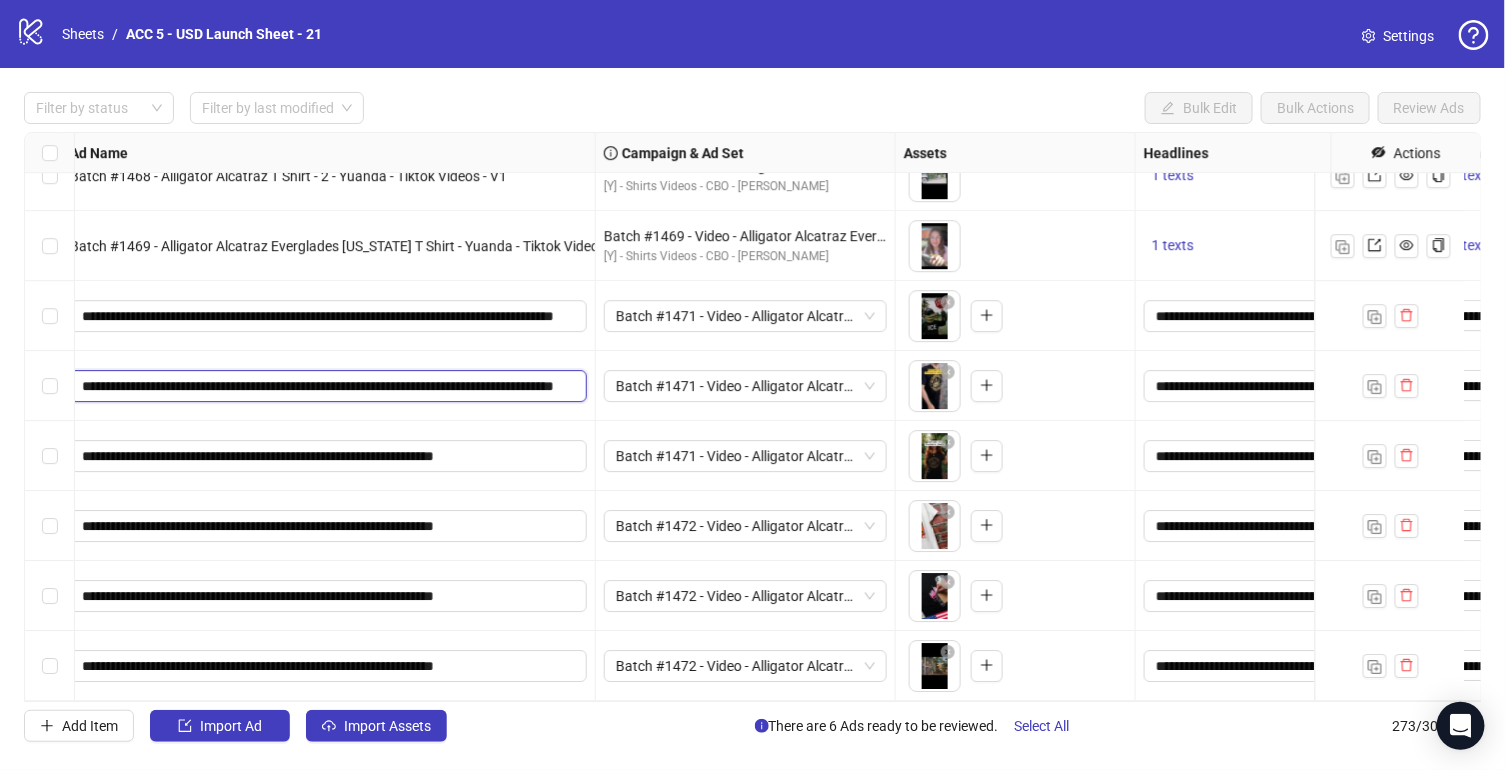 click on "**********" at bounding box center [326, 386] 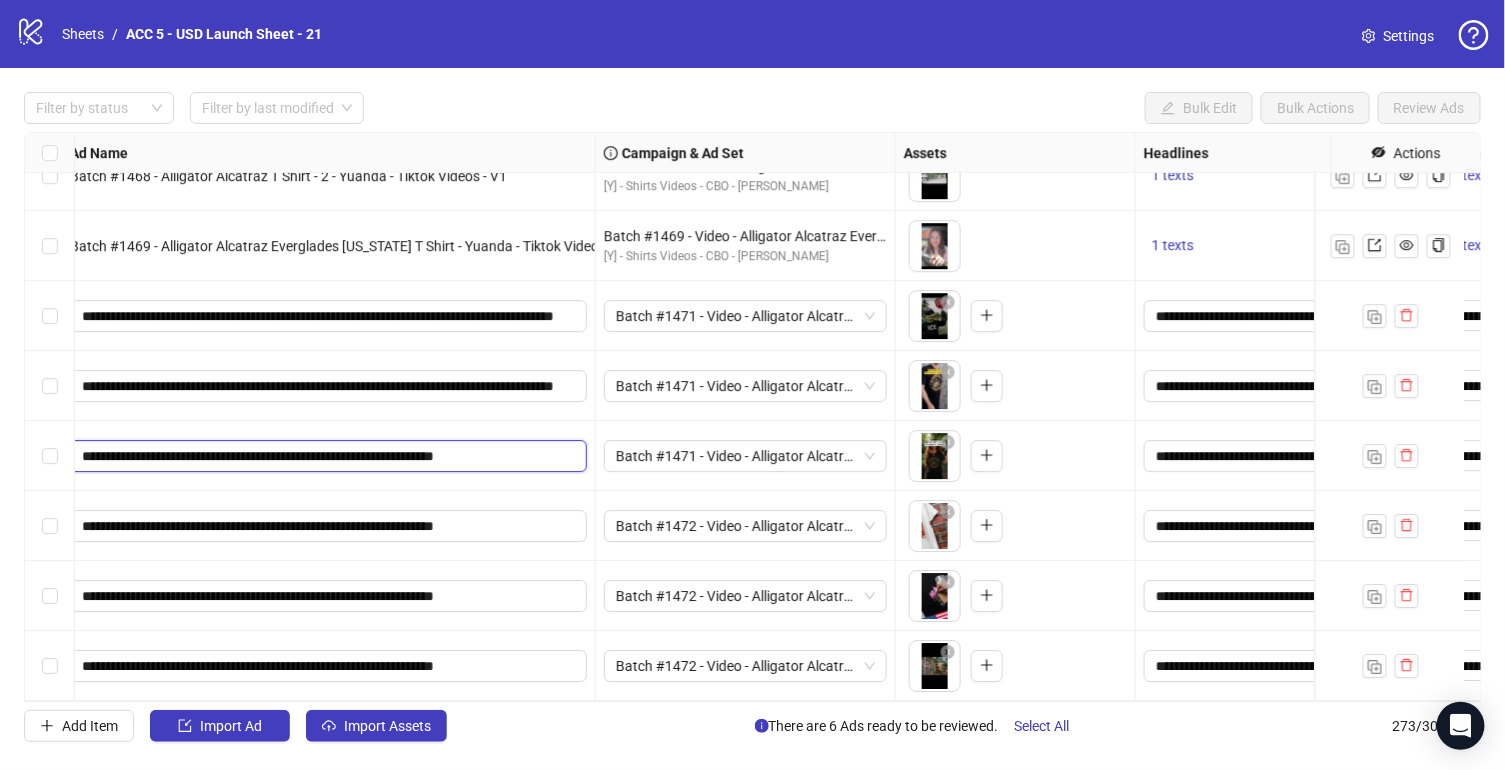 click on "**********" at bounding box center [326, 456] 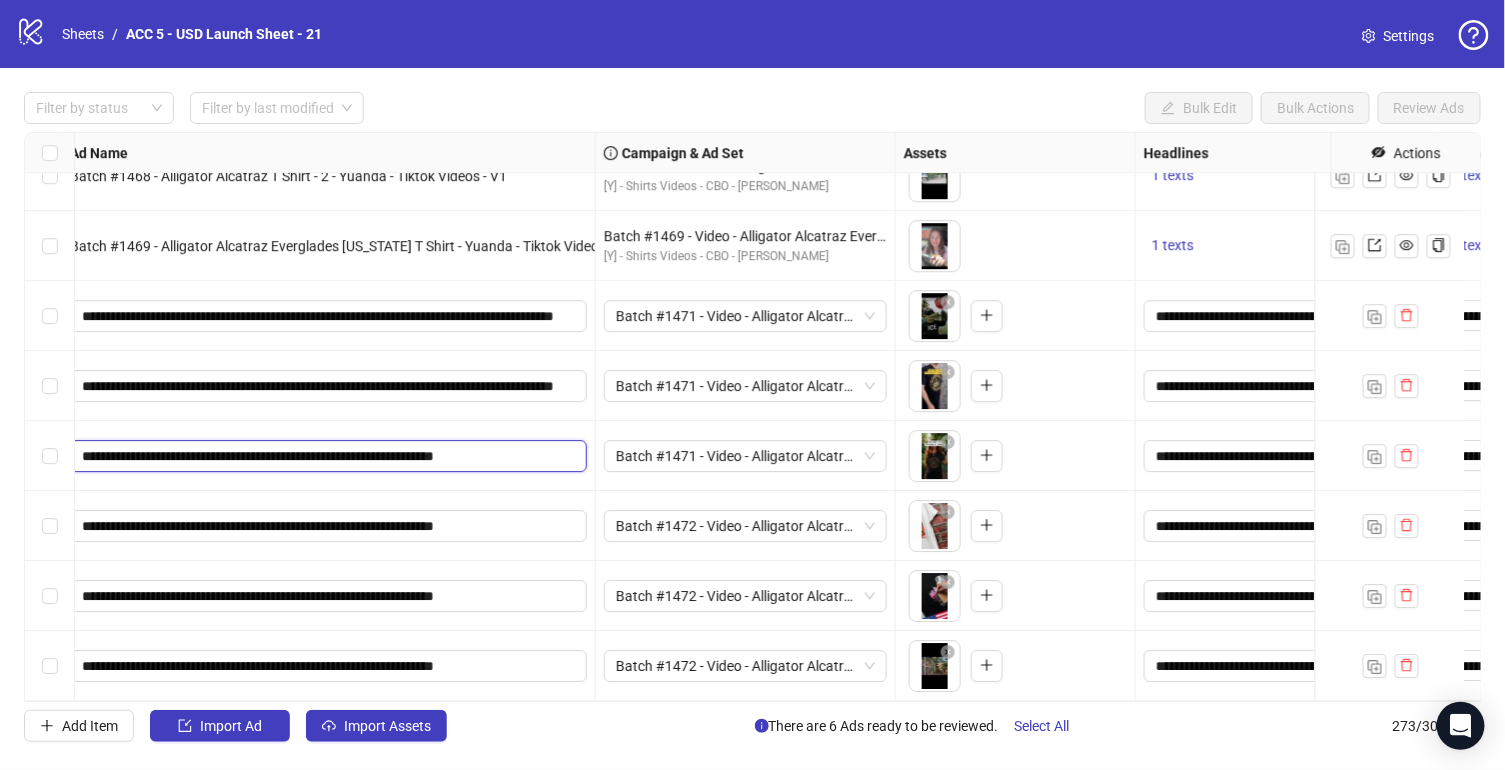 paste on "**********" 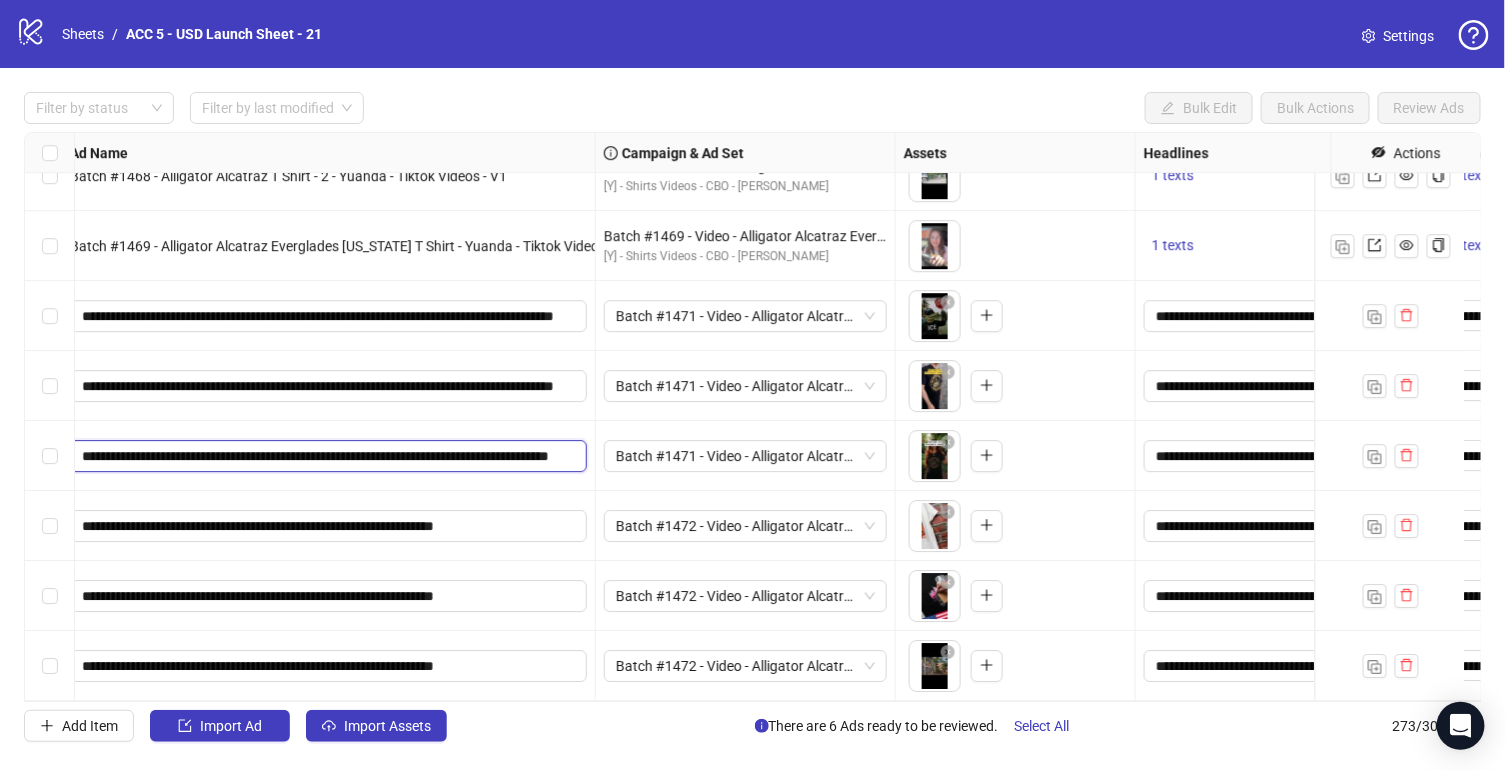 type on "**********" 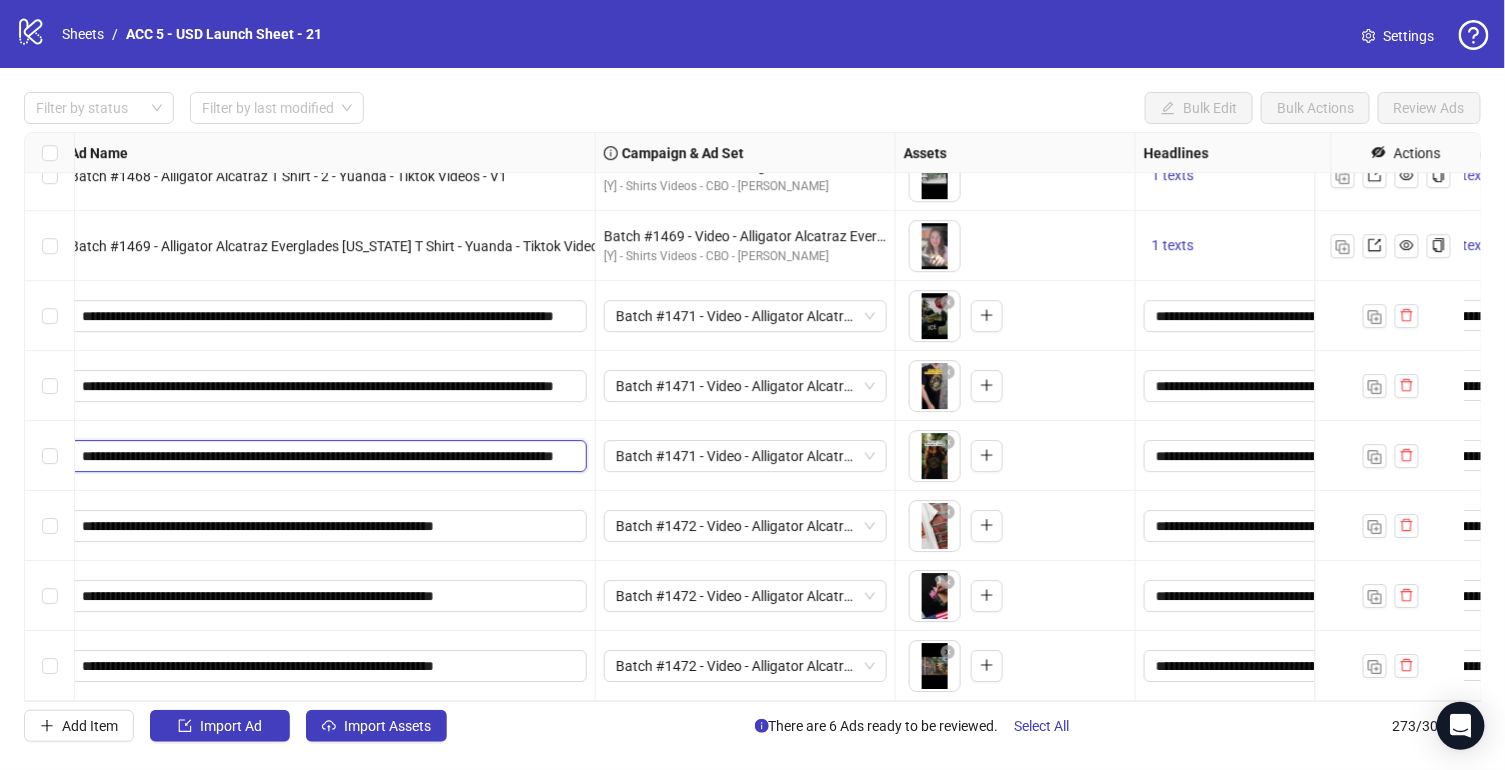 scroll, scrollTop: 0, scrollLeft: 82, axis: horizontal 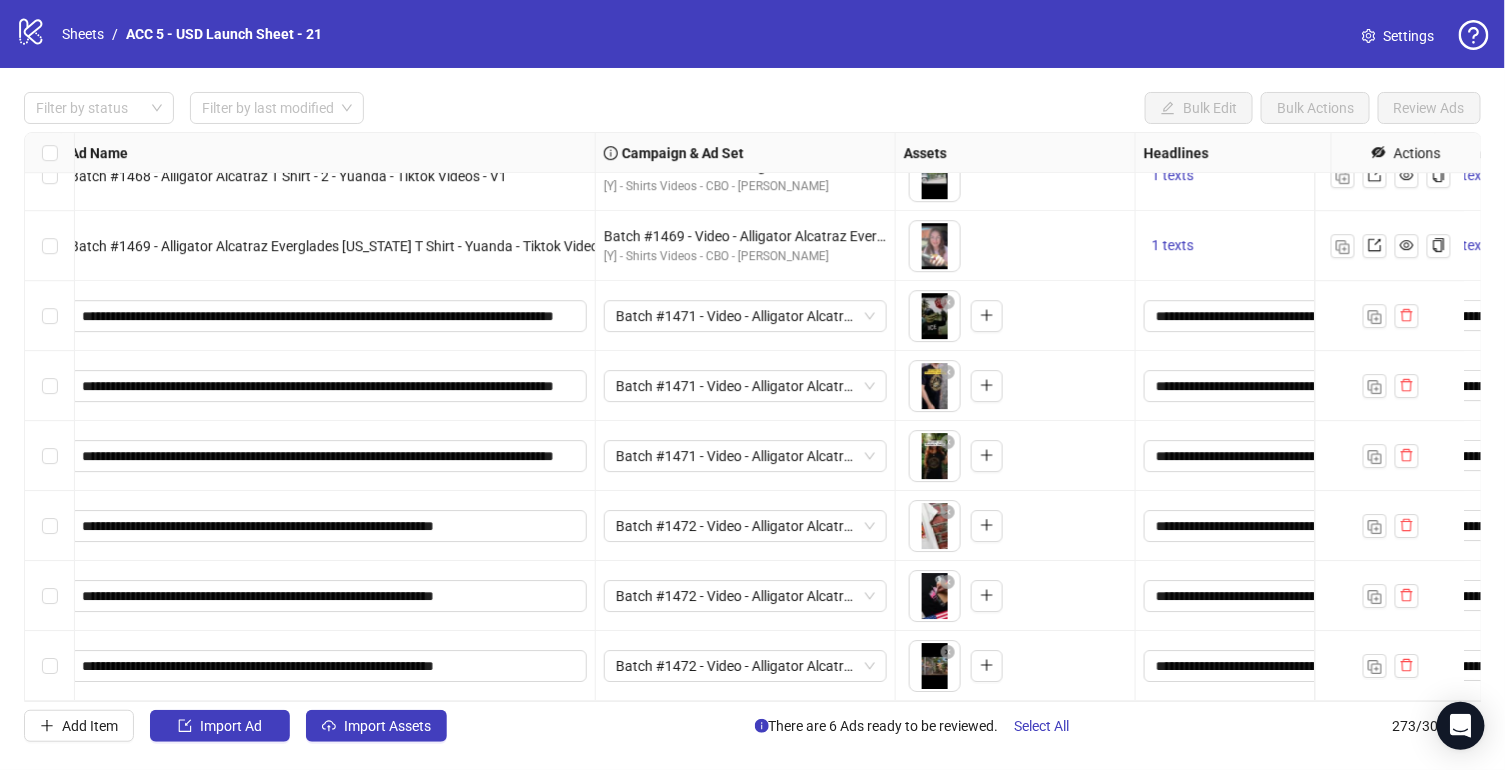 click on "**********" at bounding box center (329, 526) 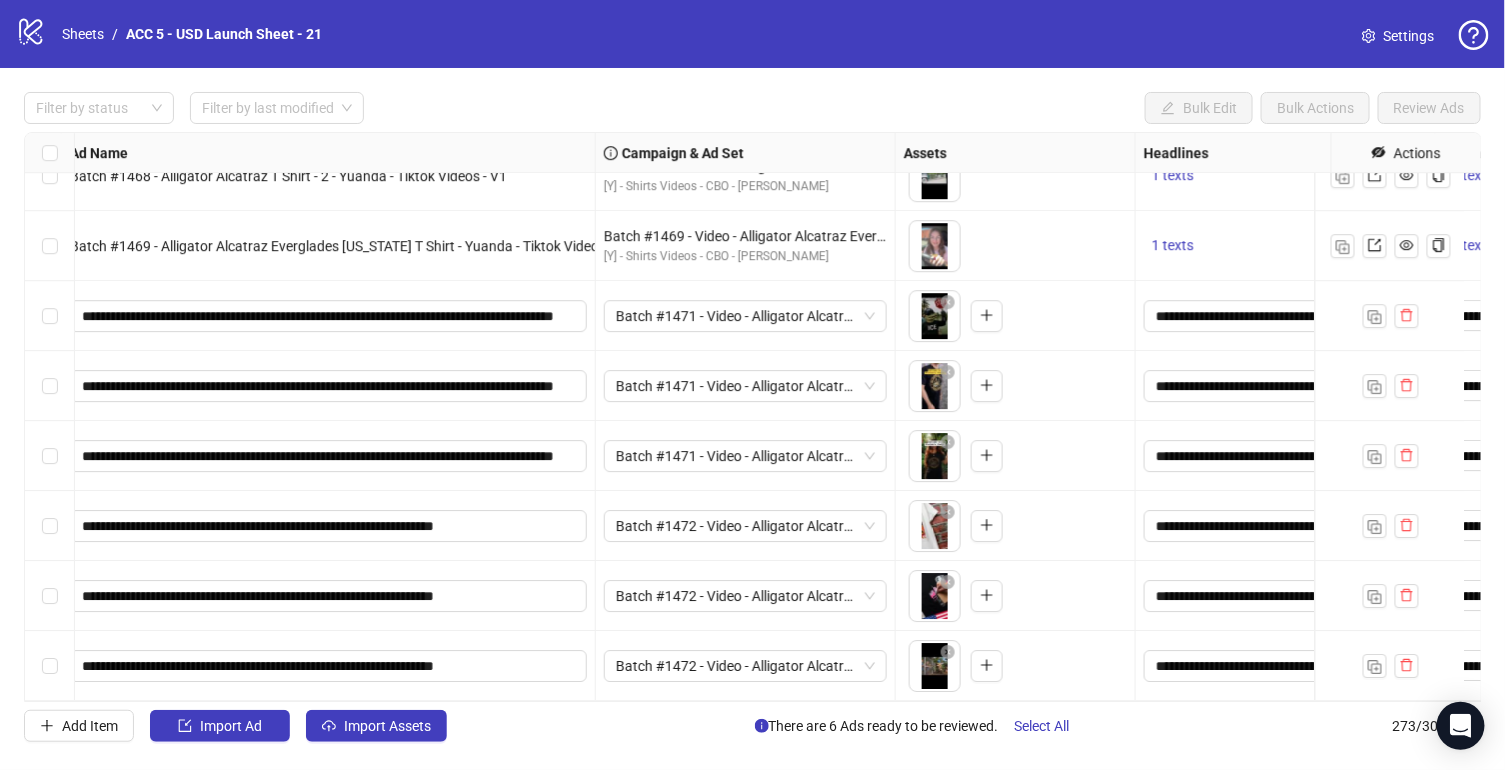 click on "**********" at bounding box center (329, 526) 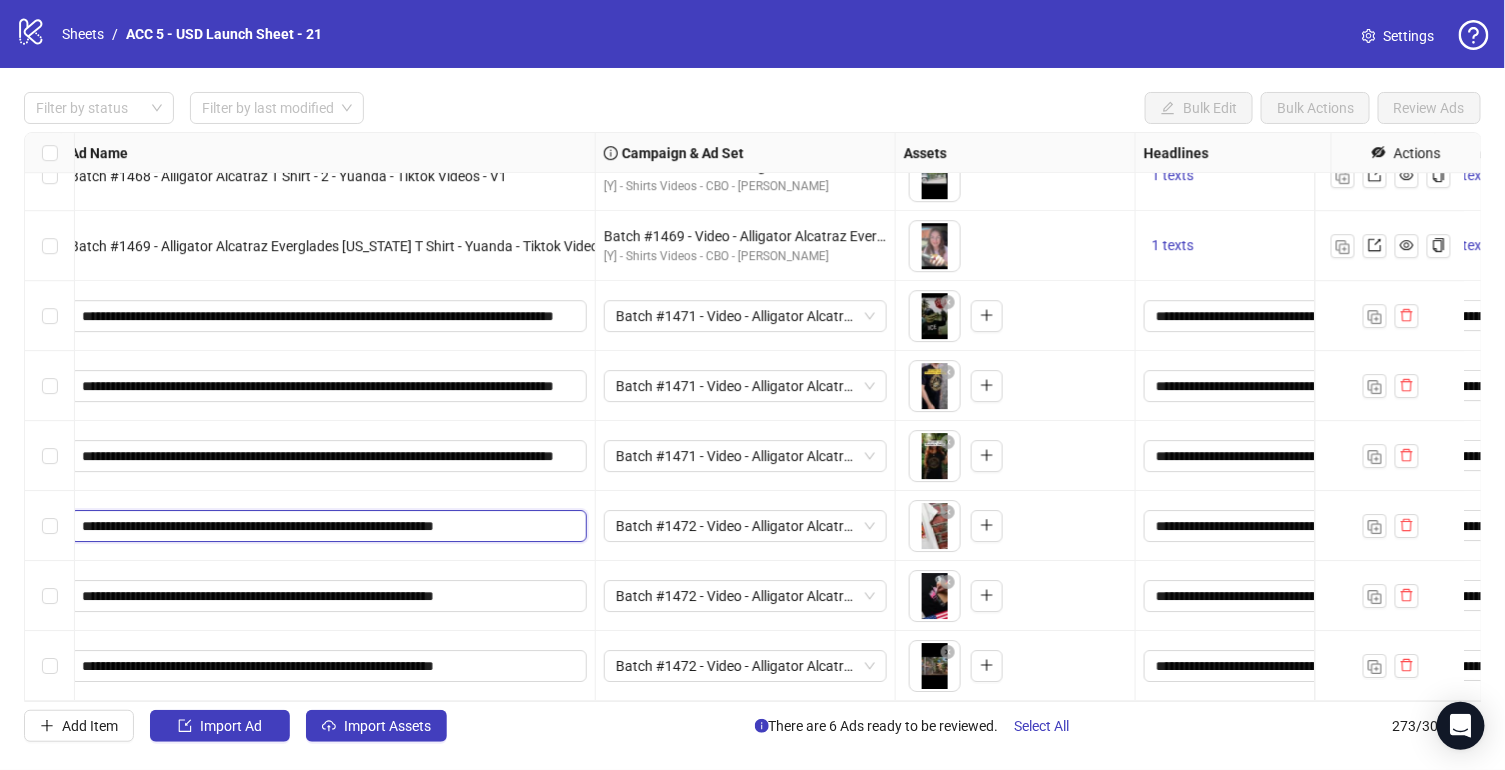 drag, startPoint x: 202, startPoint y: 508, endPoint x: 322, endPoint y: 513, distance: 120.10412 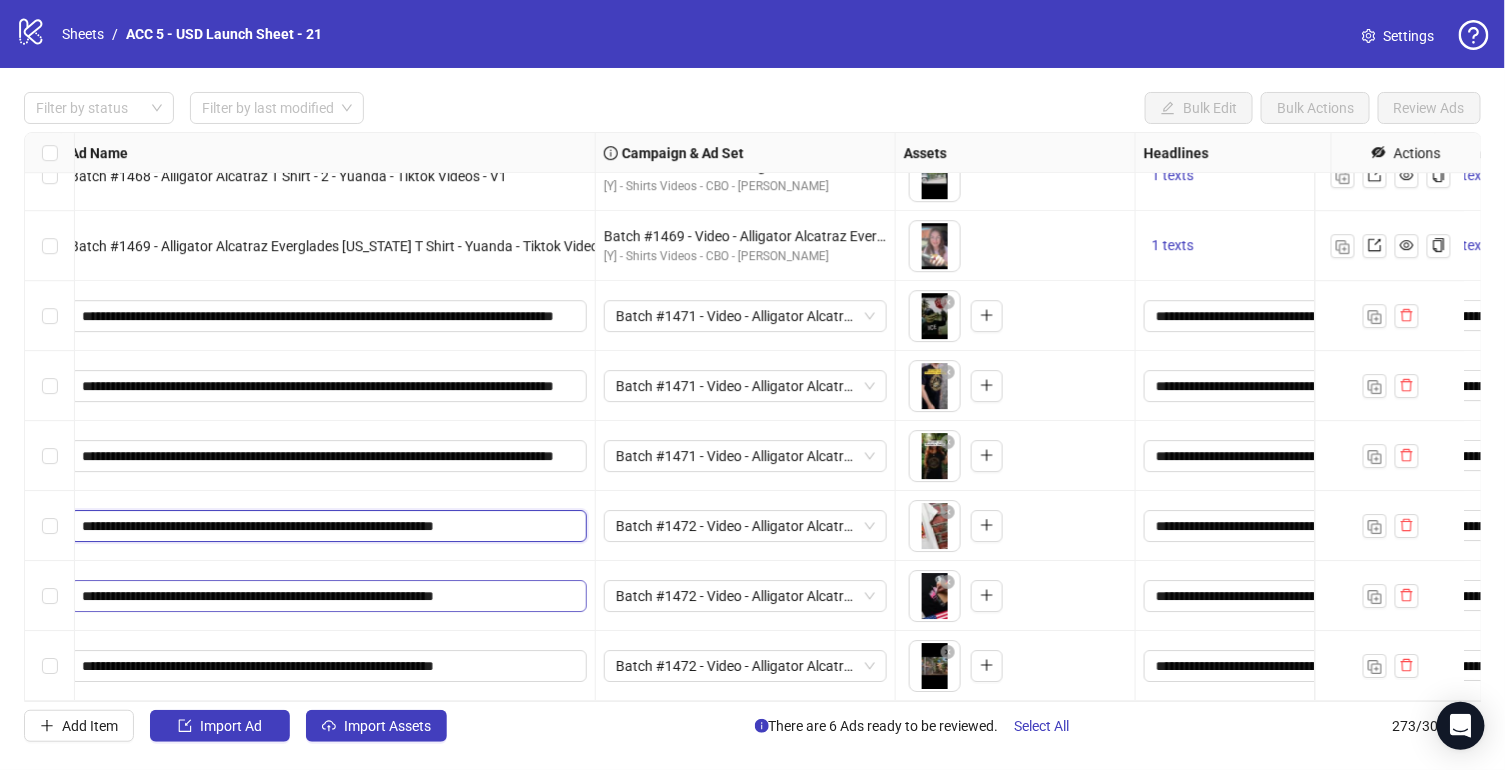 paste on "******" 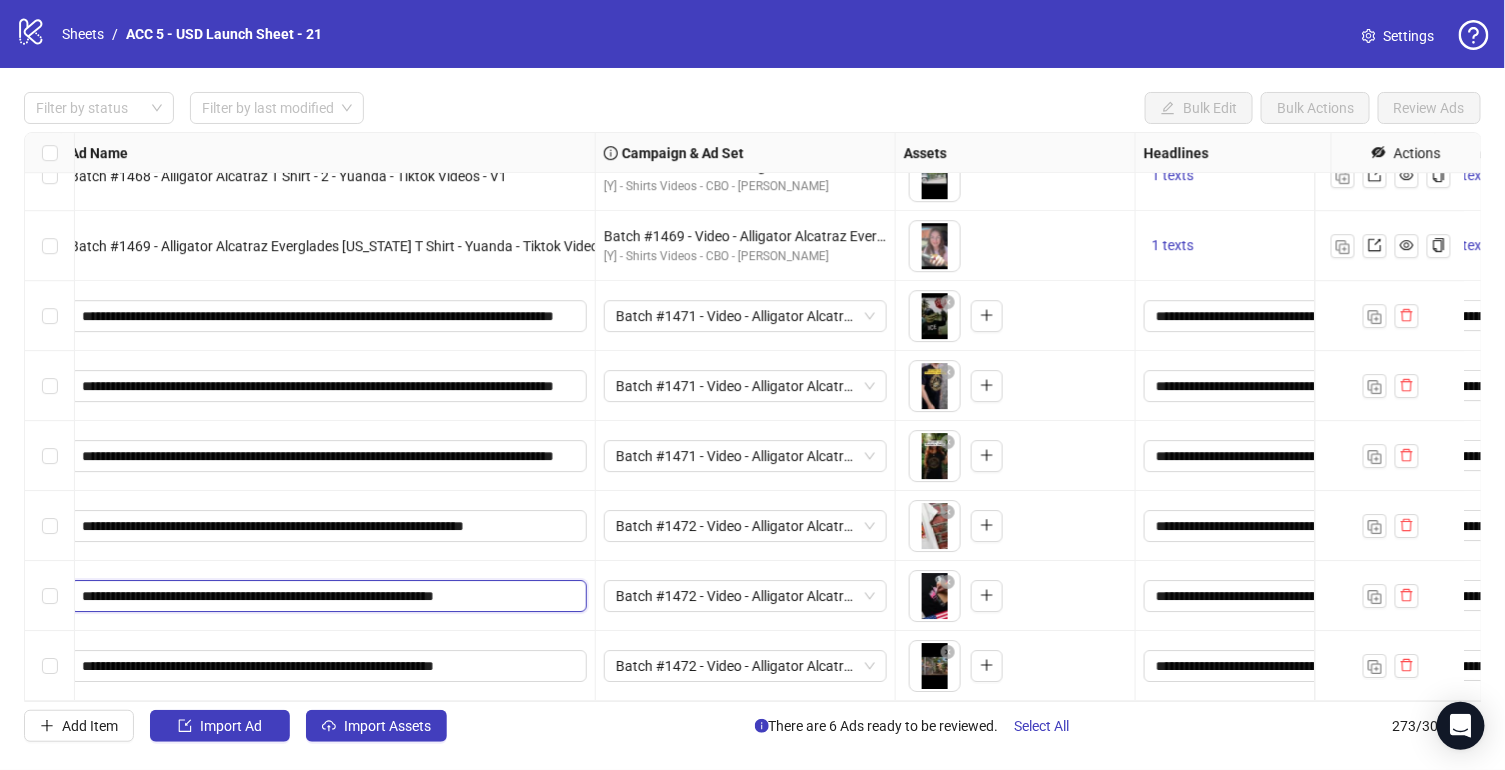 click on "**********" at bounding box center [326, 596] 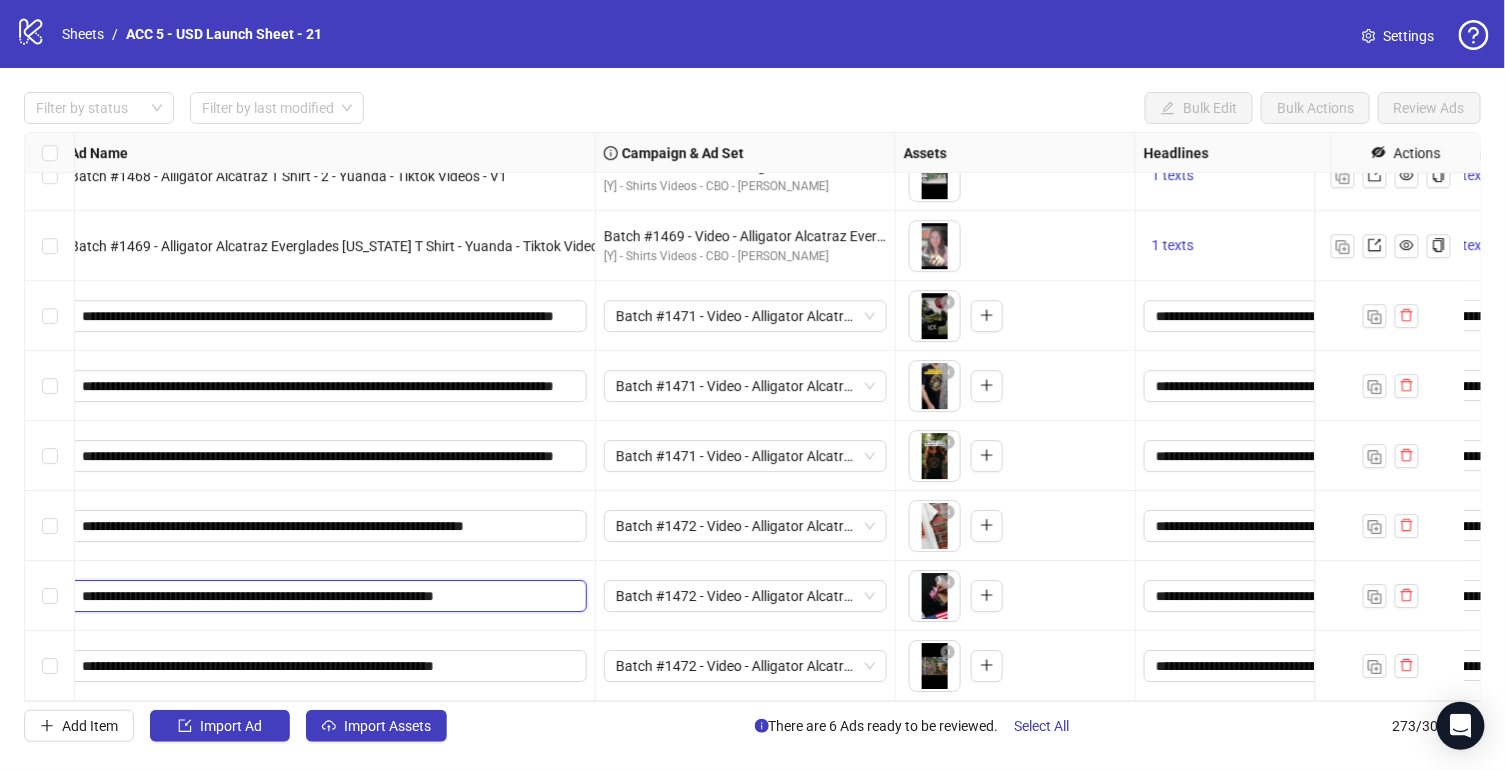 drag, startPoint x: 172, startPoint y: 579, endPoint x: 321, endPoint y: 570, distance: 149.27156 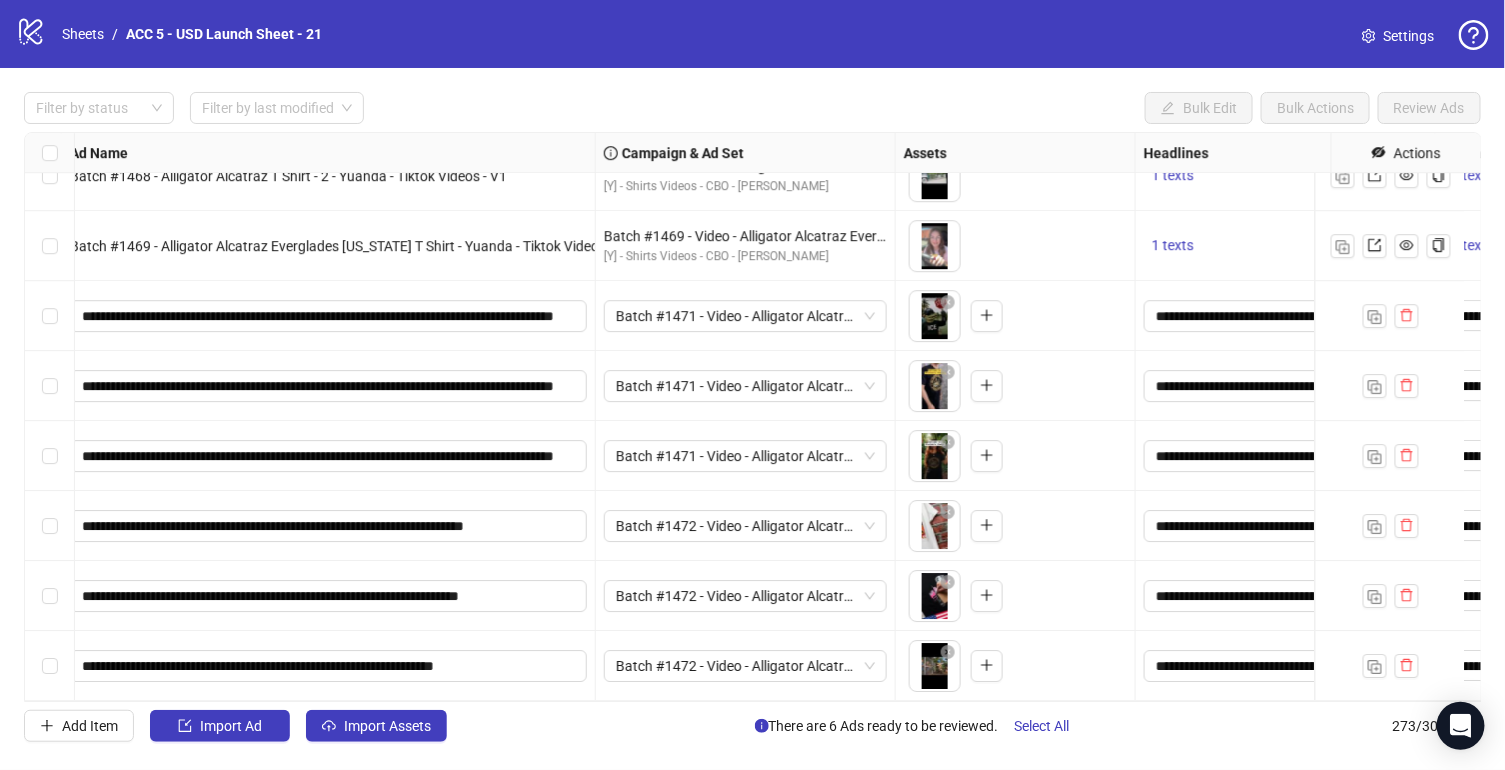 click on "**********" at bounding box center (329, 526) 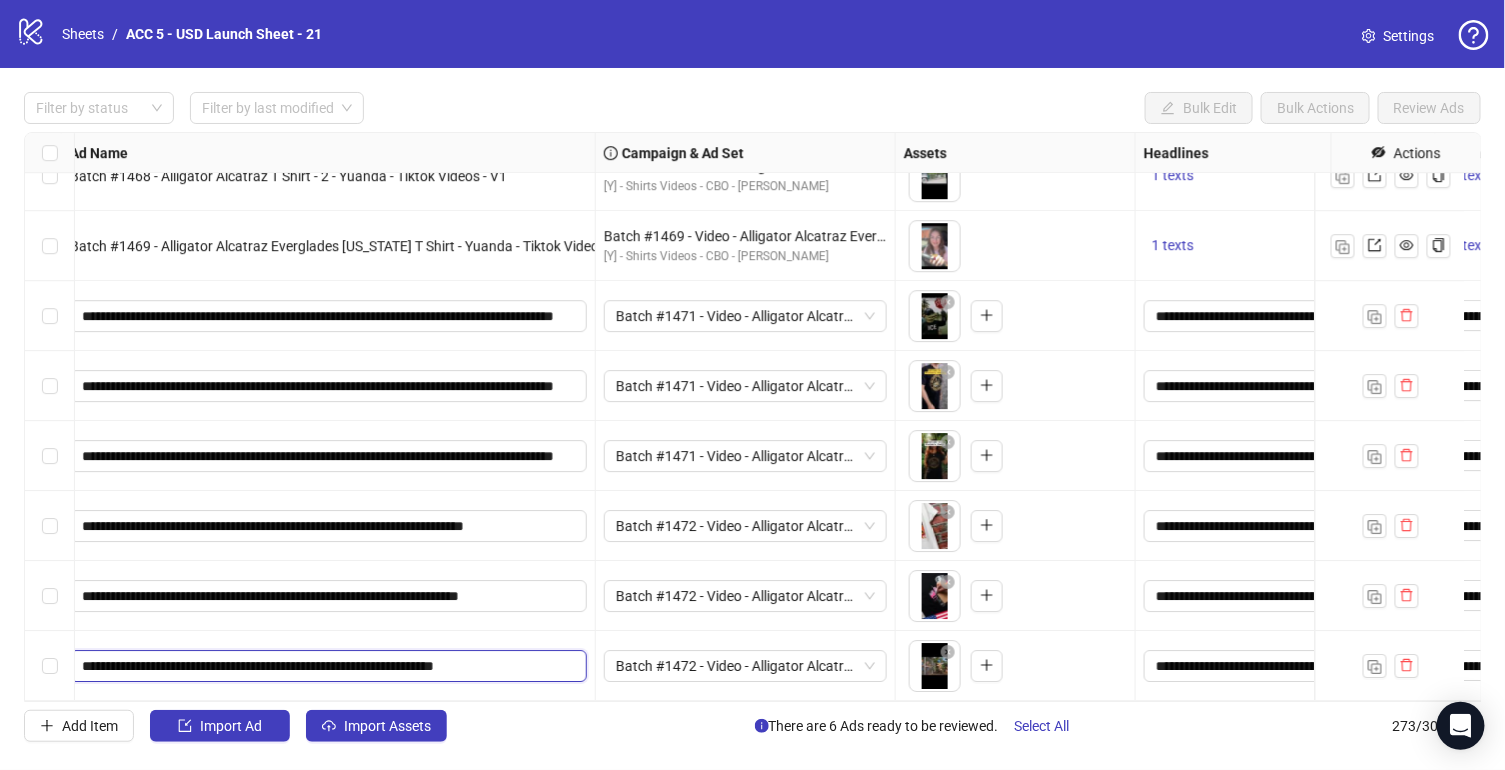 drag, startPoint x: 171, startPoint y: 647, endPoint x: 321, endPoint y: 648, distance: 150.00333 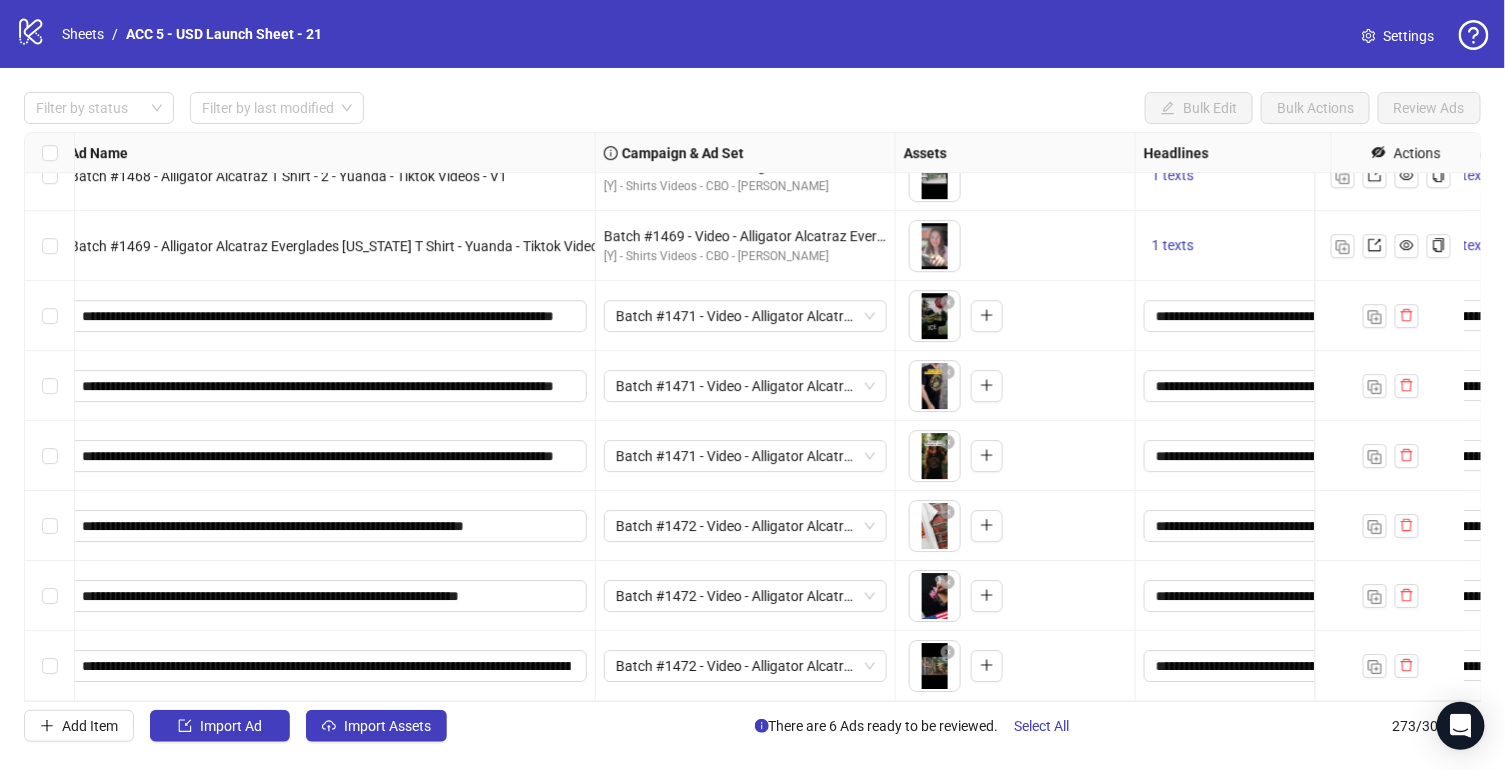 click on "**********" at bounding box center [329, 596] 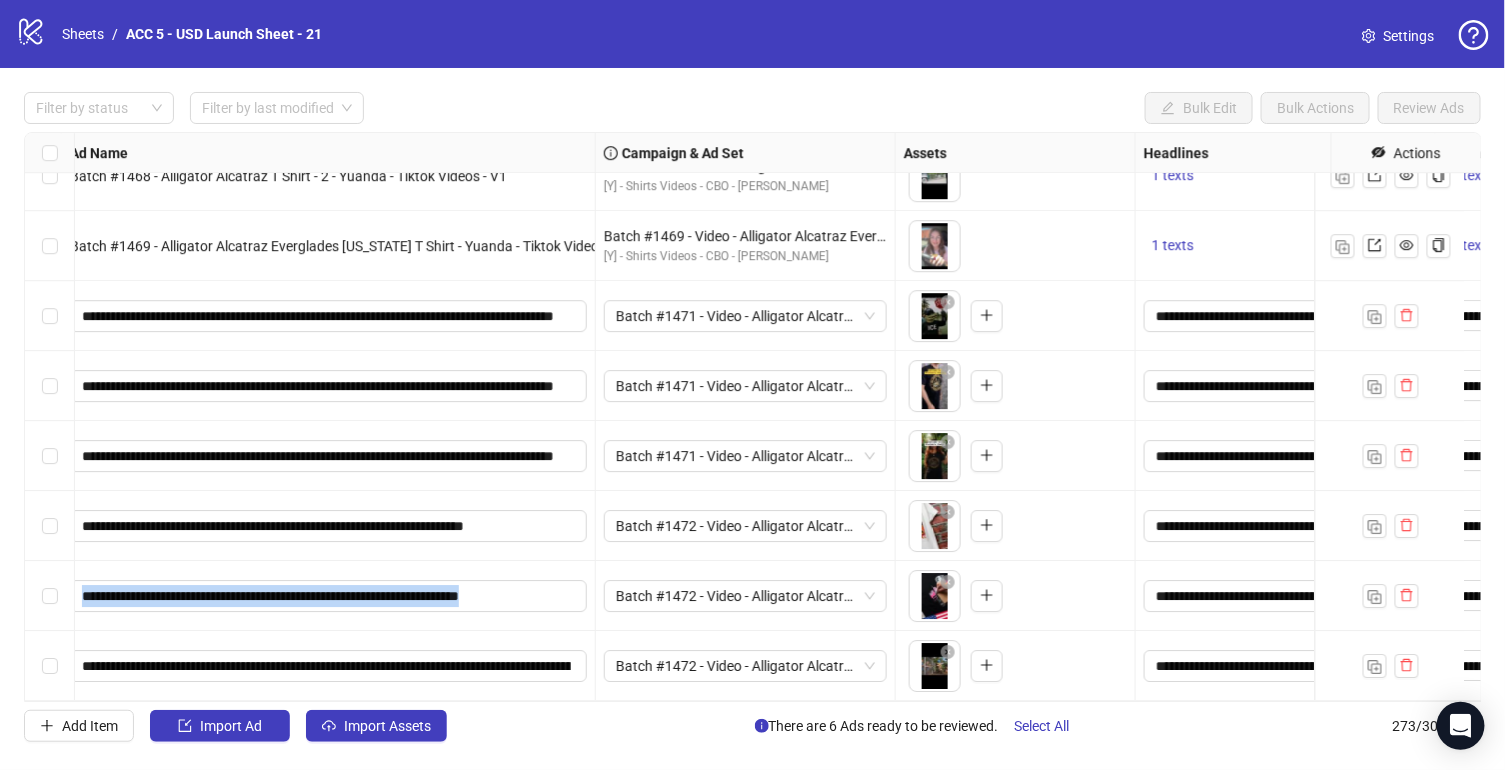 click on "**********" at bounding box center (329, 596) 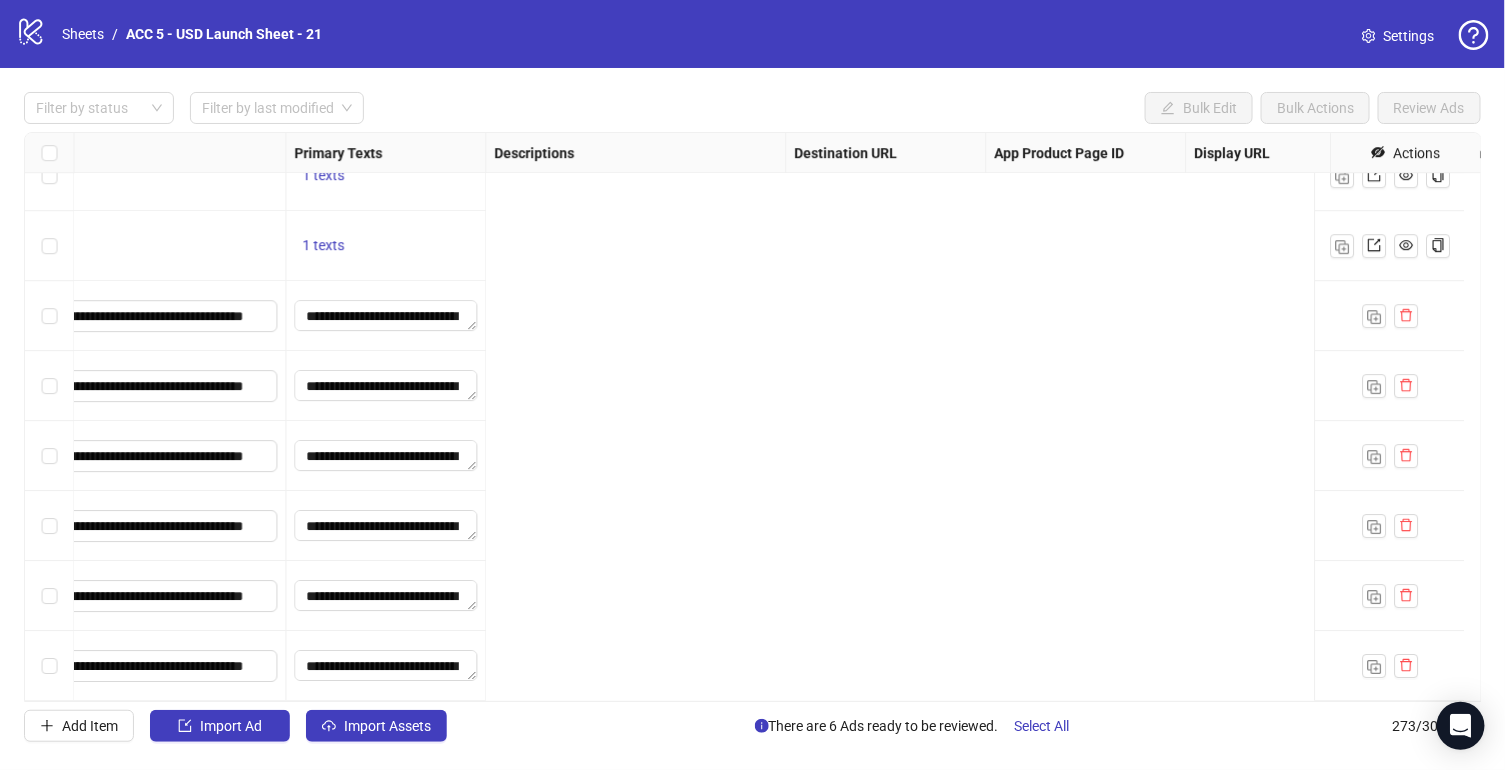 scroll, scrollTop: 18597, scrollLeft: 0, axis: vertical 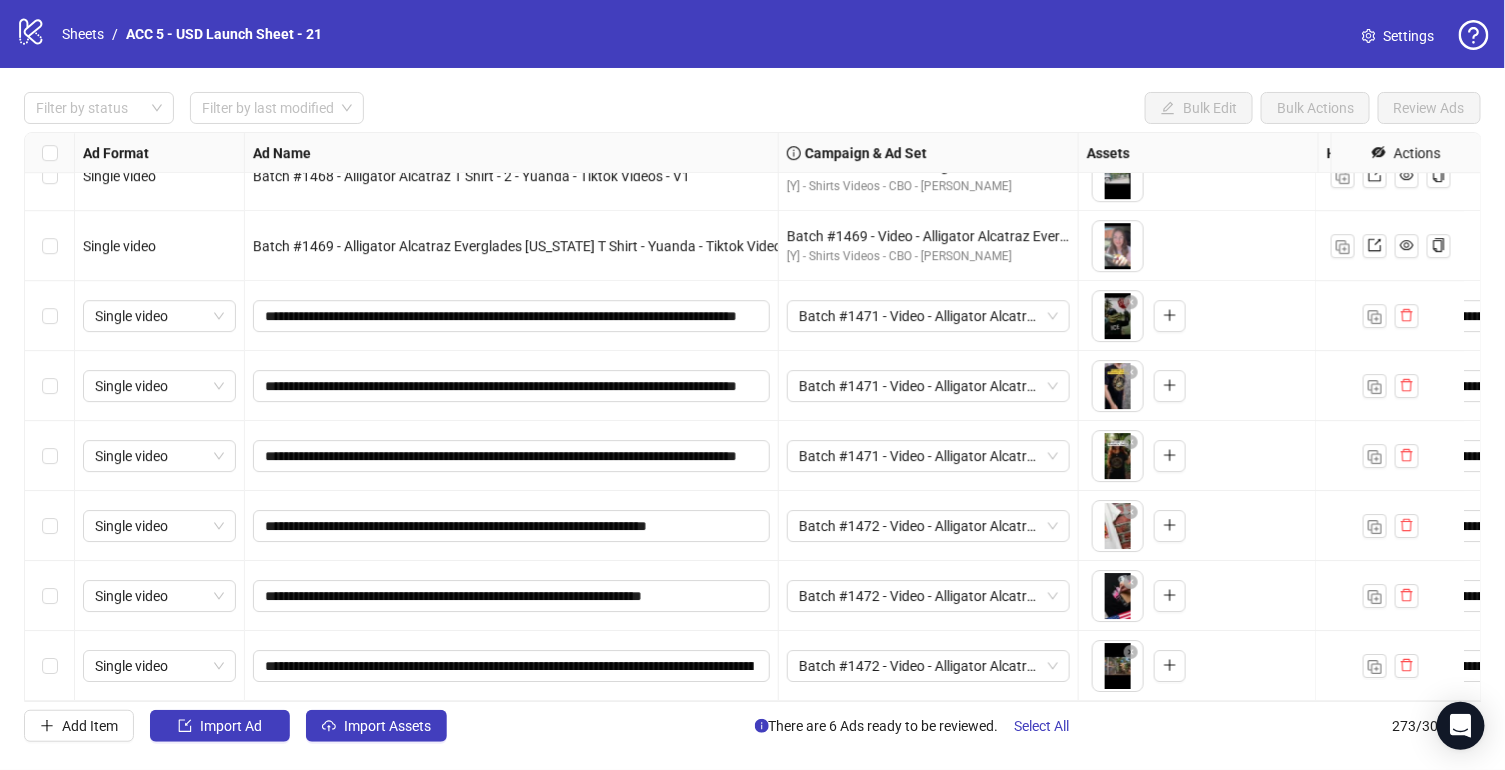 click at bounding box center (50, 526) 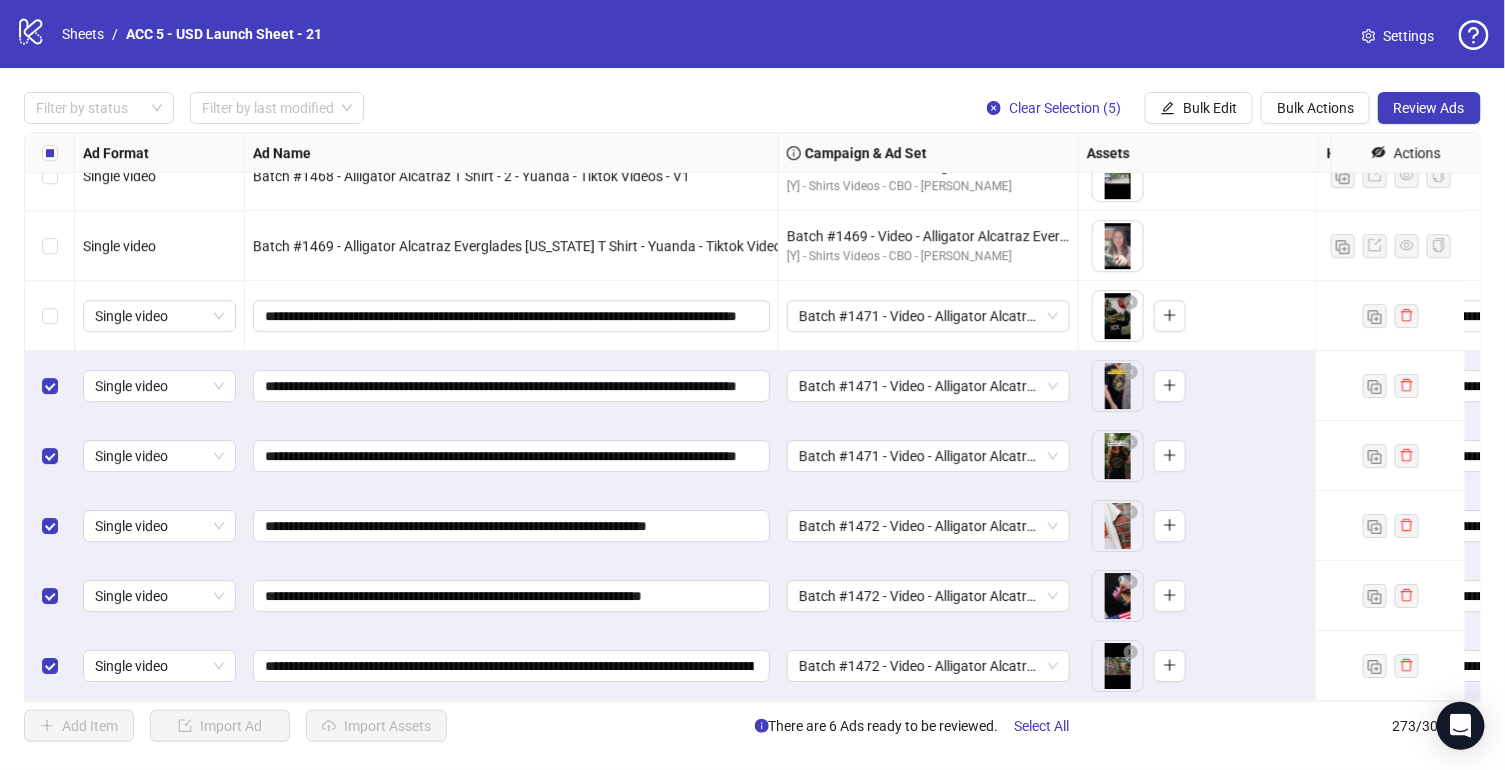 click at bounding box center (50, 316) 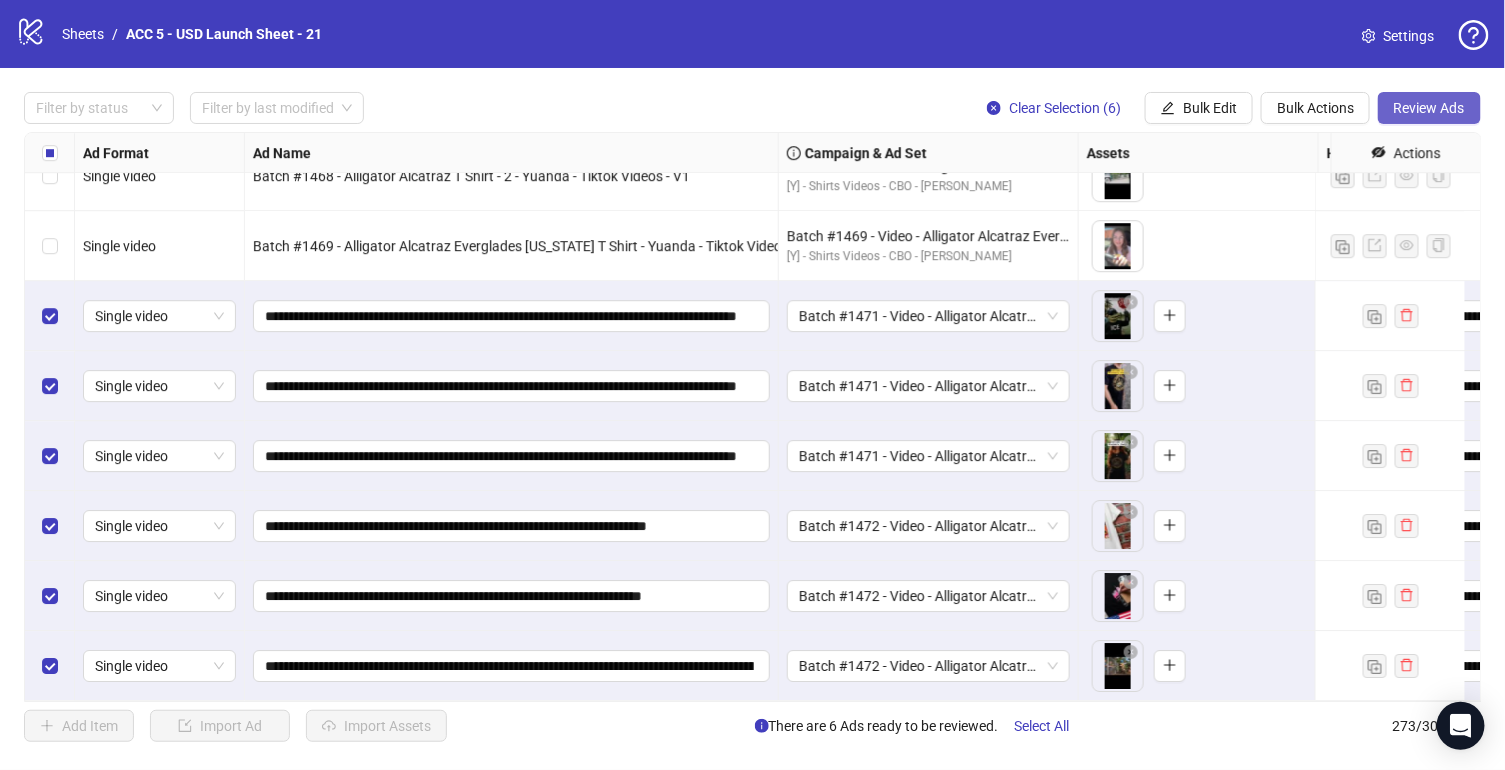 click on "Review Ads" at bounding box center (1429, 108) 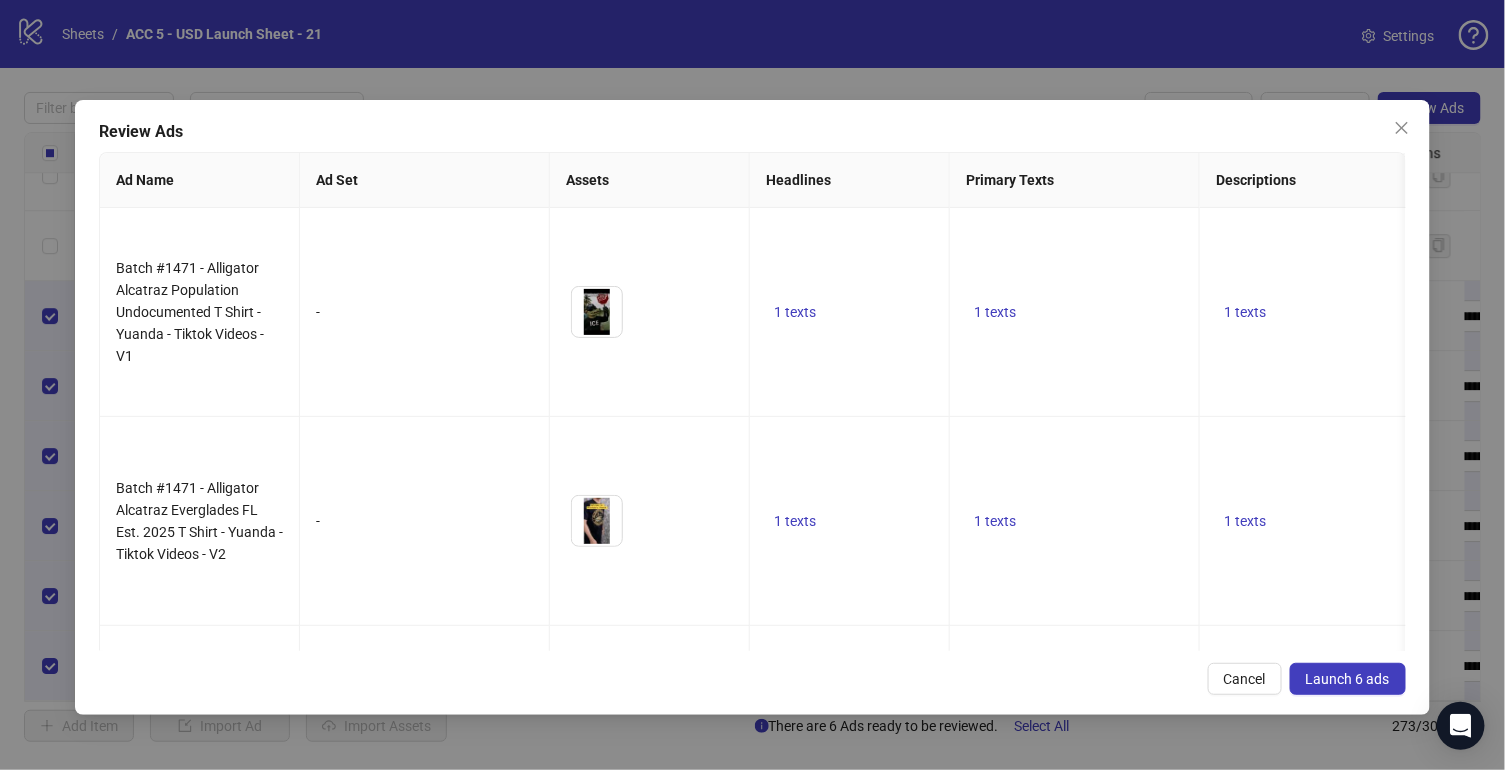click on "Launch 6 ads" at bounding box center (1348, 679) 